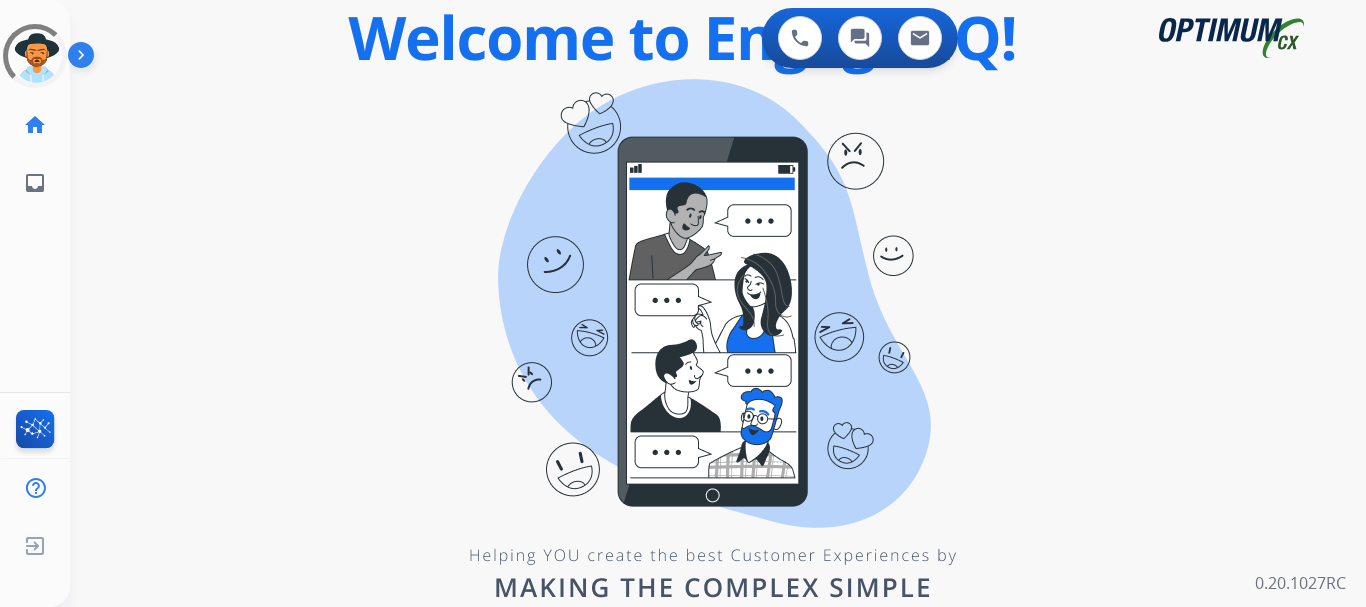 scroll, scrollTop: 0, scrollLeft: 0, axis: both 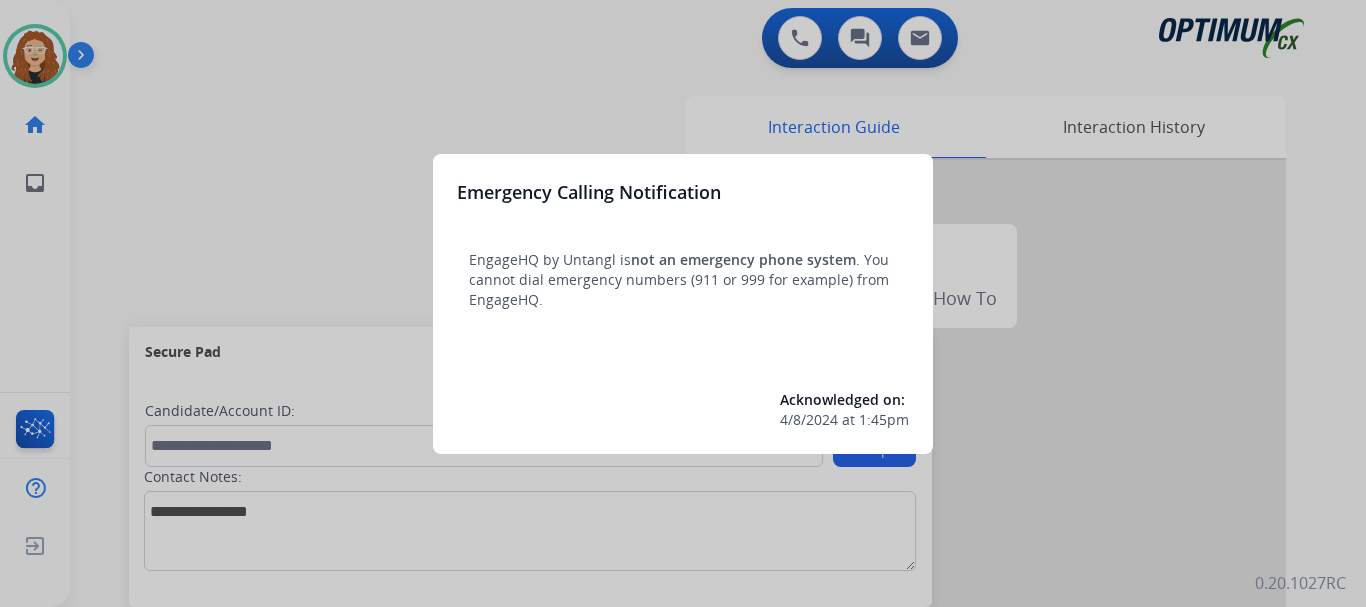click at bounding box center [683, 303] 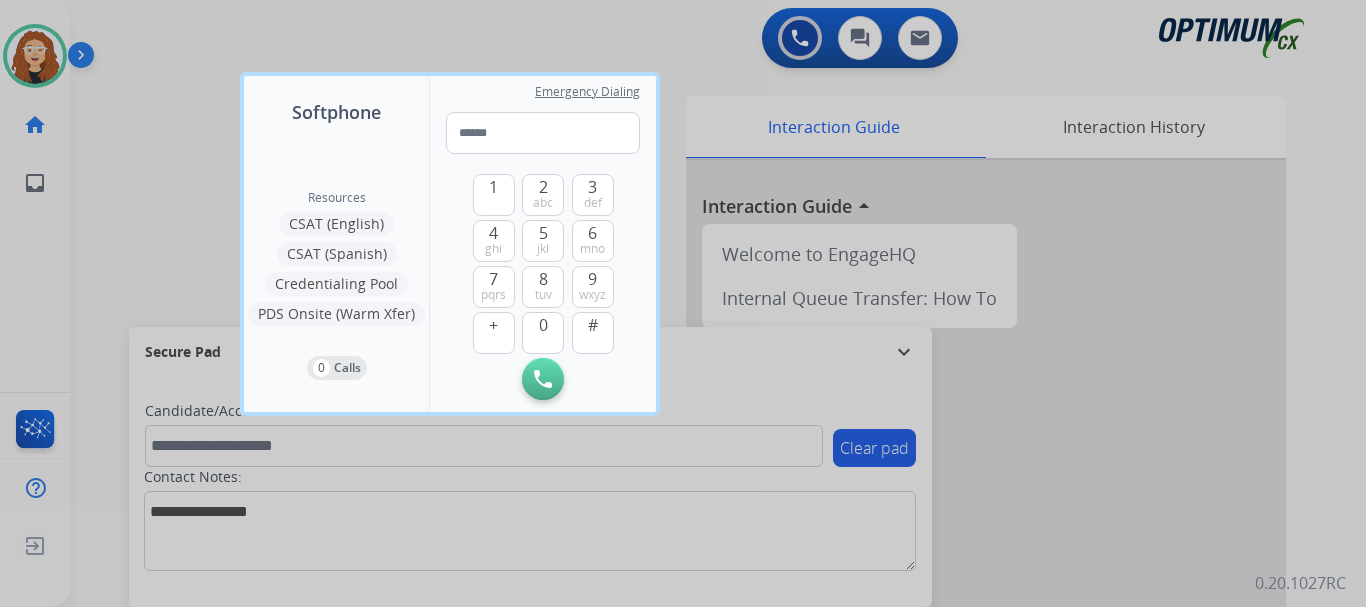 click at bounding box center [683, 303] 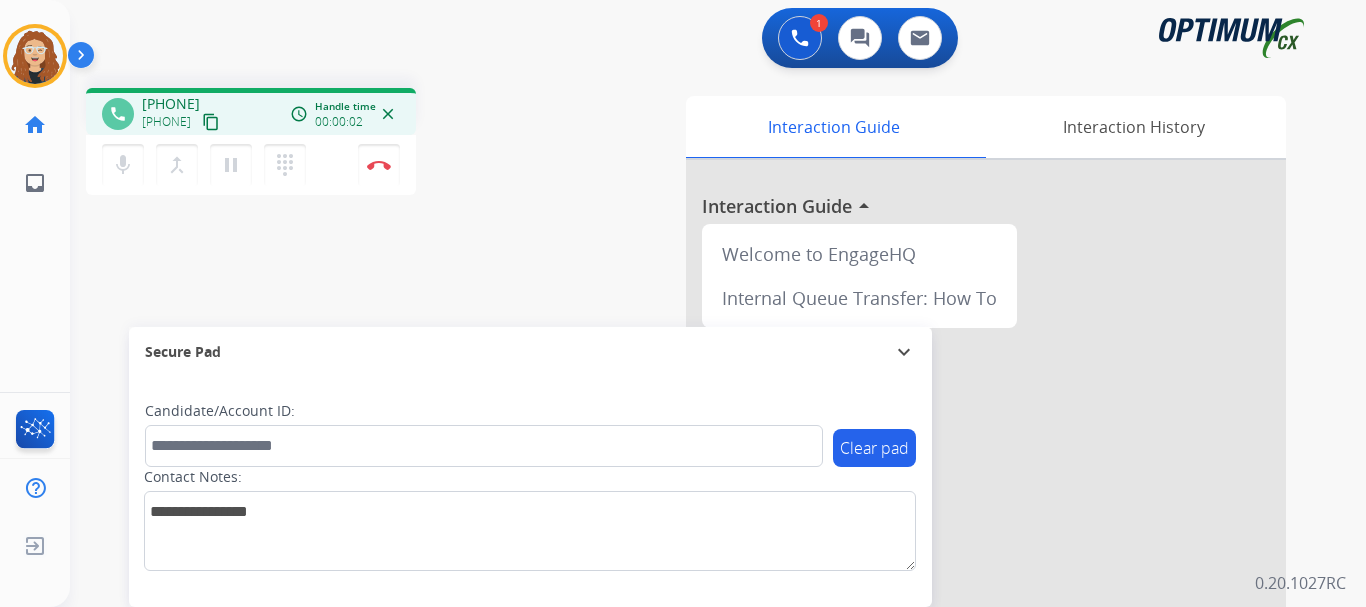 drag, startPoint x: 156, startPoint y: 102, endPoint x: 239, endPoint y: 95, distance: 83.294655 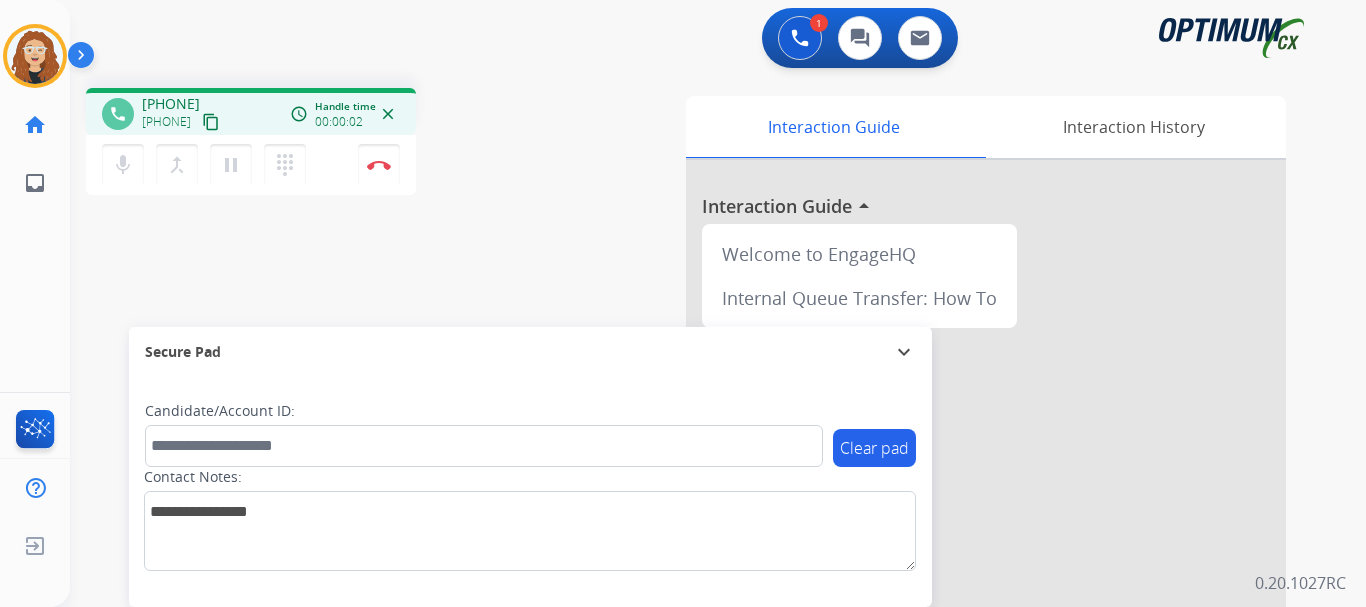click on "[PHONE] [PHONE] content_copy" at bounding box center (182, 114) 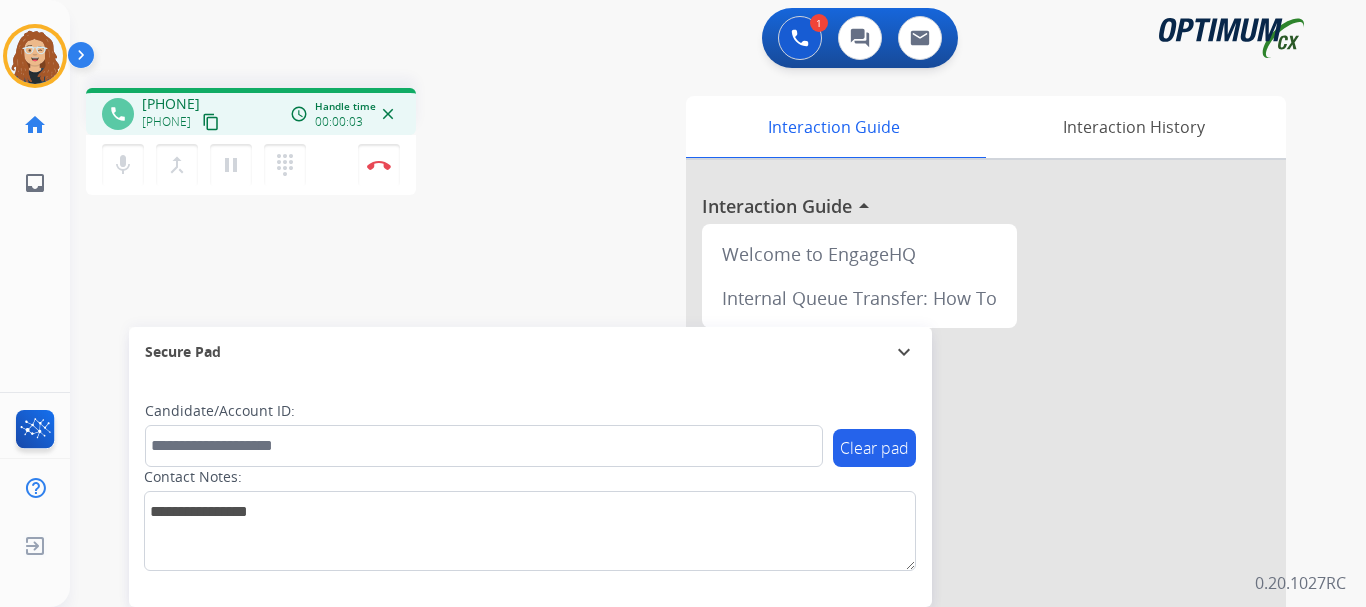 copy on "[PHONE]" 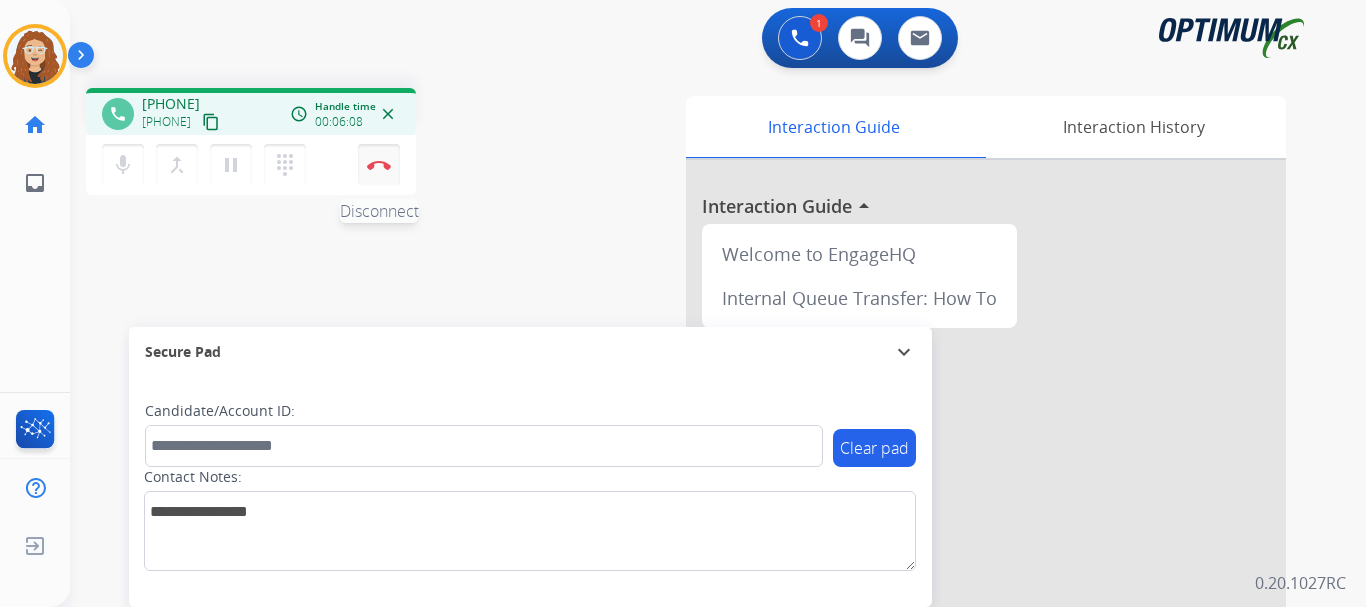 click on "Disconnect" at bounding box center [379, 165] 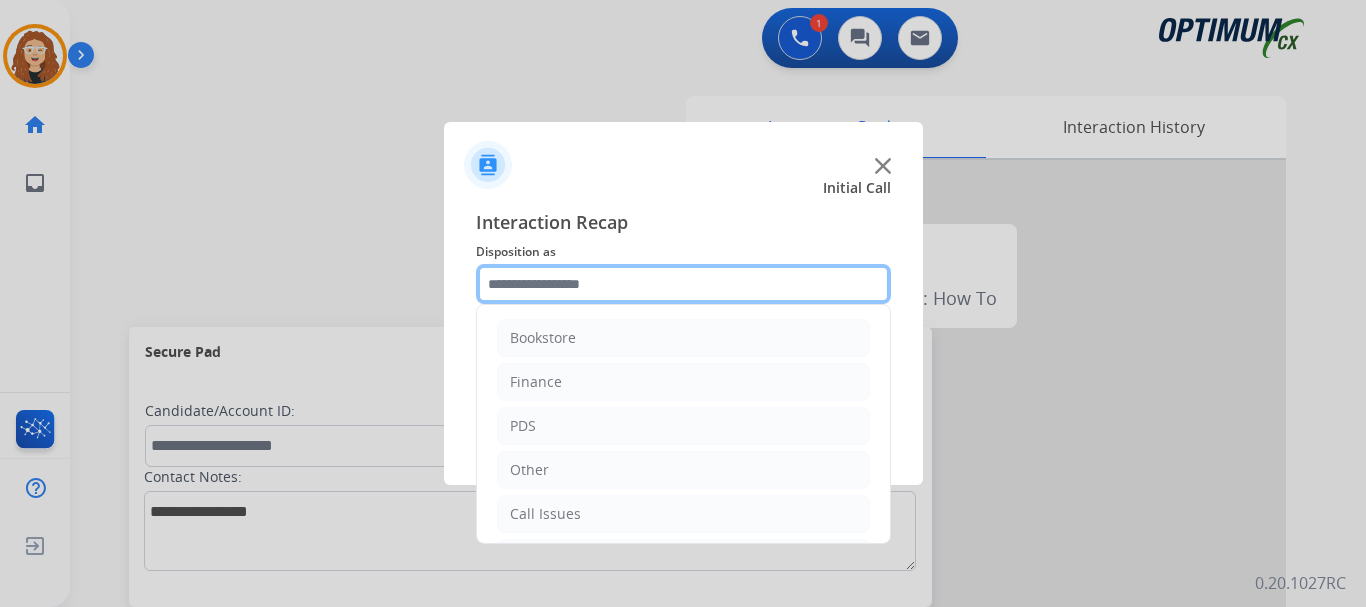 click 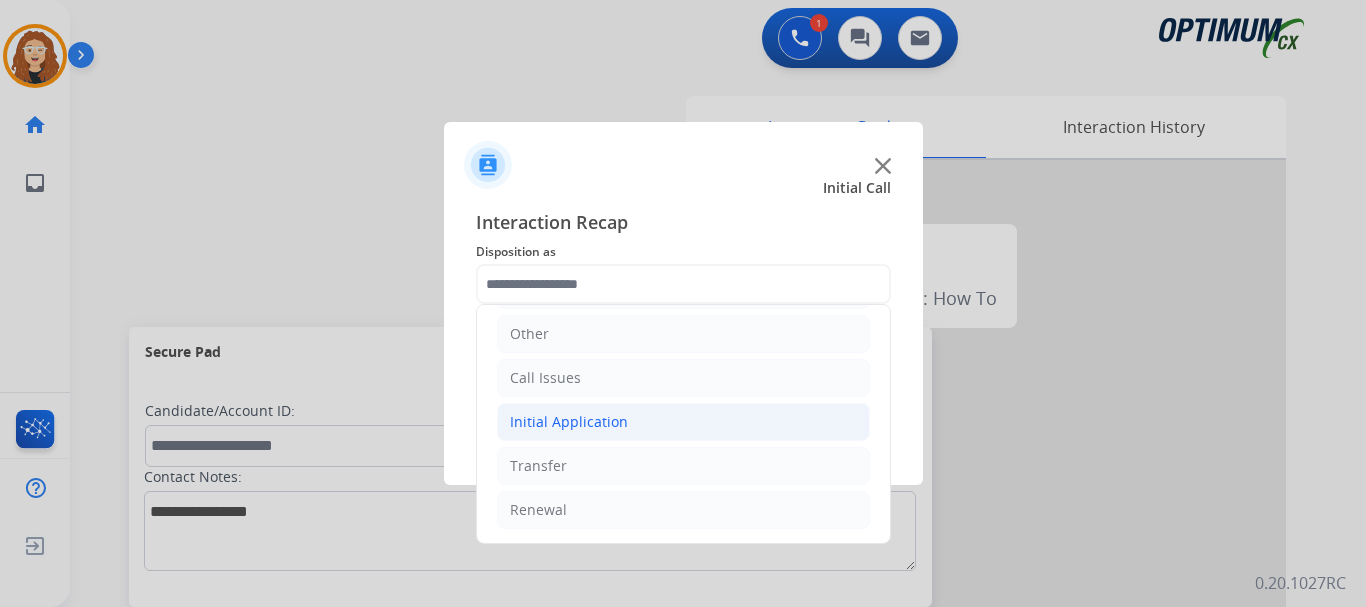 click on "Initial Application" 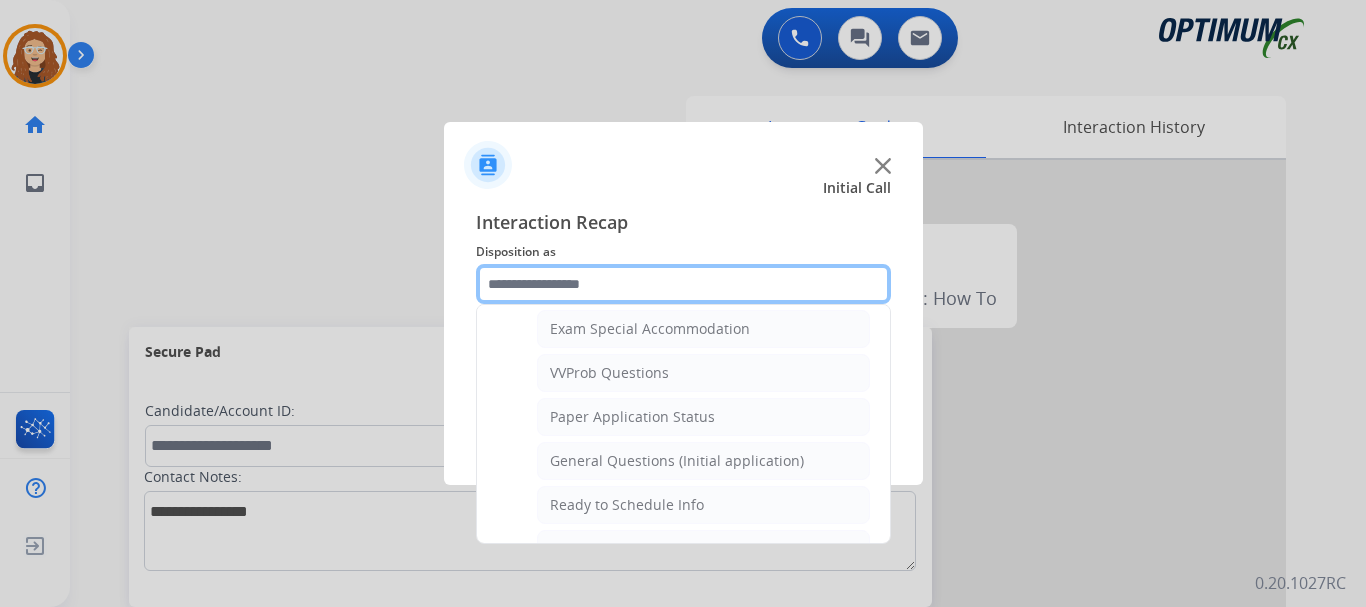 scroll, scrollTop: 1066, scrollLeft: 0, axis: vertical 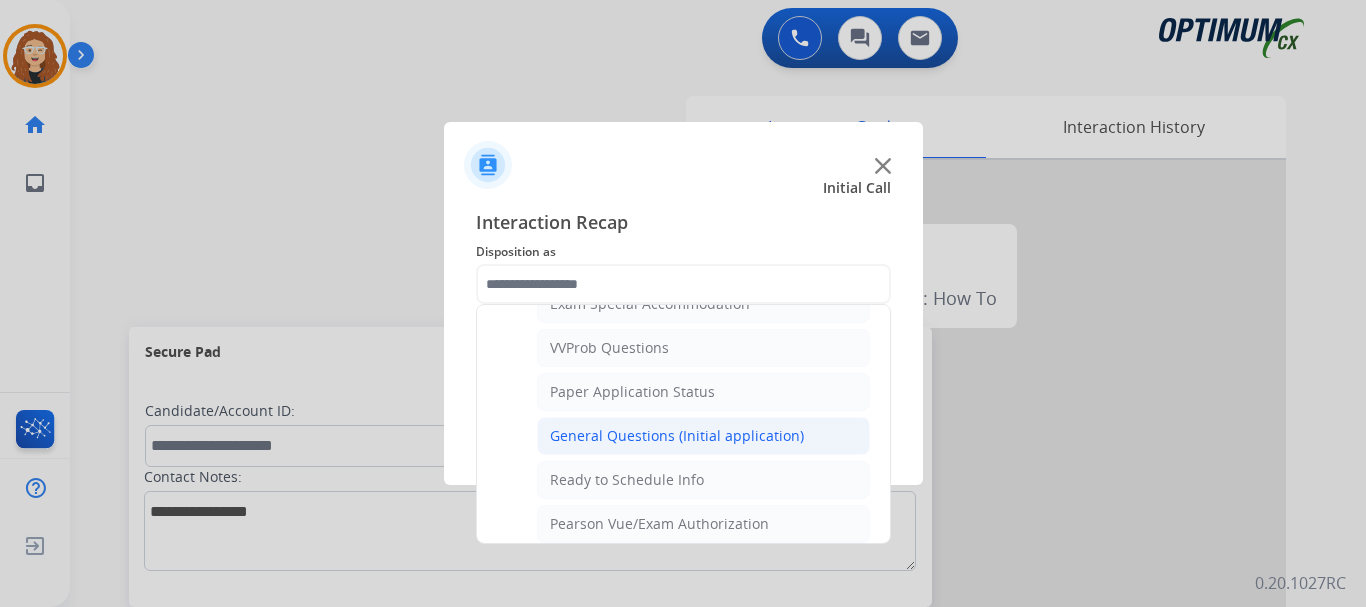 click on "General Questions (Initial application)" 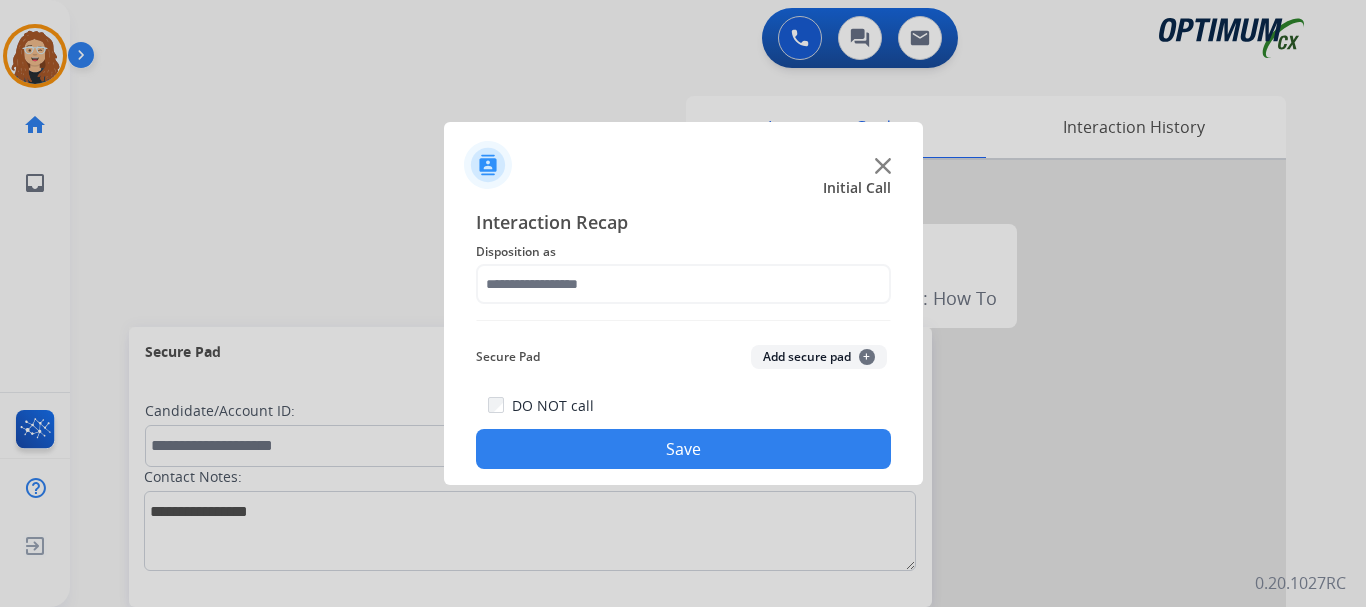 type on "**********" 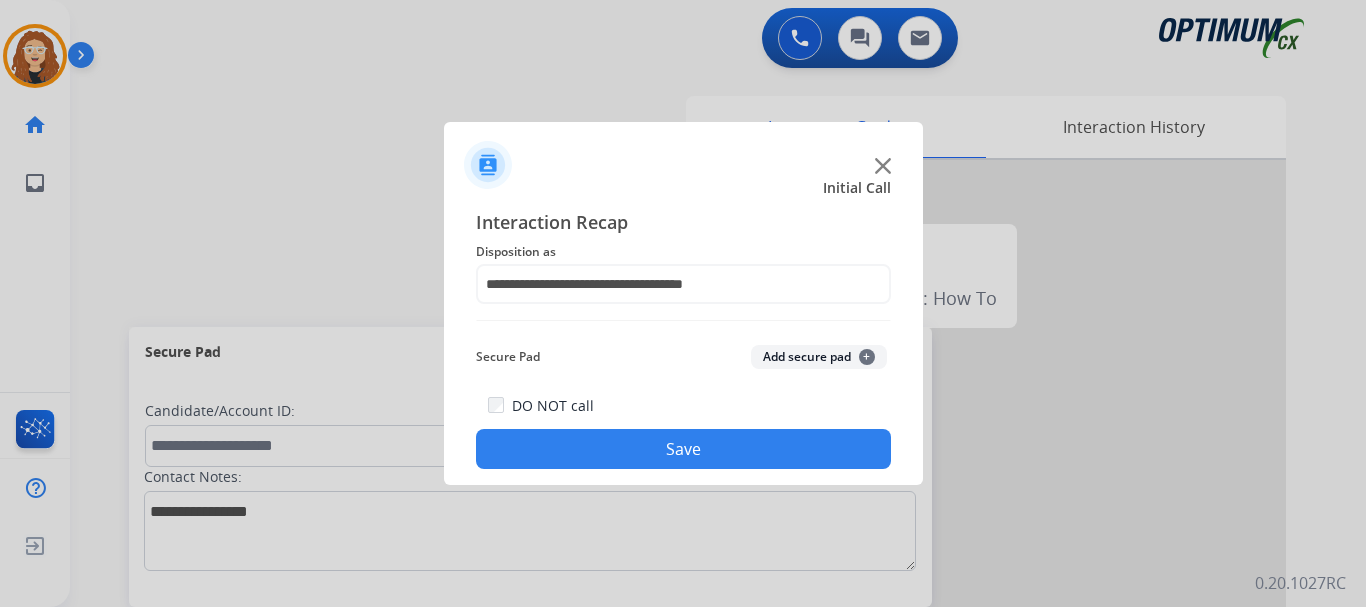 click on "Save" 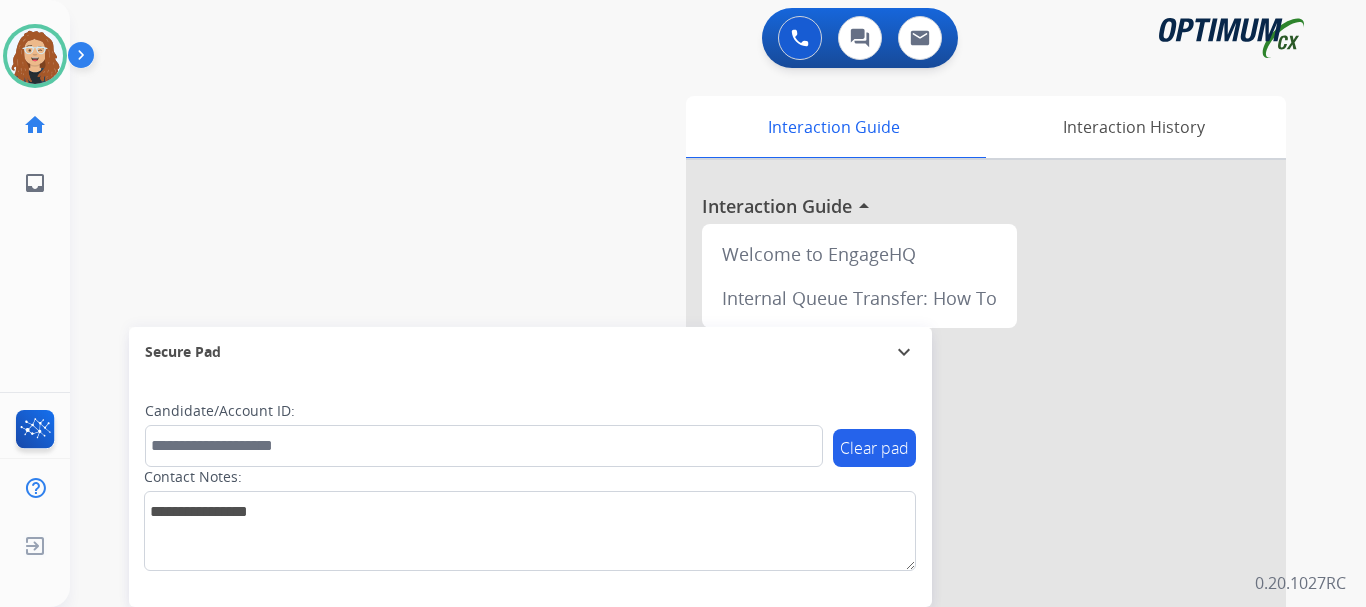 click on "swap_horiz Break voice bridge close_fullscreen Connect 3-Way Call merge_type Separate 3-Way Call  Interaction Guide   Interaction History  Interaction Guide arrow_drop_up  Welcome to EngageHQ   Internal Queue Transfer: How To  Secure Pad expand_more Clear pad Candidate/Account ID: Contact Notes:" at bounding box center (694, 489) 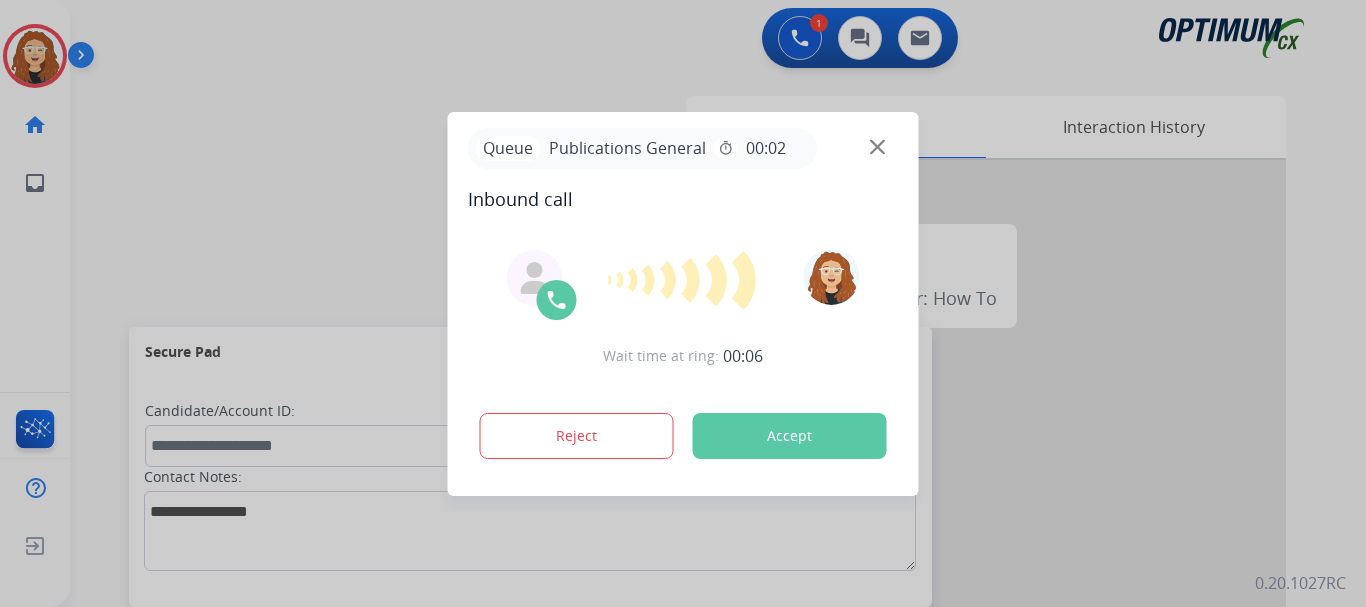 click on "Accept" at bounding box center (790, 436) 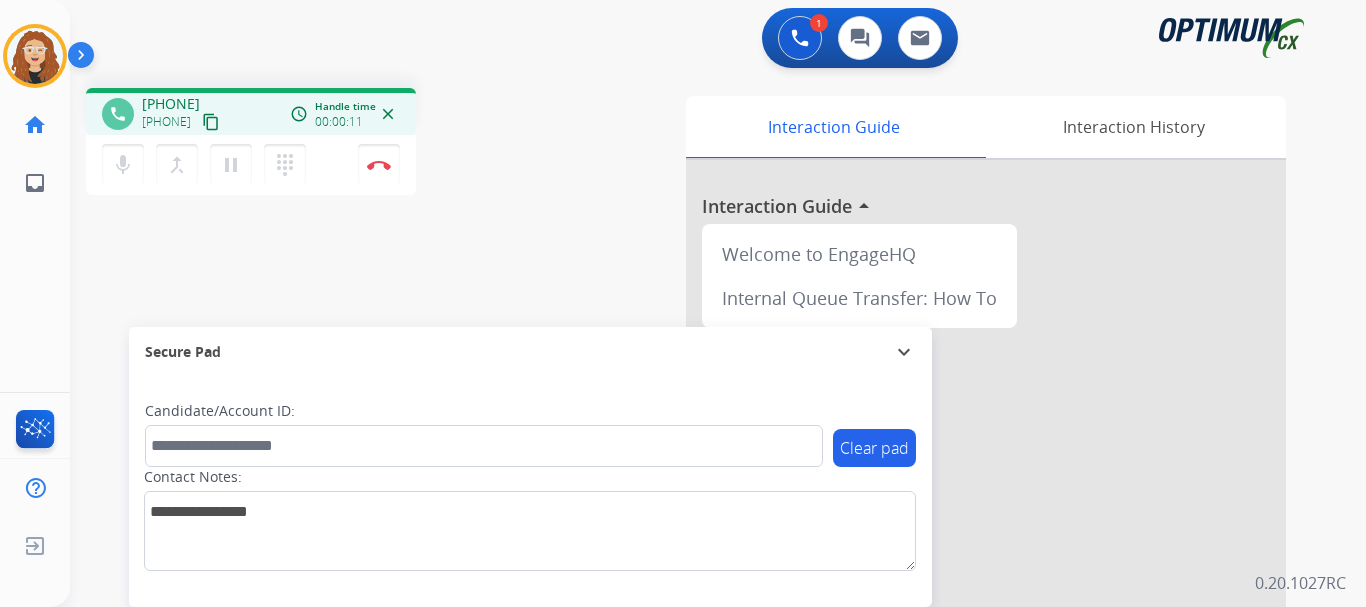 drag, startPoint x: 158, startPoint y: 106, endPoint x: 243, endPoint y: 99, distance: 85.28775 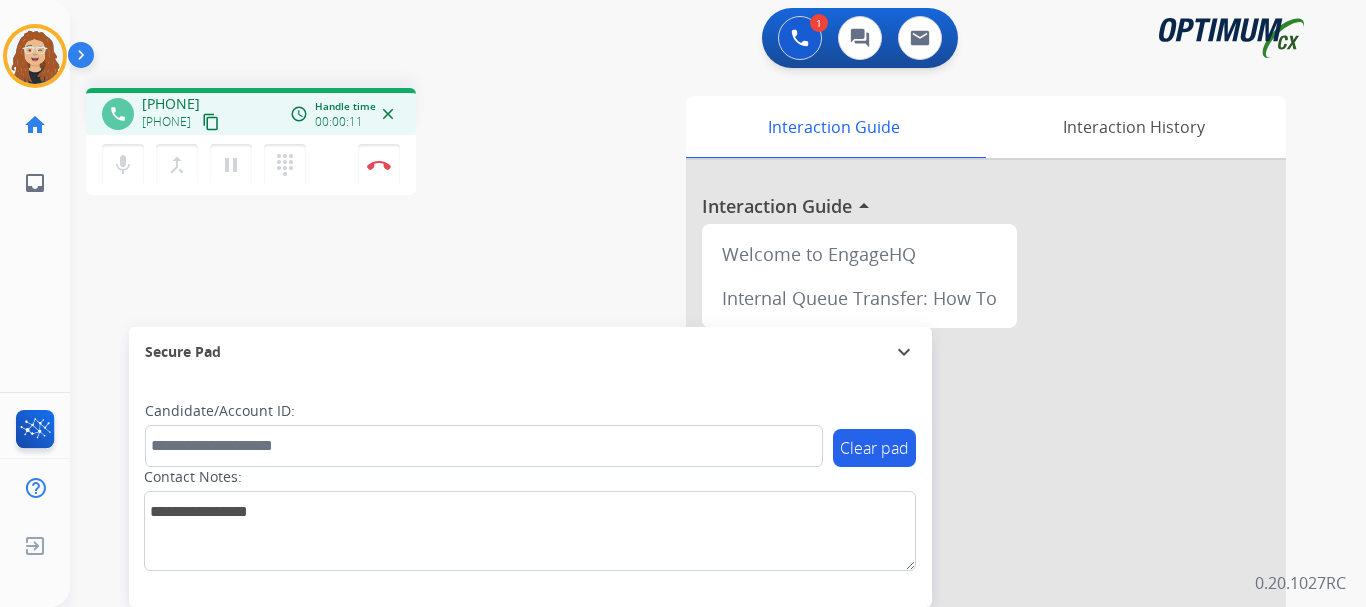 click on "[PHONE] [PHONE] content_copy" at bounding box center [182, 114] 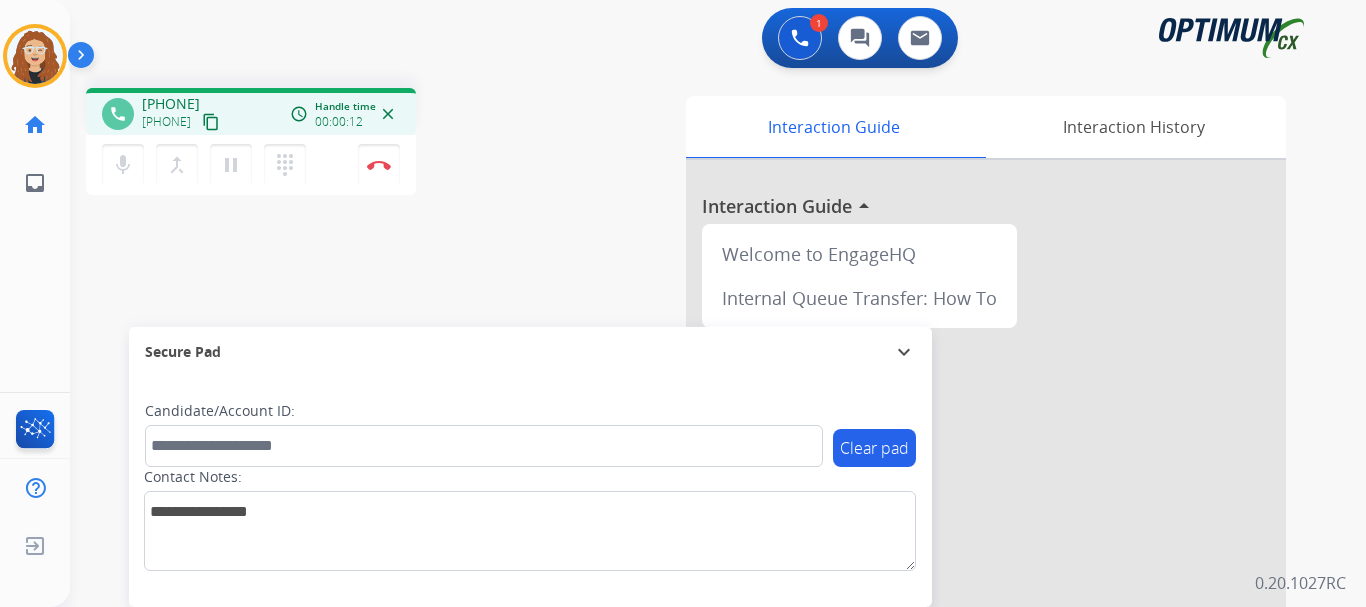 copy on "[PHONE]" 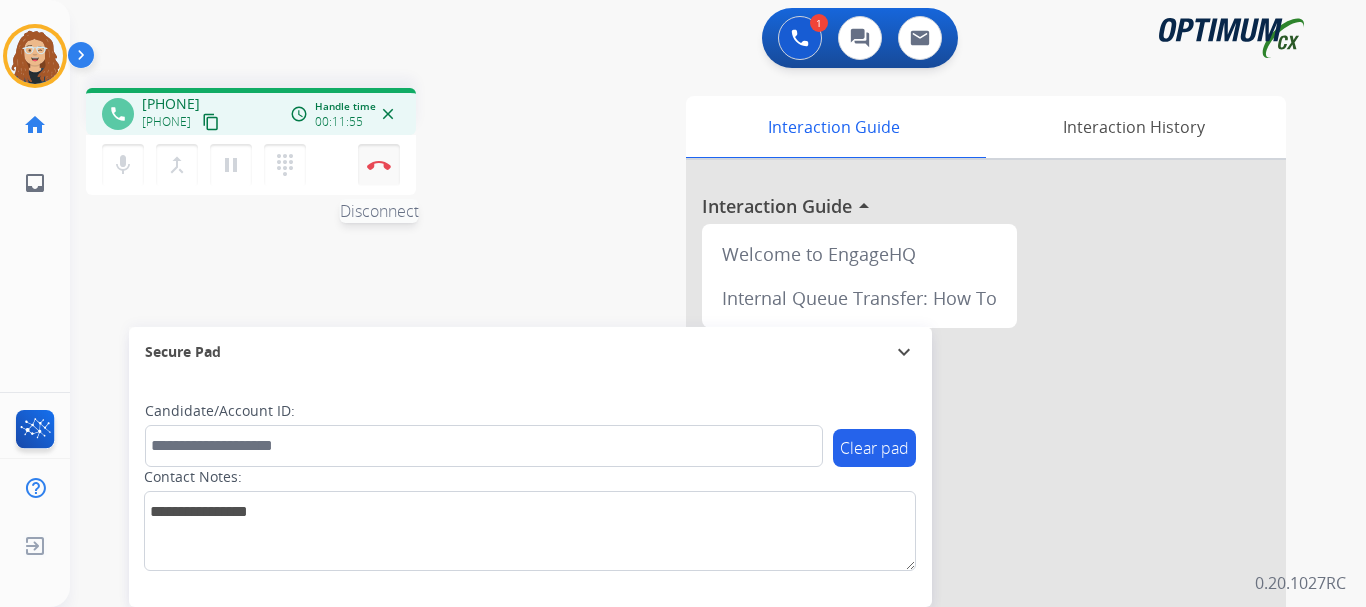 click at bounding box center [379, 165] 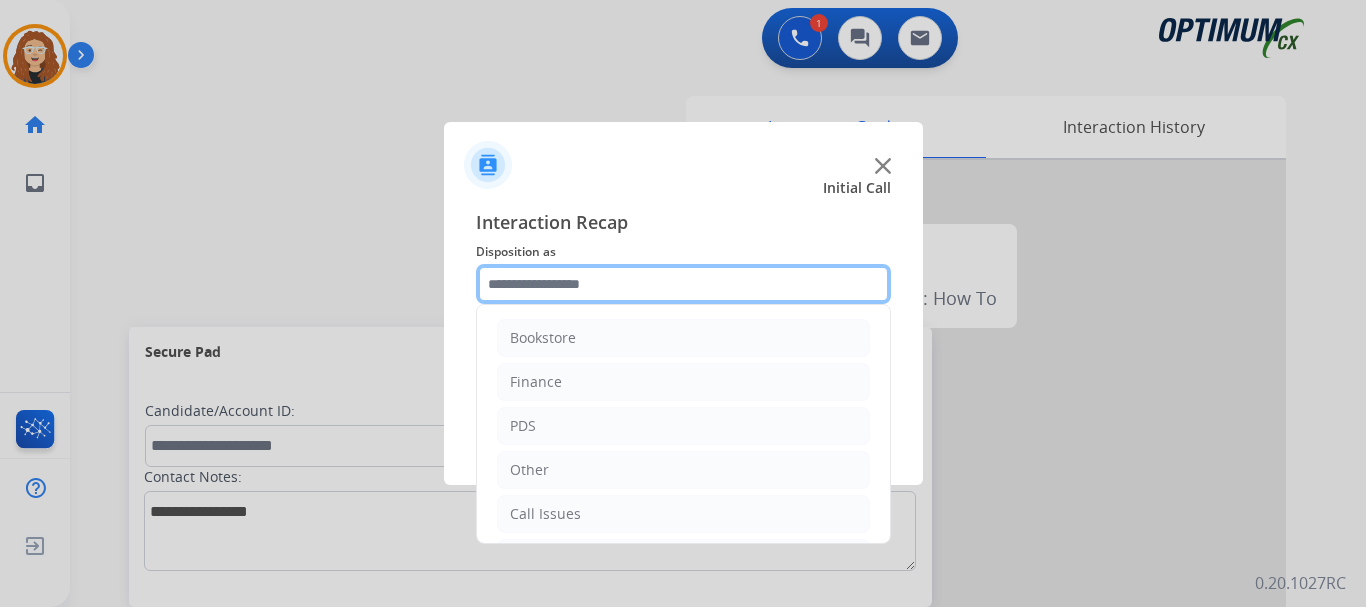 click 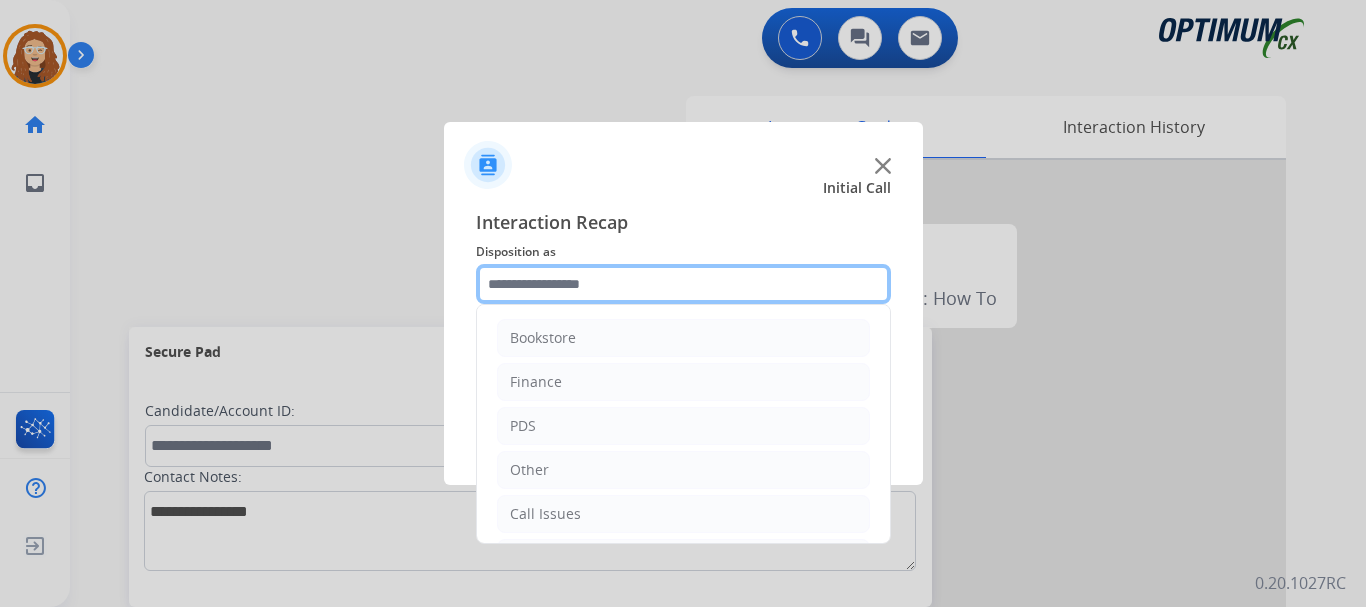 scroll, scrollTop: 136, scrollLeft: 0, axis: vertical 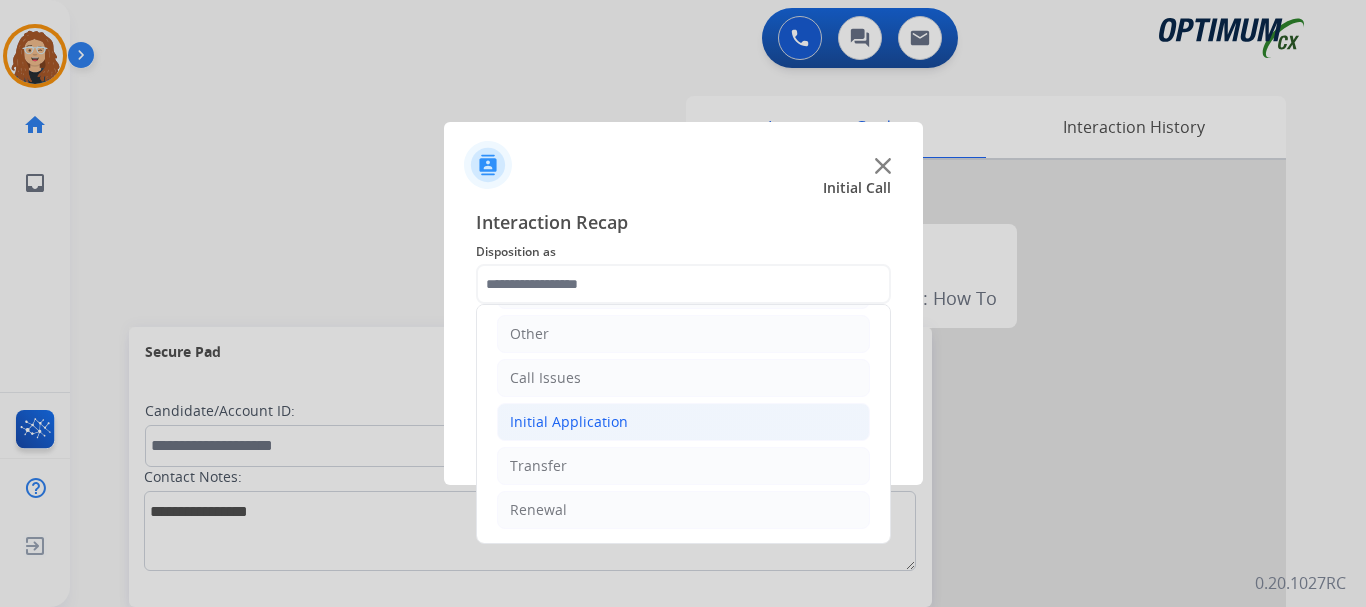 click on "Initial Application" 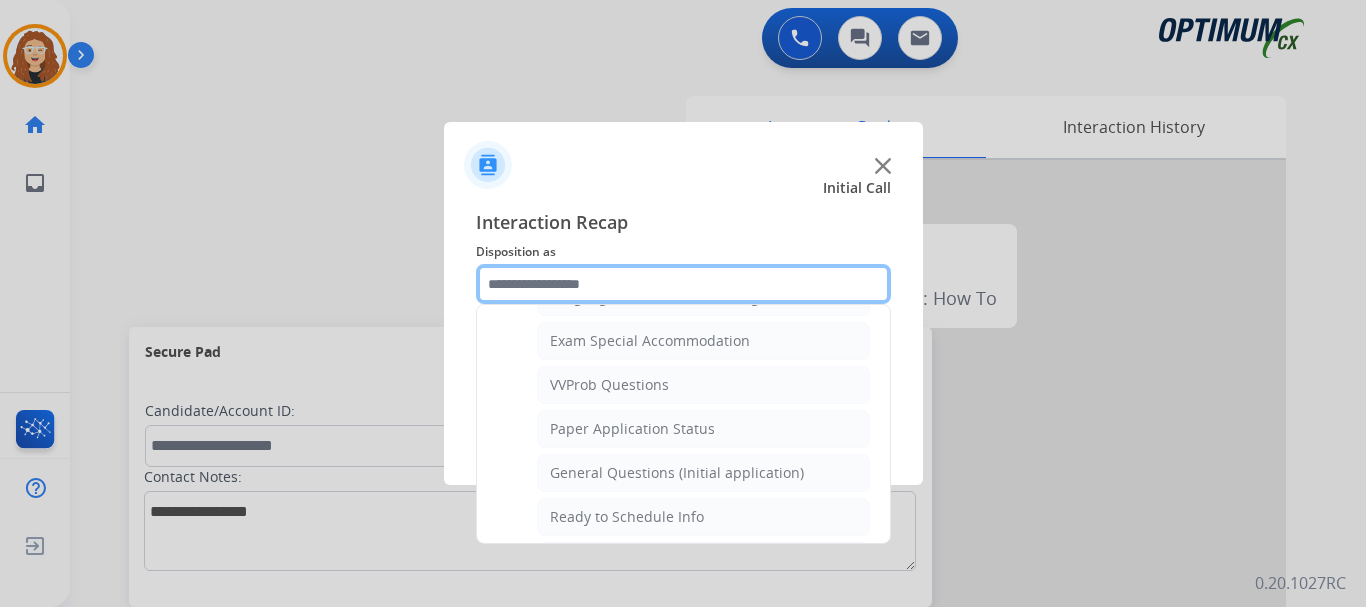 scroll, scrollTop: 1048, scrollLeft: 0, axis: vertical 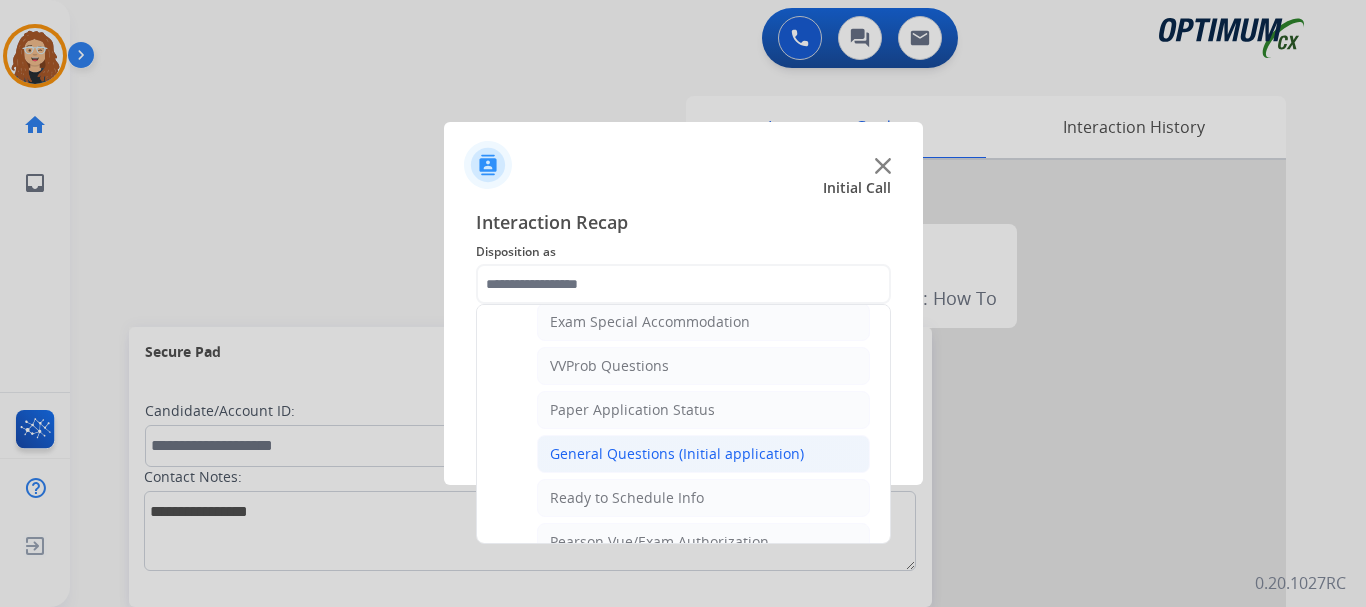 click on "General Questions (Initial application)" 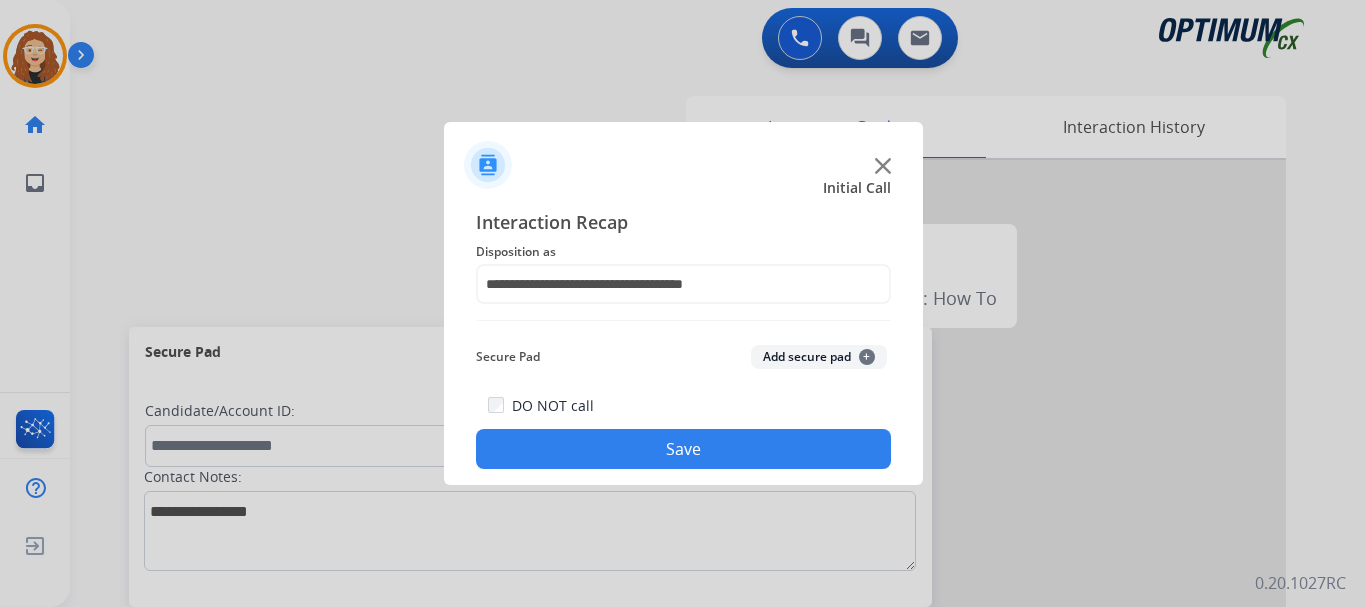 click on "Save" 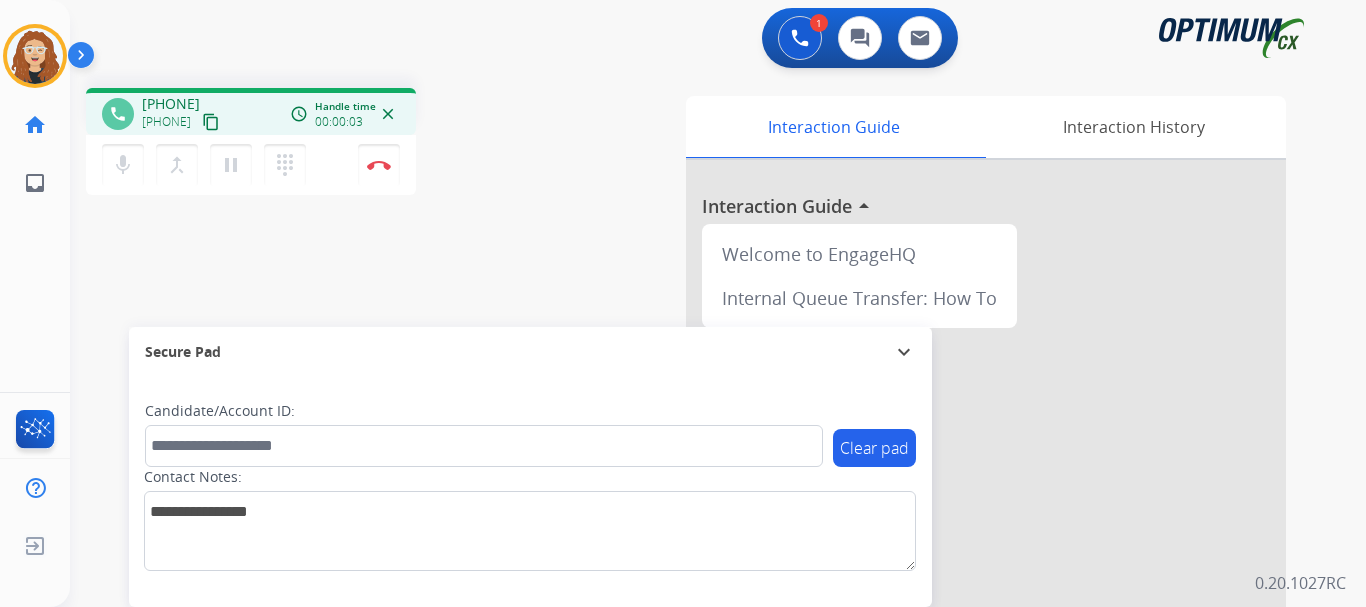 drag, startPoint x: 160, startPoint y: 104, endPoint x: 241, endPoint y: 97, distance: 81.3019 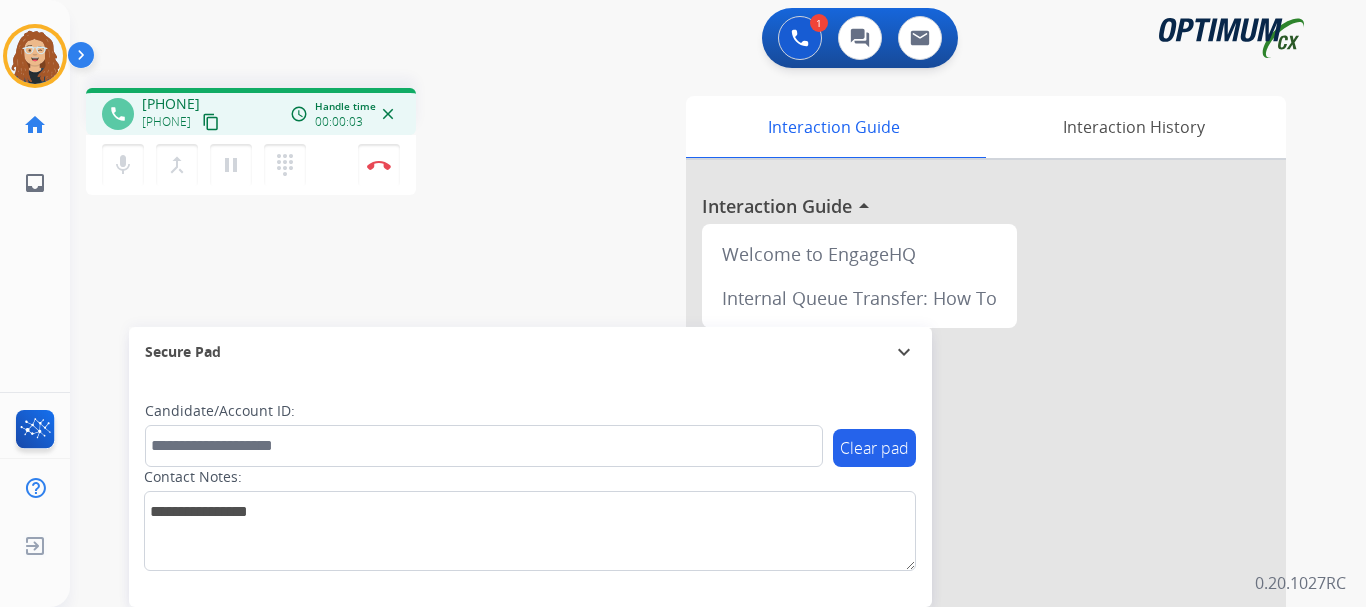 click on "[PHONE] [PHONE] content_copy" at bounding box center (182, 114) 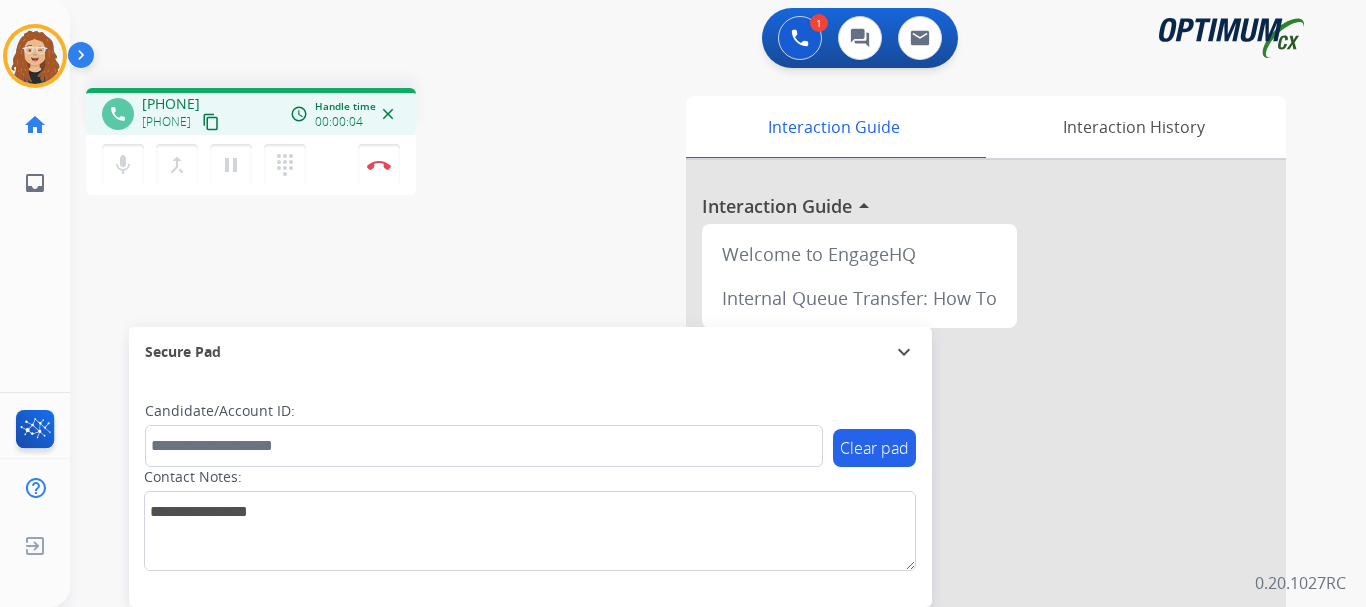 copy on "[PHONE]" 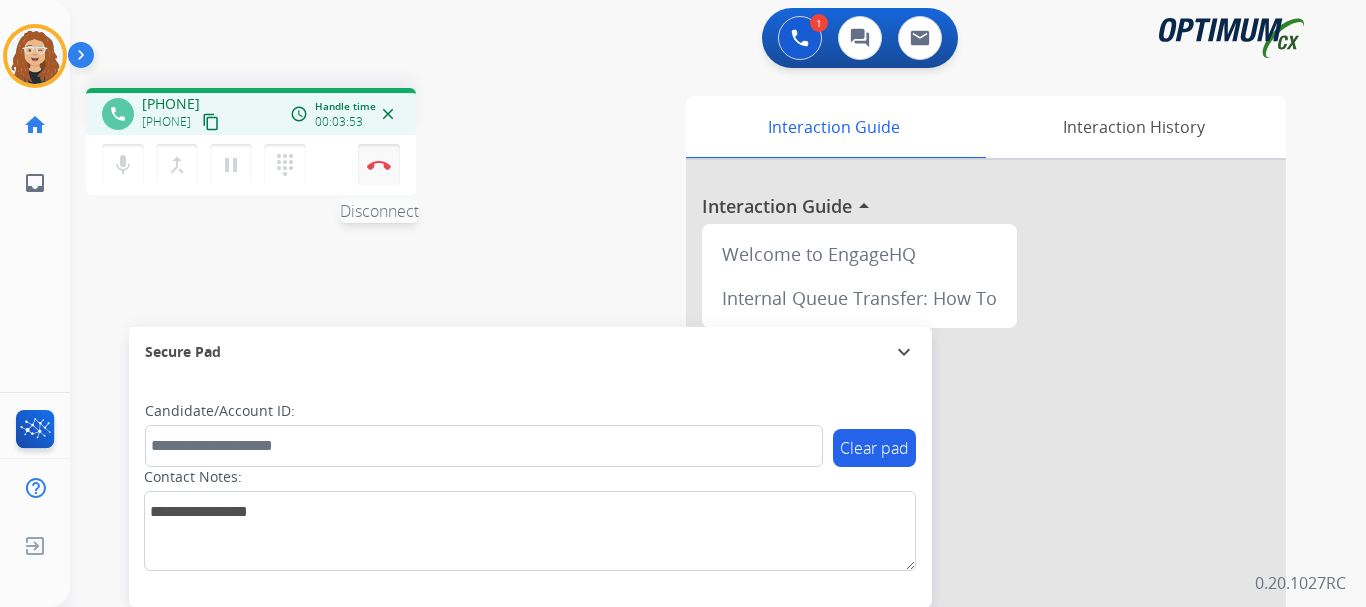 click at bounding box center (379, 165) 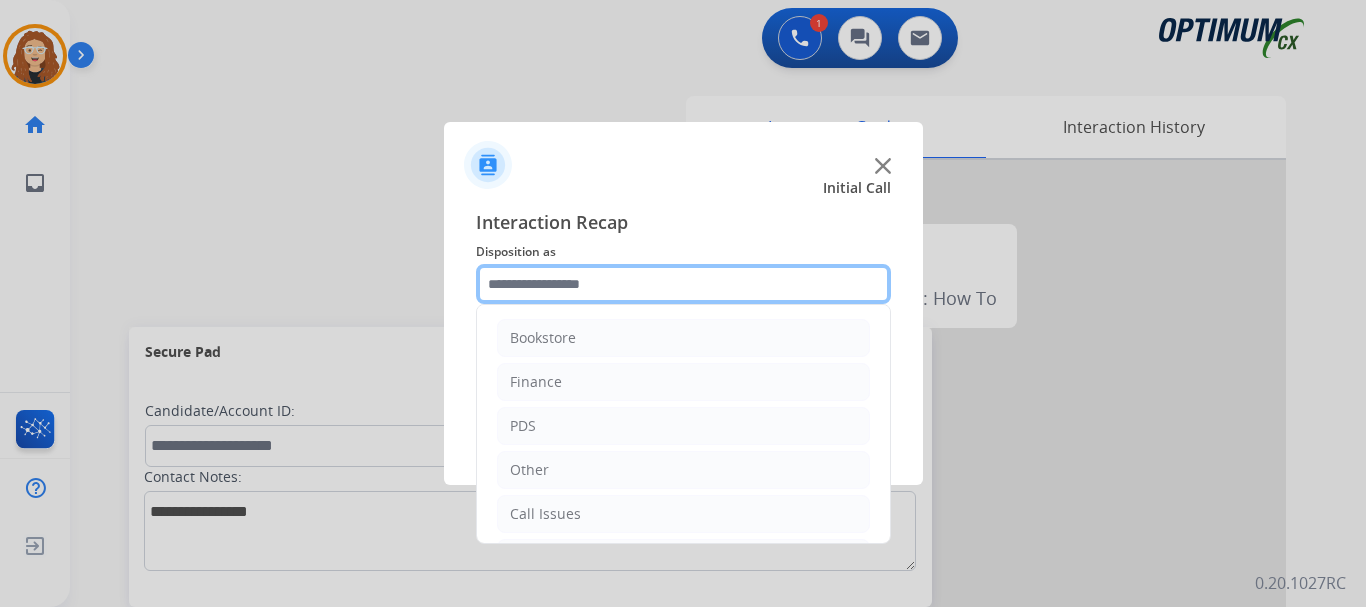 click 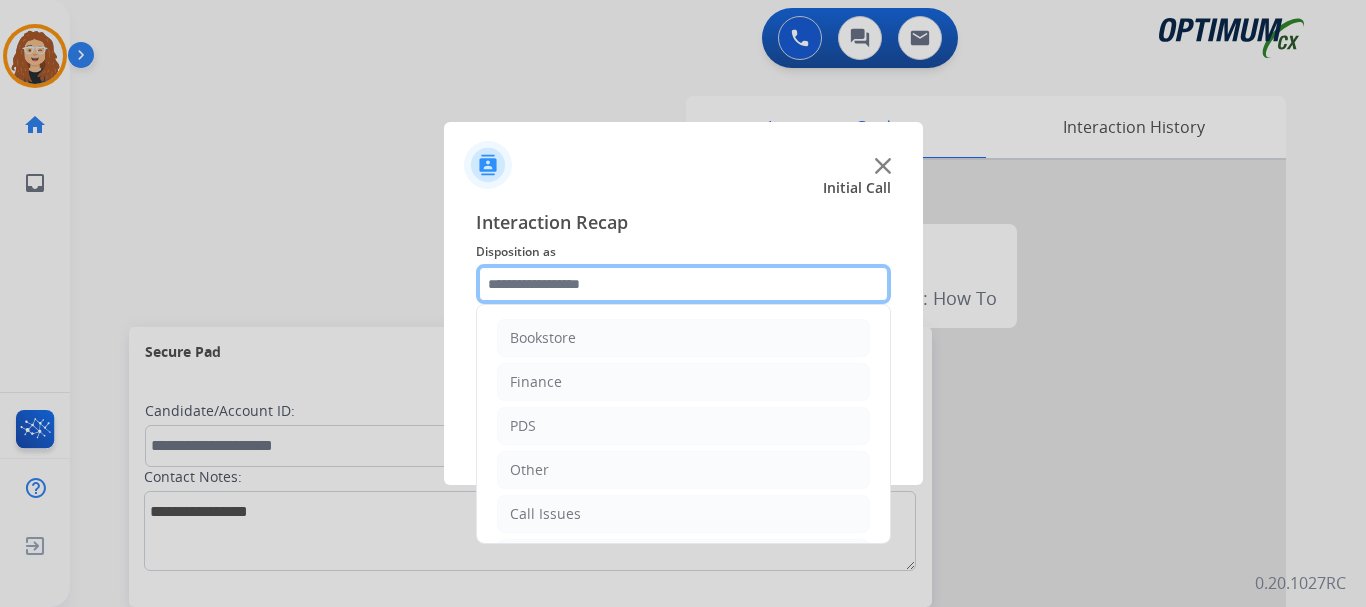 scroll, scrollTop: 136, scrollLeft: 0, axis: vertical 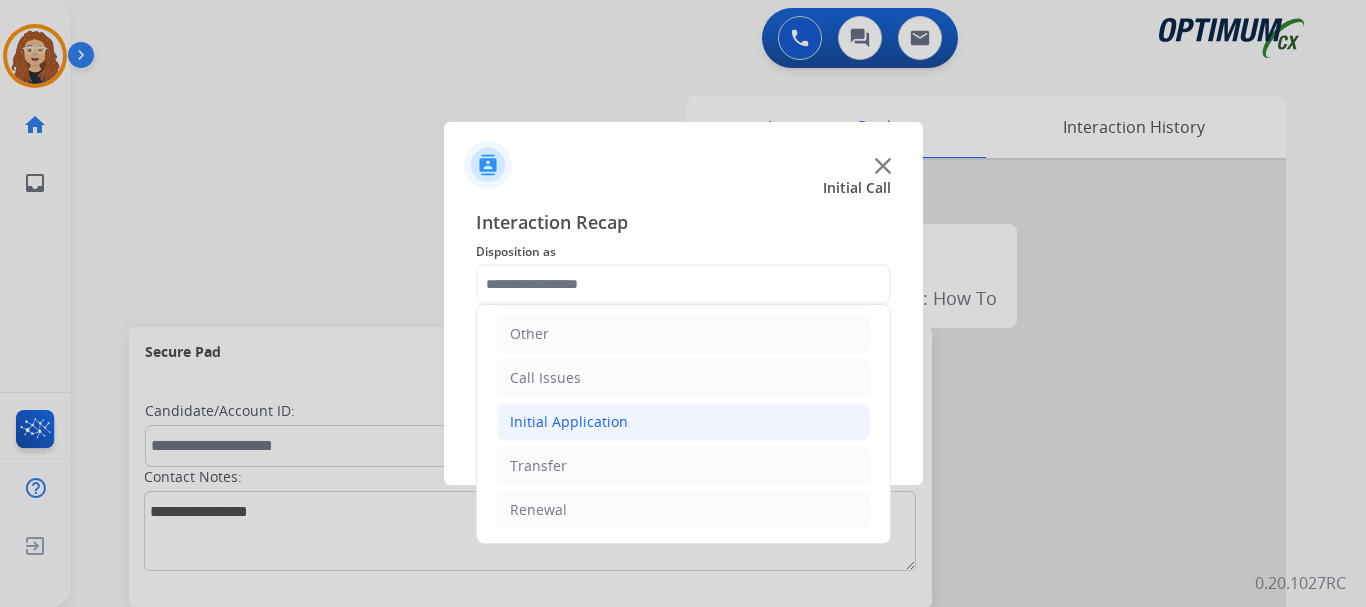 click on "Initial Application" 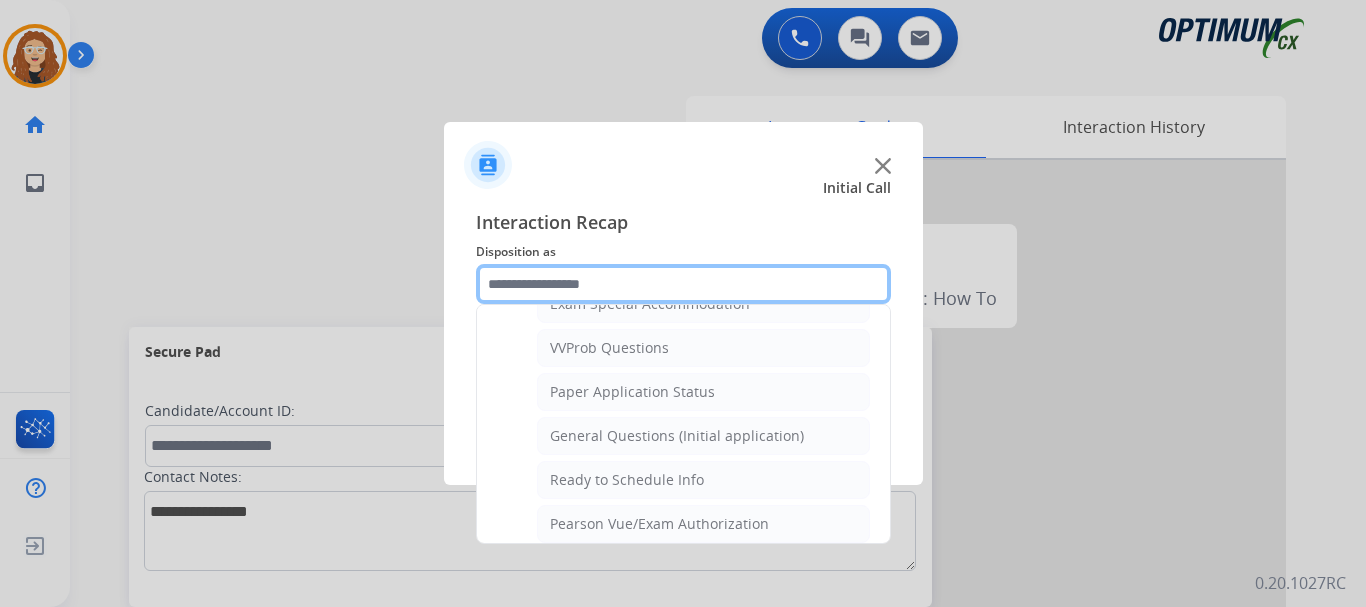 scroll, scrollTop: 1096, scrollLeft: 0, axis: vertical 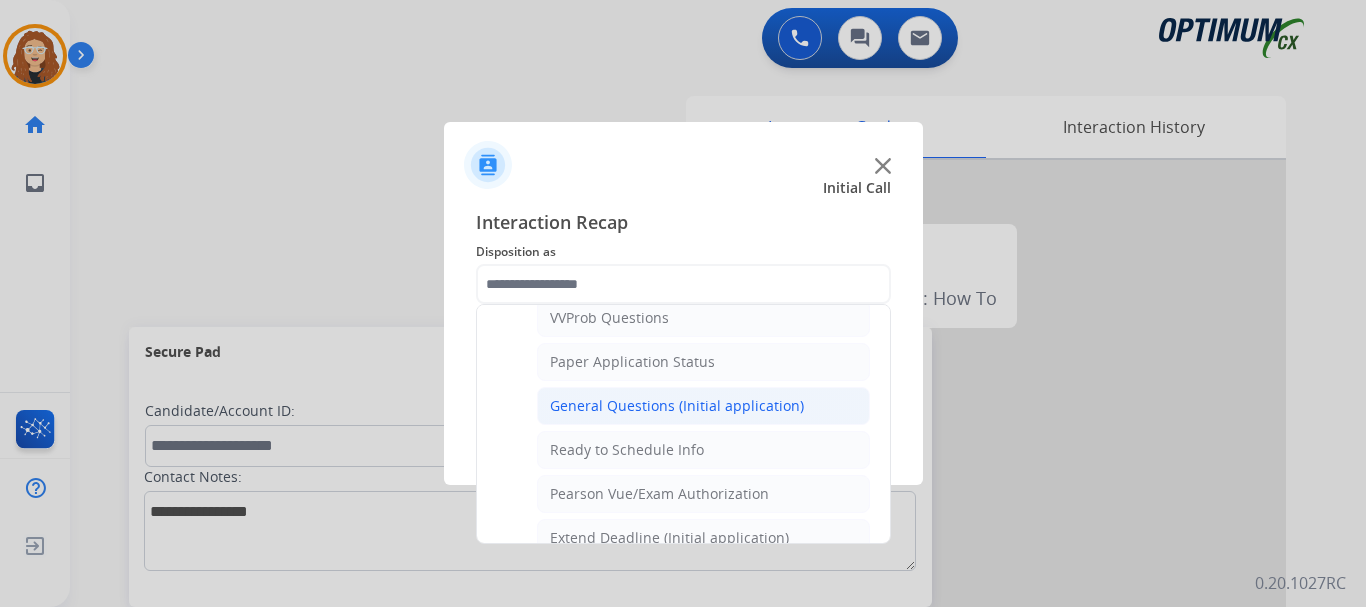 click on "General Questions (Initial application)" 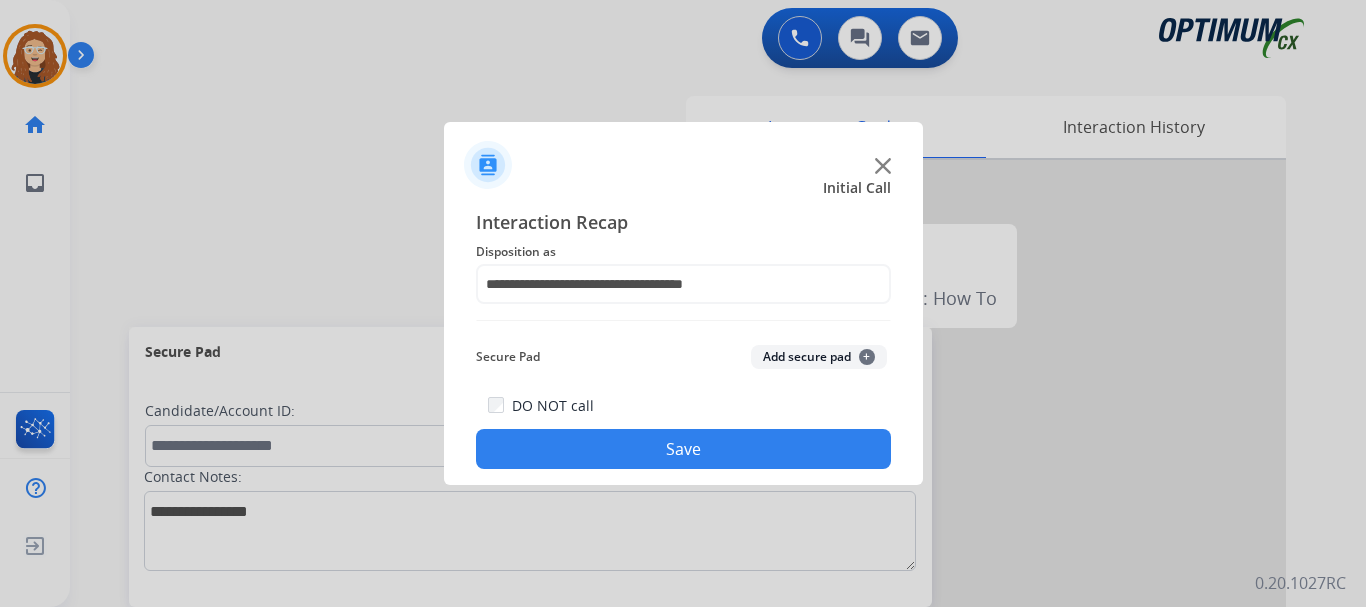 click on "Save" 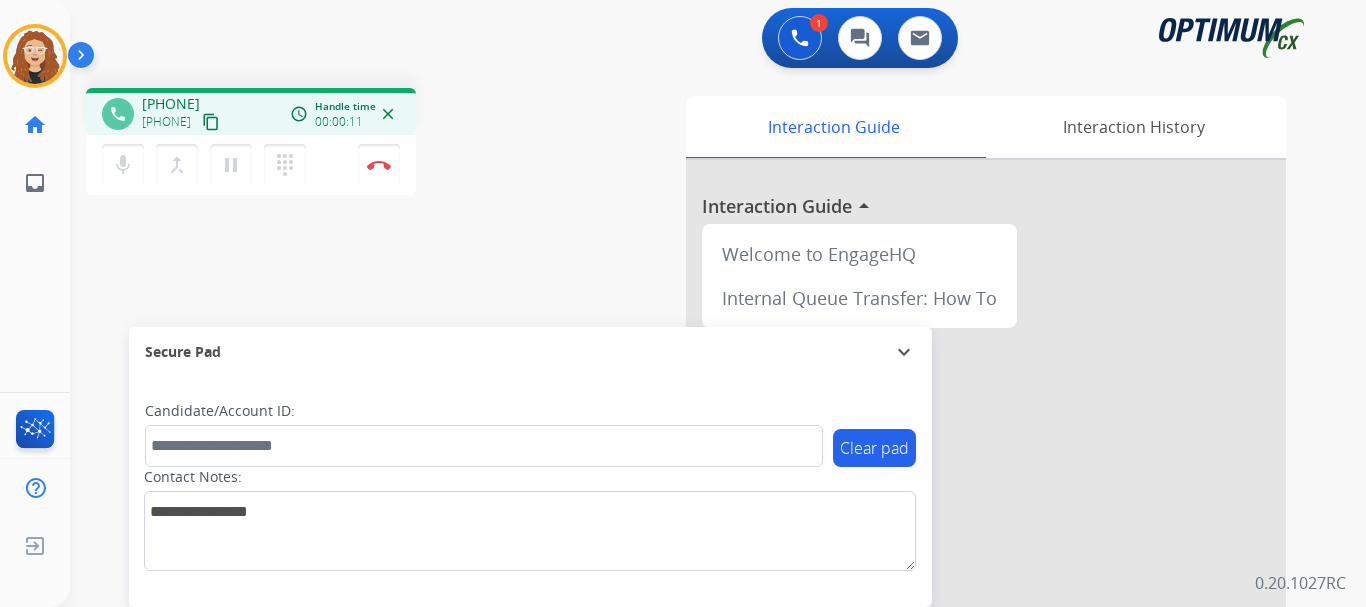 drag, startPoint x: 162, startPoint y: 103, endPoint x: 241, endPoint y: 98, distance: 79.15807 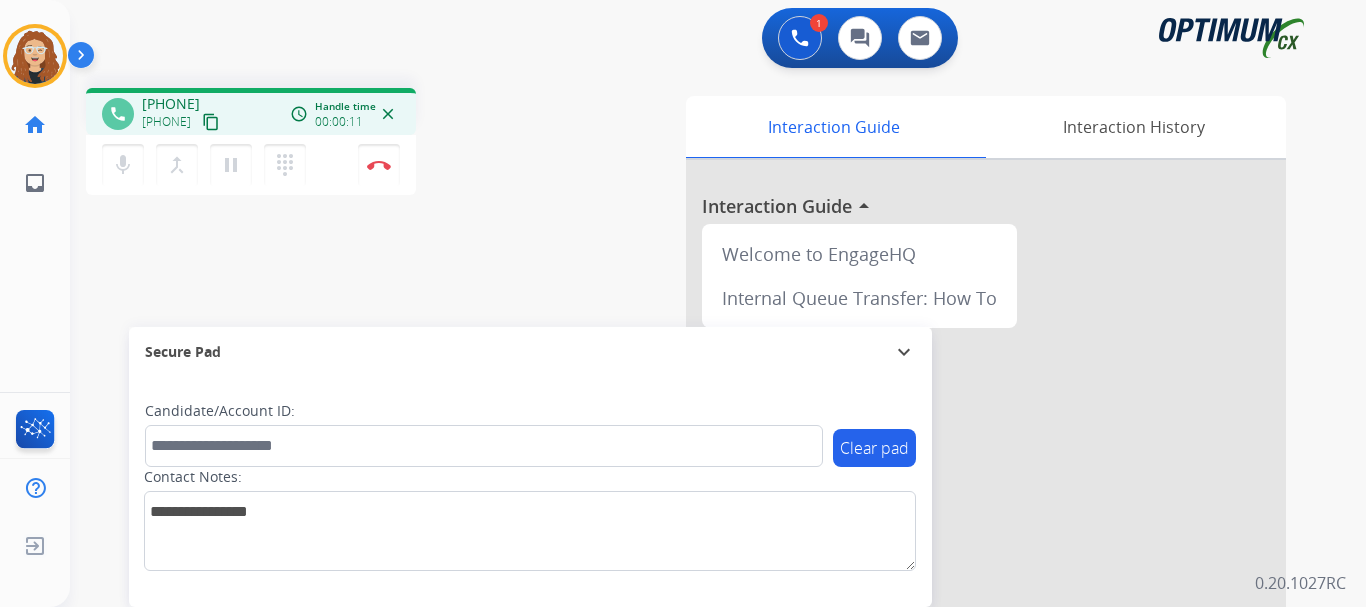 click on "[PHONE] [PHONE] content_copy" at bounding box center (182, 114) 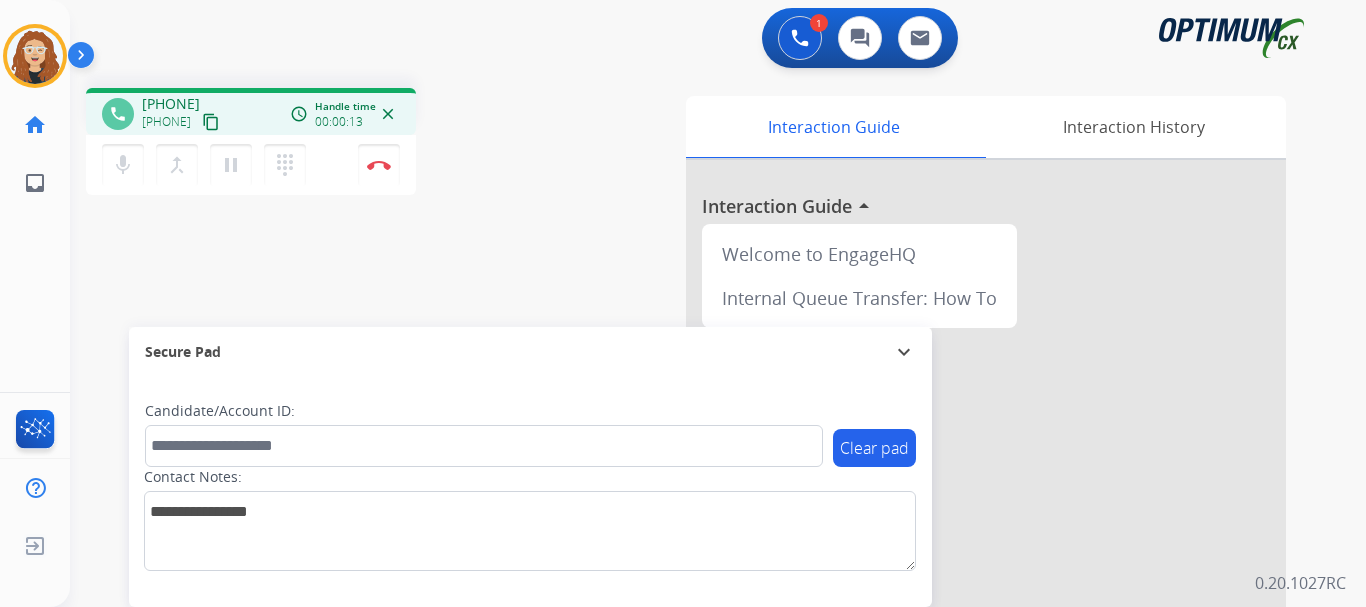 copy on "[PHONE]" 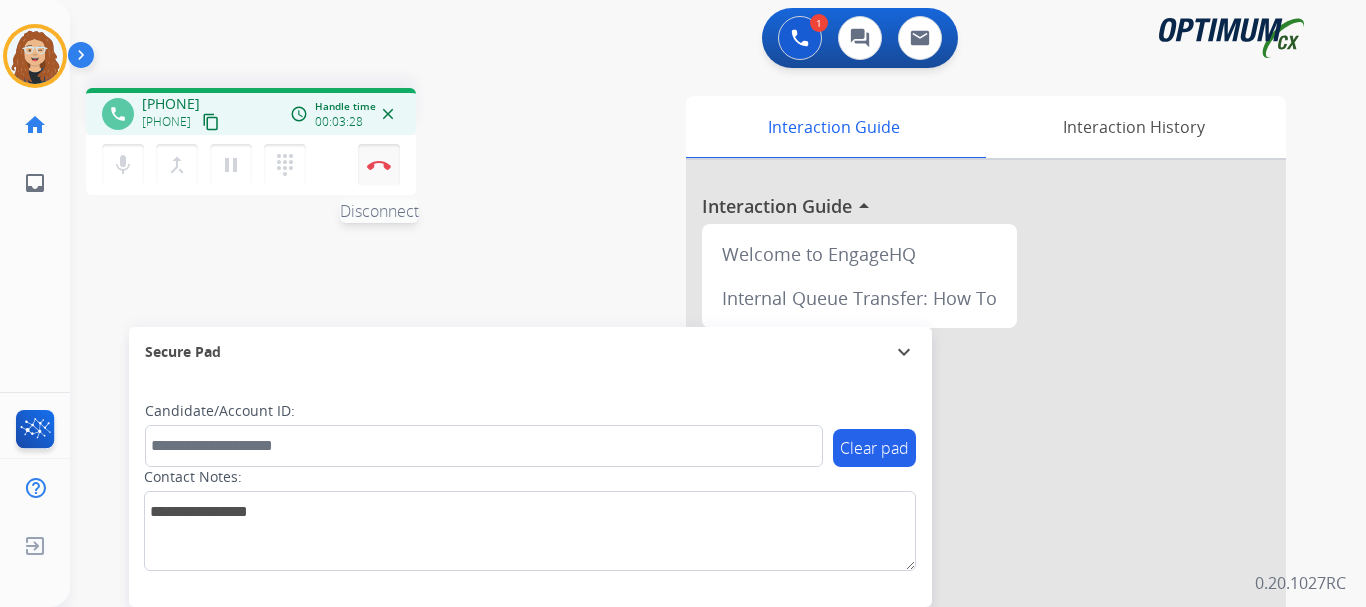 click on "Disconnect" at bounding box center [379, 165] 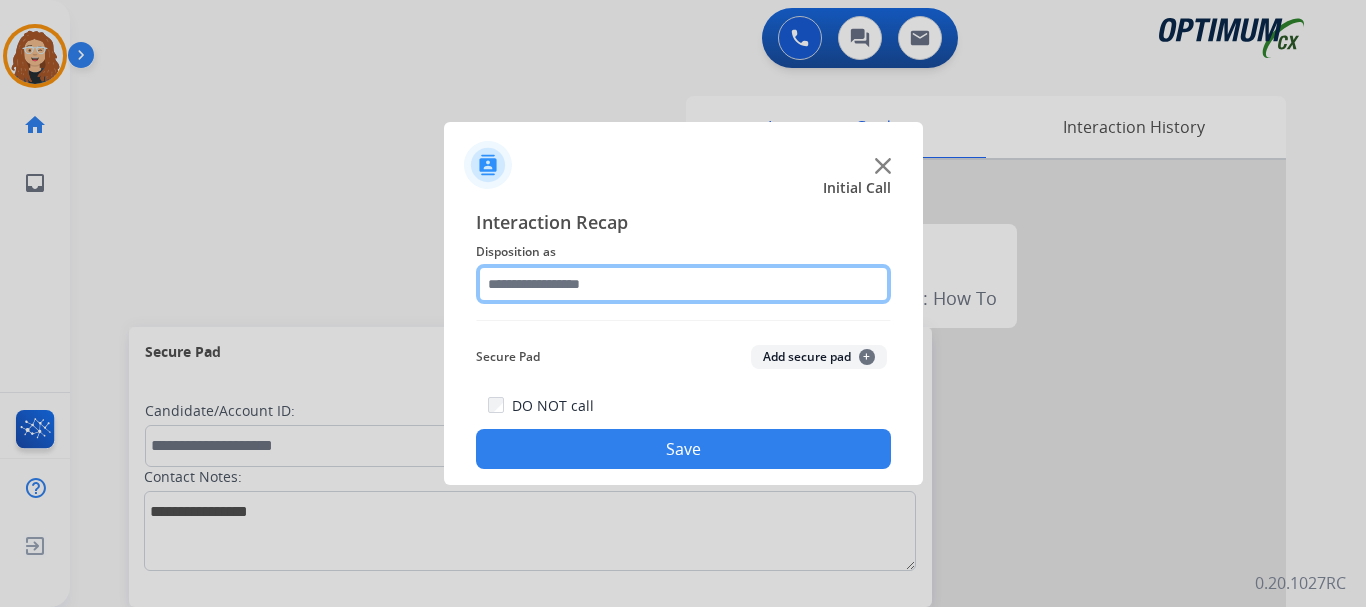 click 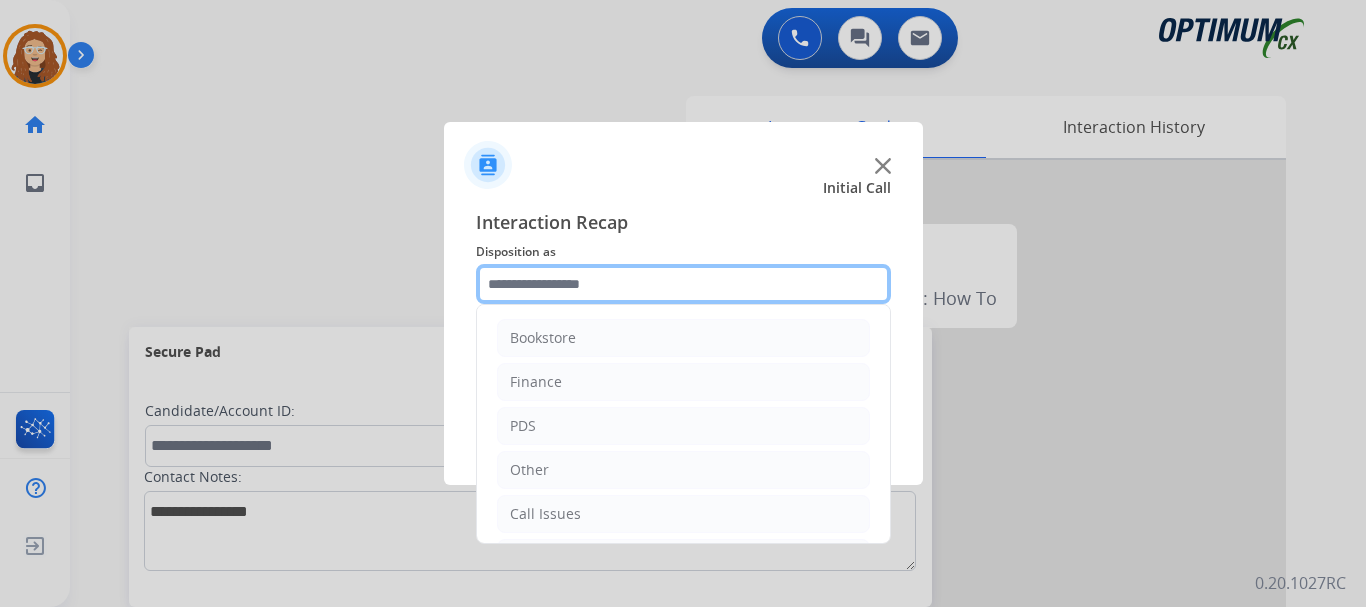 scroll, scrollTop: 136, scrollLeft: 0, axis: vertical 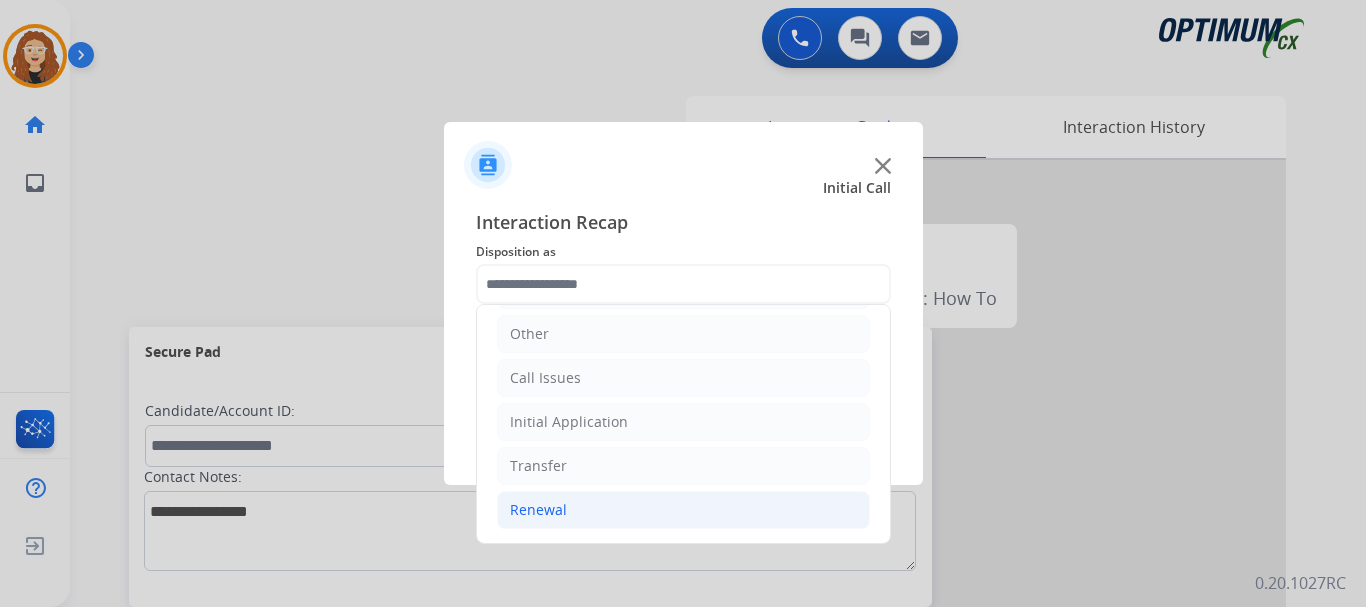 click on "Renewal" 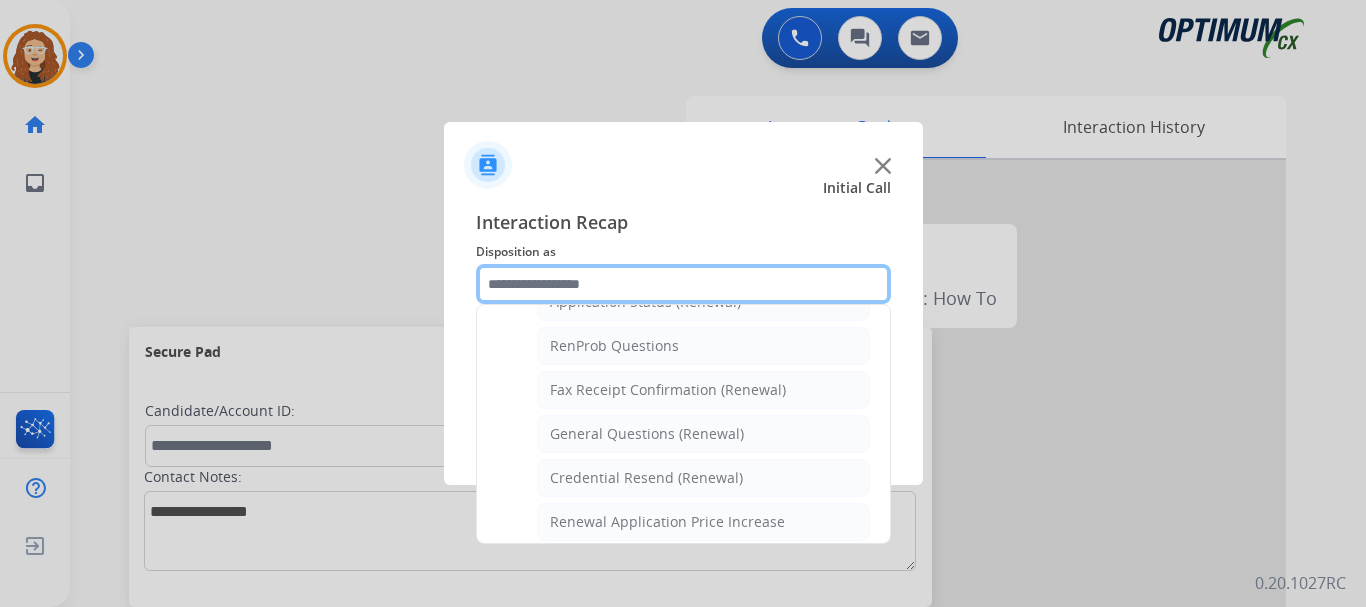 scroll, scrollTop: 518, scrollLeft: 0, axis: vertical 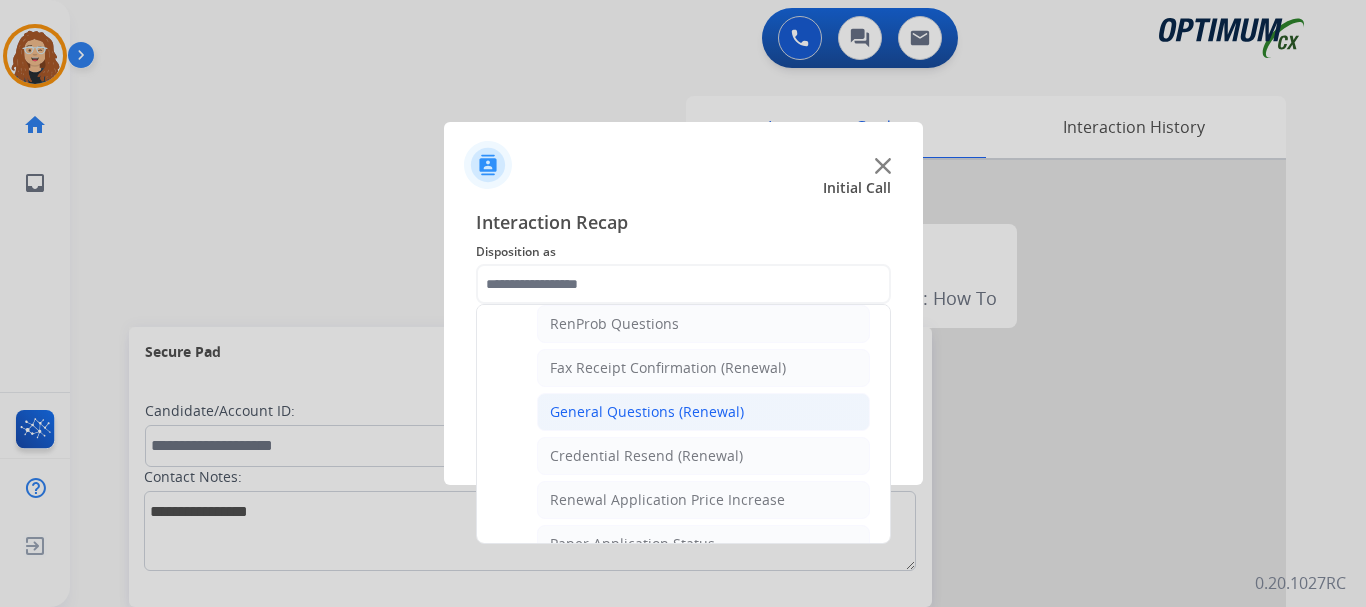 click on "General Questions (Renewal)" 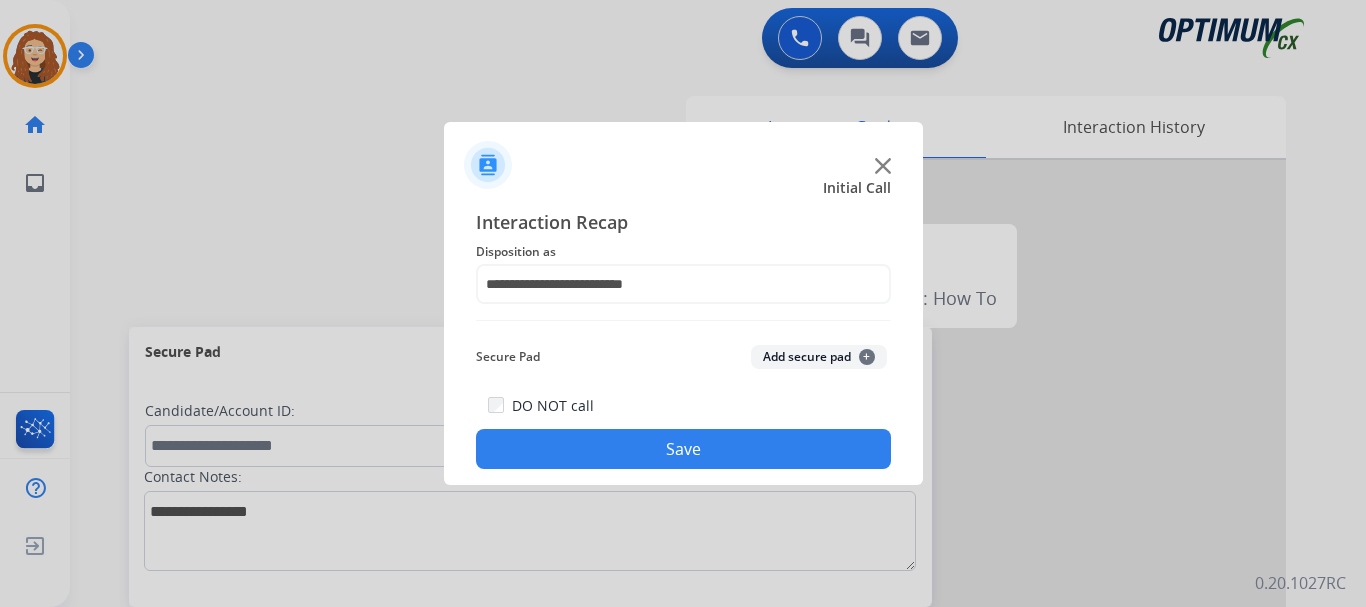 click on "Save" 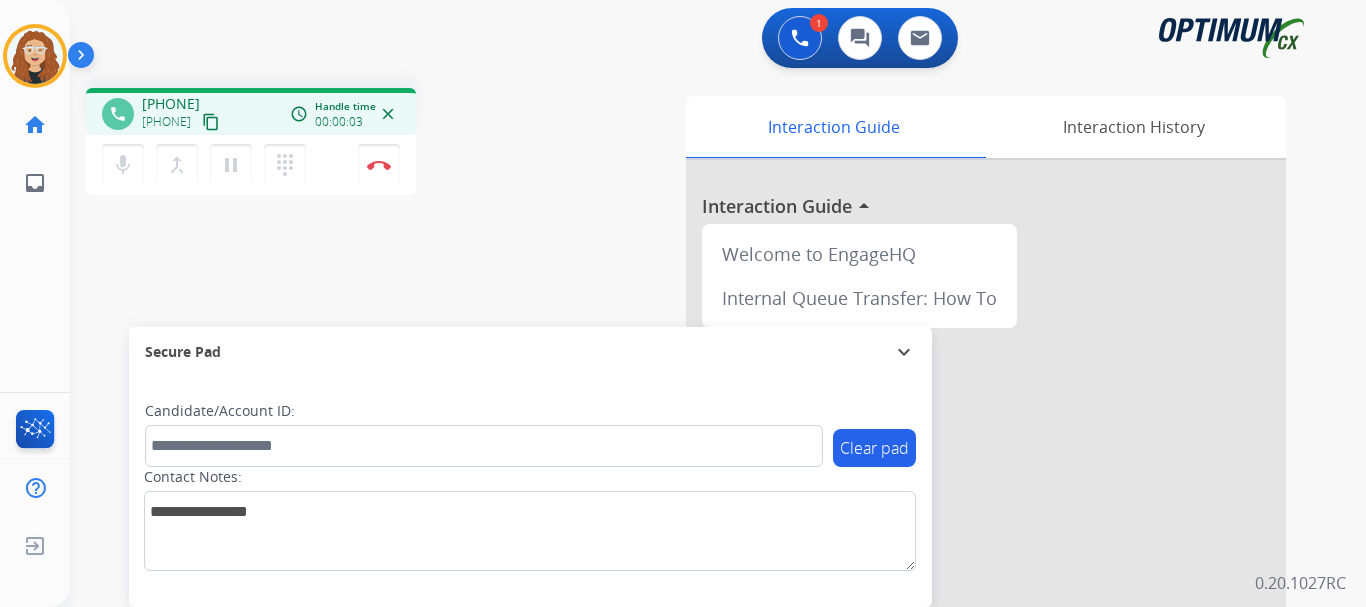 drag, startPoint x: 158, startPoint y: 100, endPoint x: 243, endPoint y: 93, distance: 85.28775 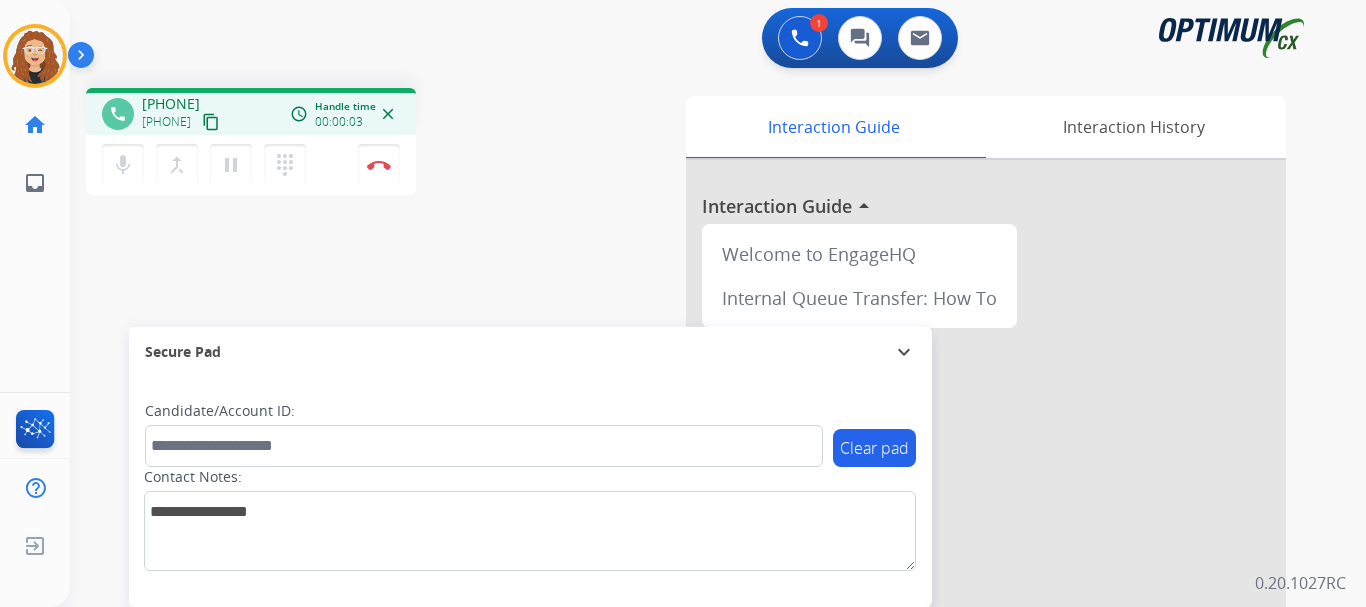 click on "phone [PHONE] [PHONE] content_copy access_time Call metrics Queue   00:11 Hold   00:00 Talk   00:04 Total   00:14 Handle time 00:00:03 close" at bounding box center [251, 111] 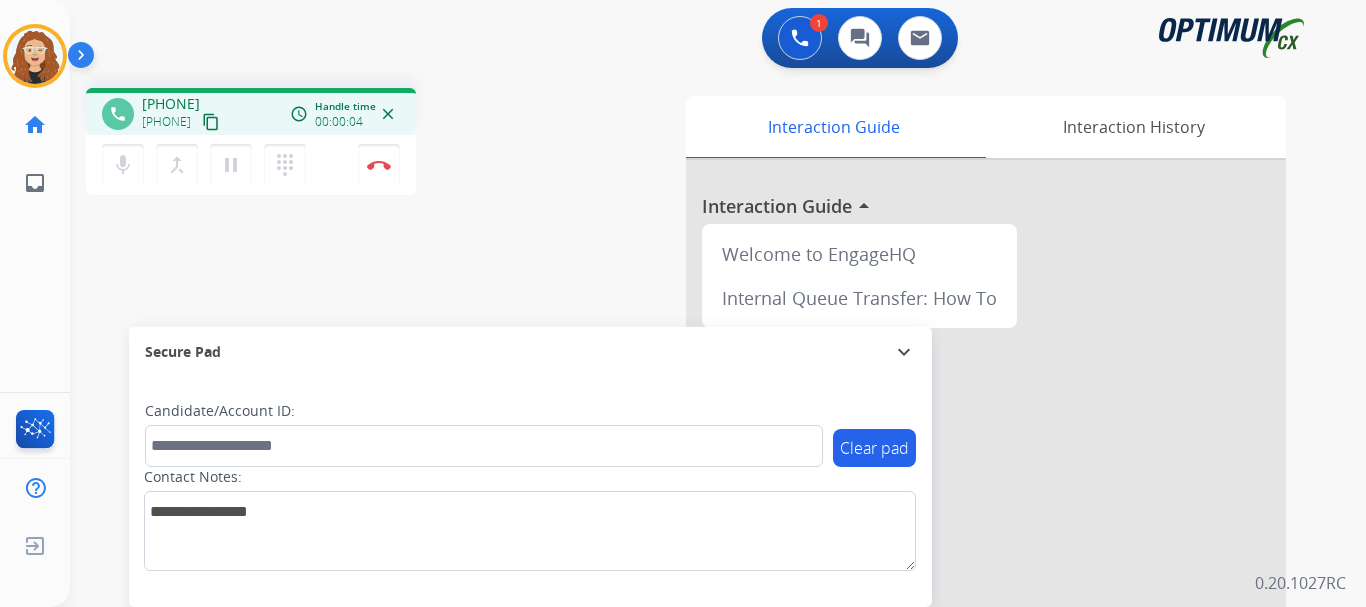 copy on "[PHONE]" 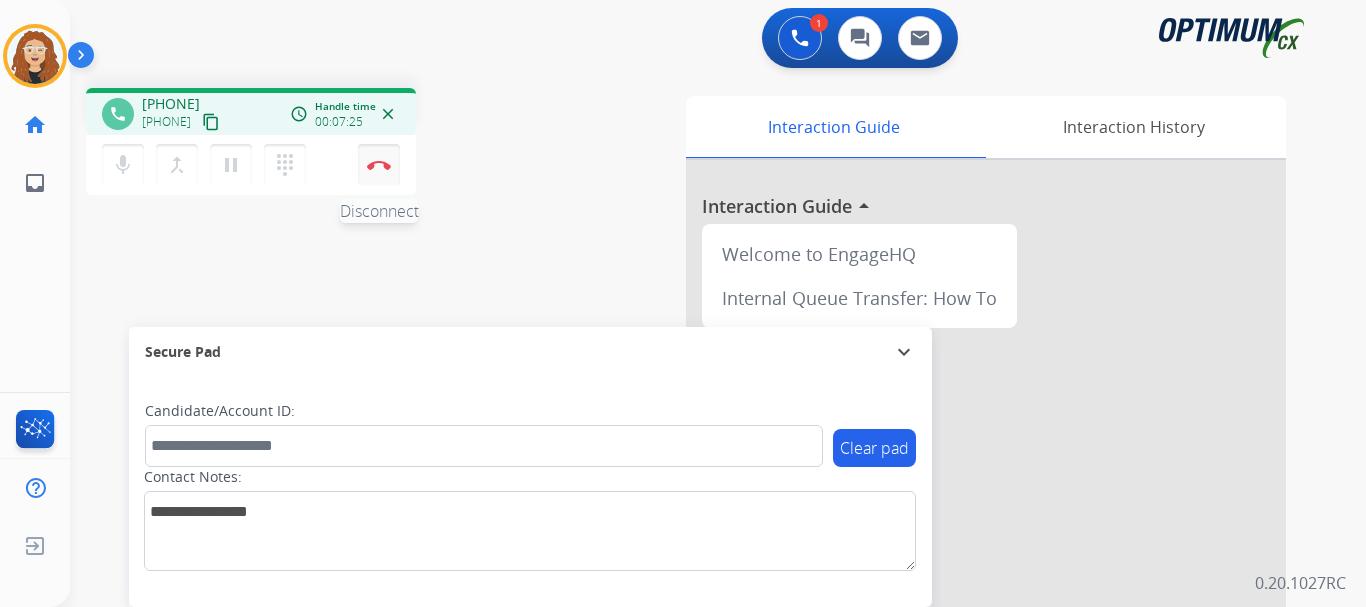click at bounding box center [379, 165] 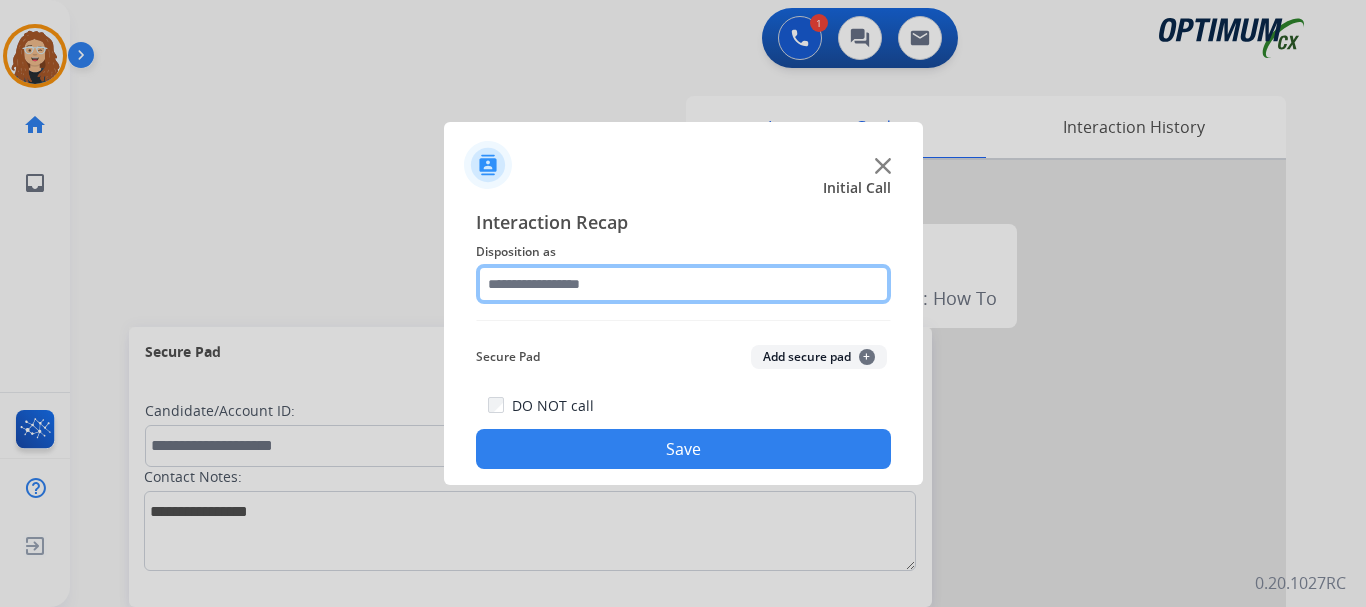 click 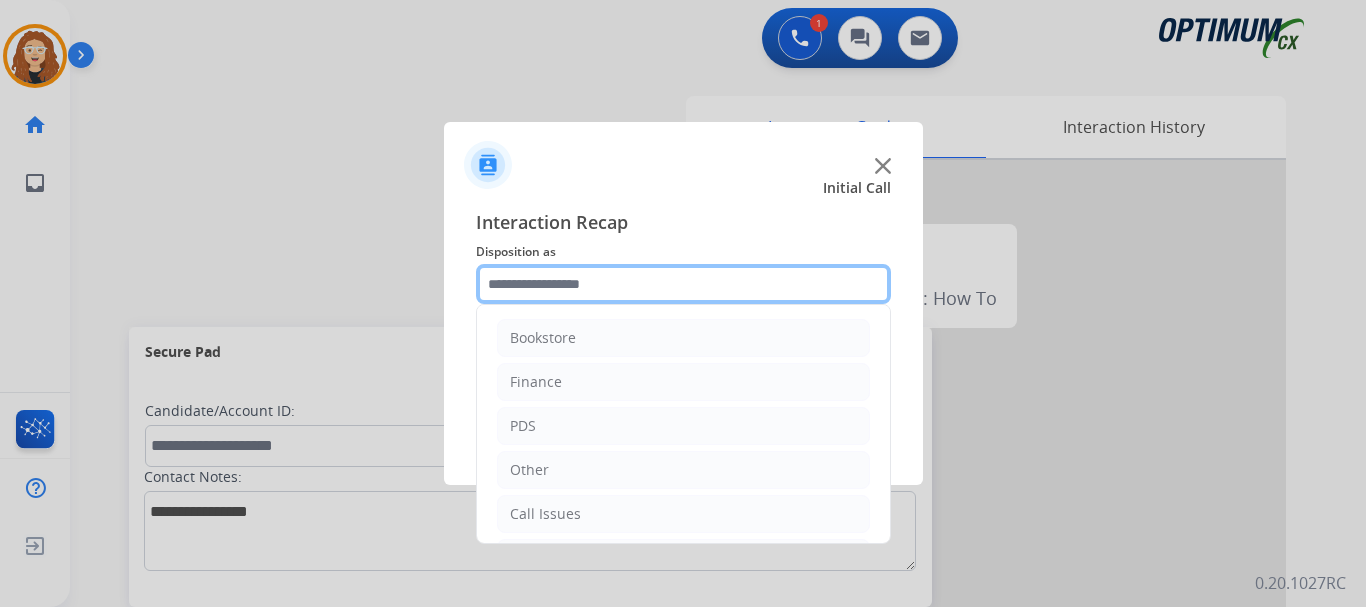 scroll, scrollTop: 136, scrollLeft: 0, axis: vertical 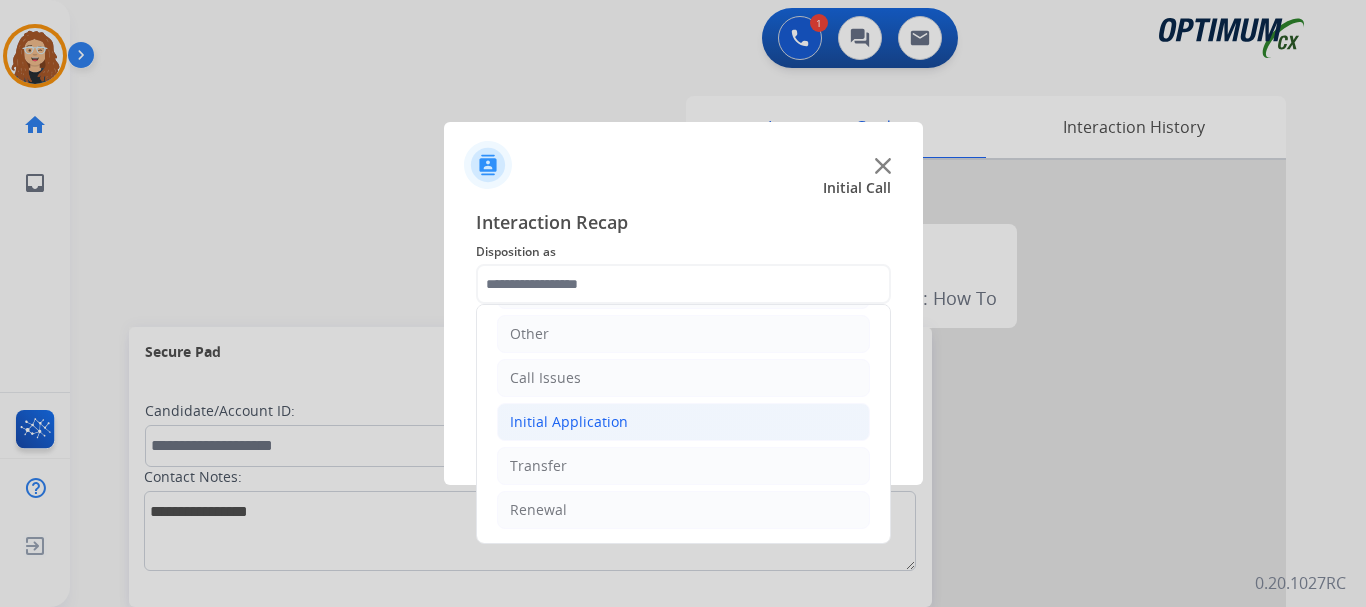 click on "Initial Application" 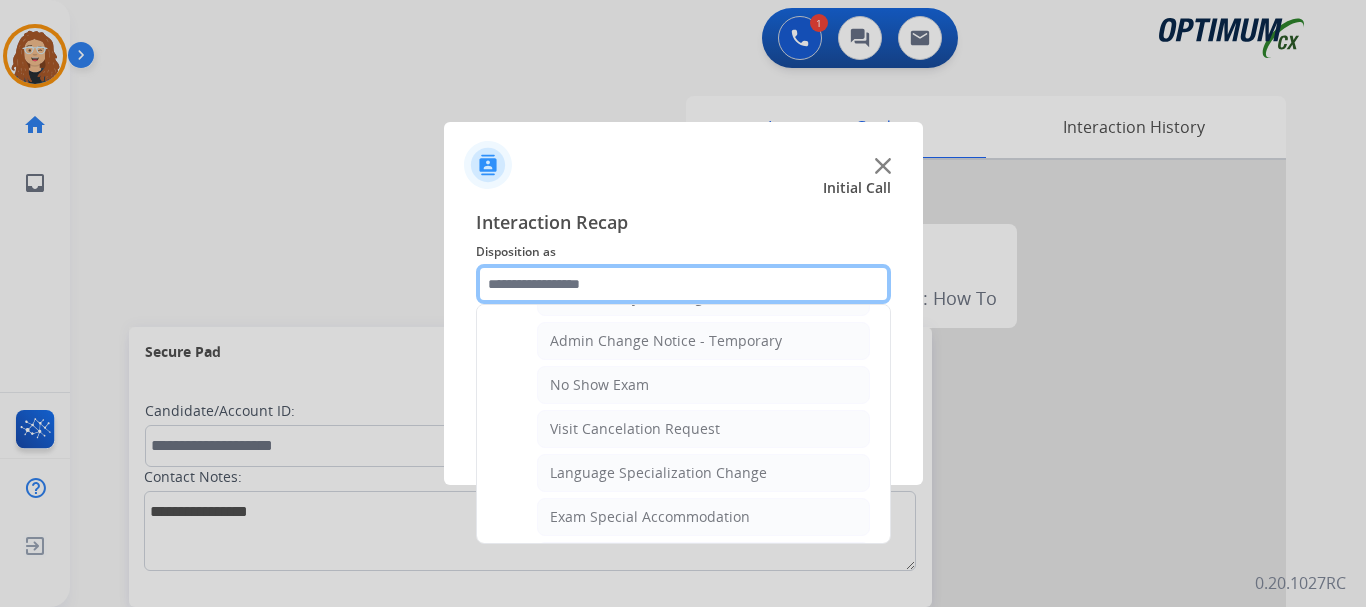 scroll, scrollTop: 877, scrollLeft: 0, axis: vertical 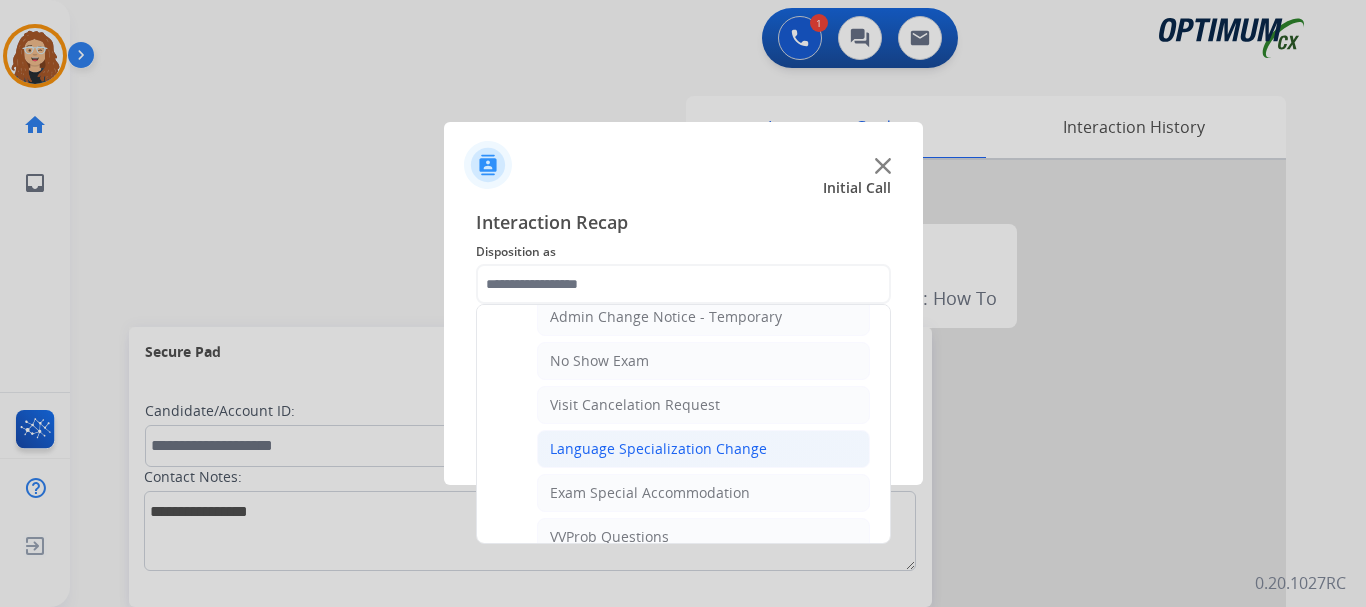 click on "Language Specialization Change" 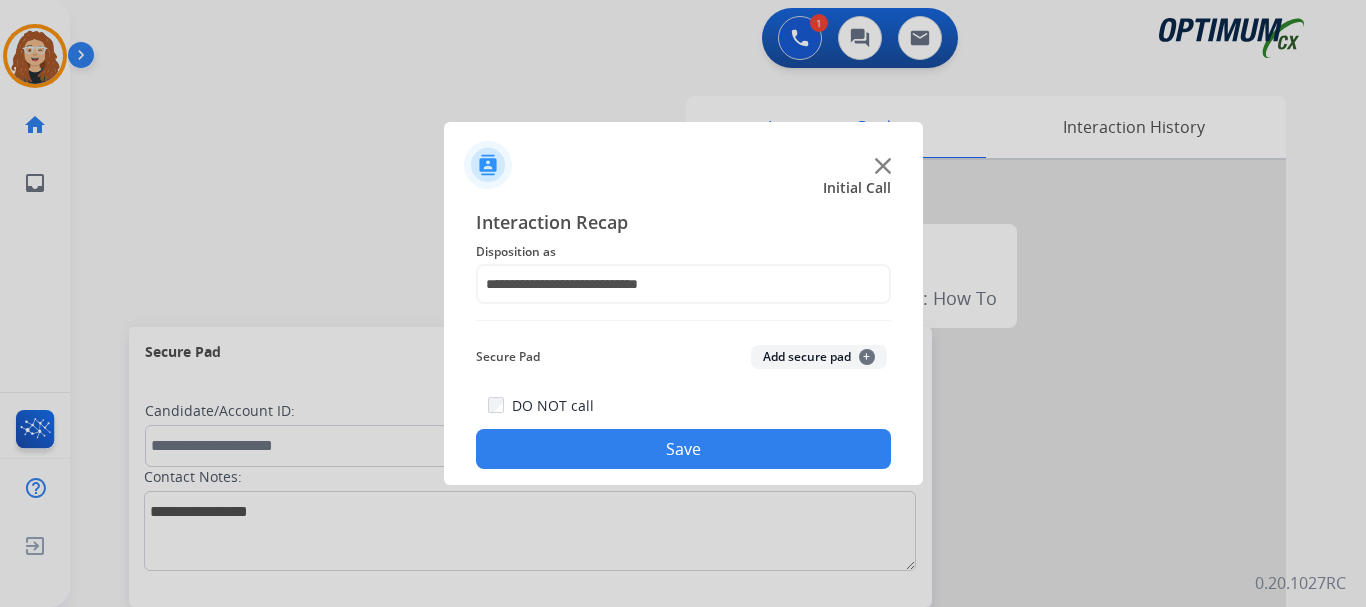 click on "Save" 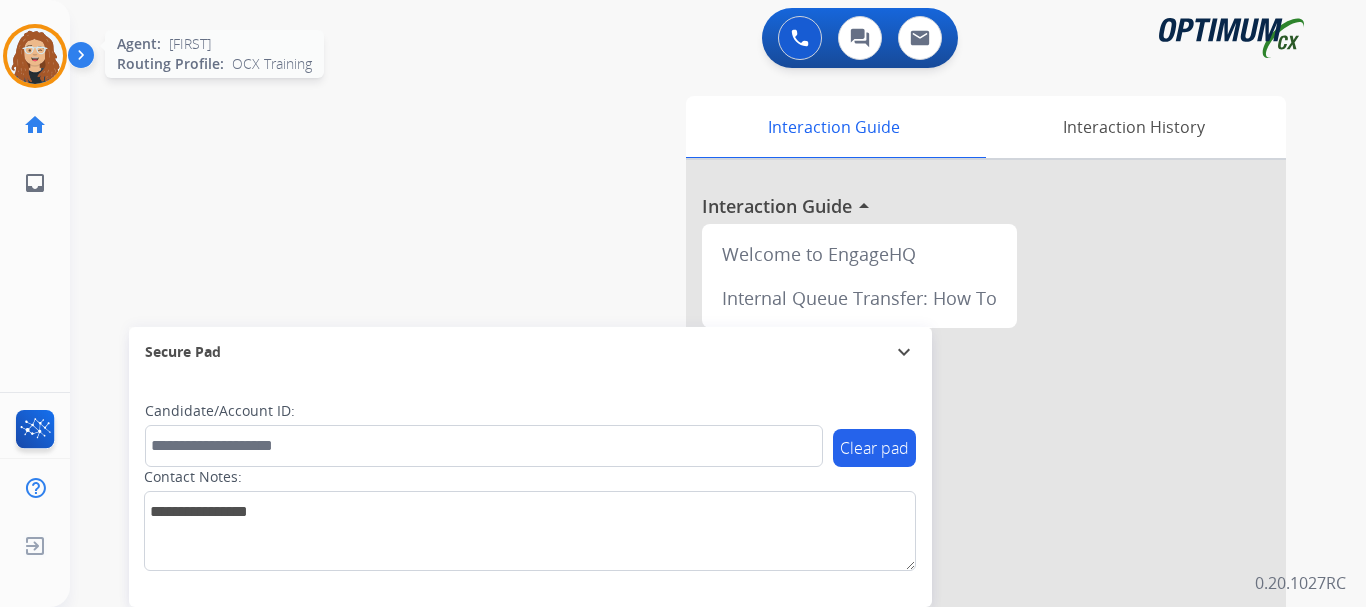 click at bounding box center (35, 56) 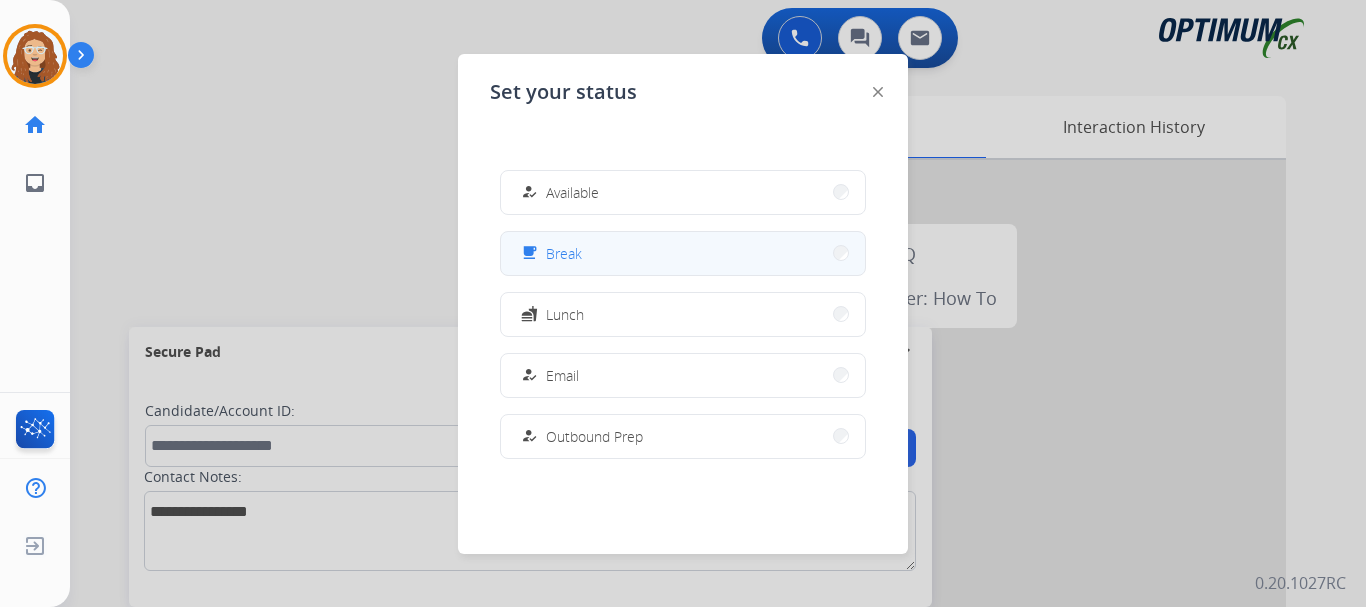 click on "free_breakfast Break" at bounding box center (683, 253) 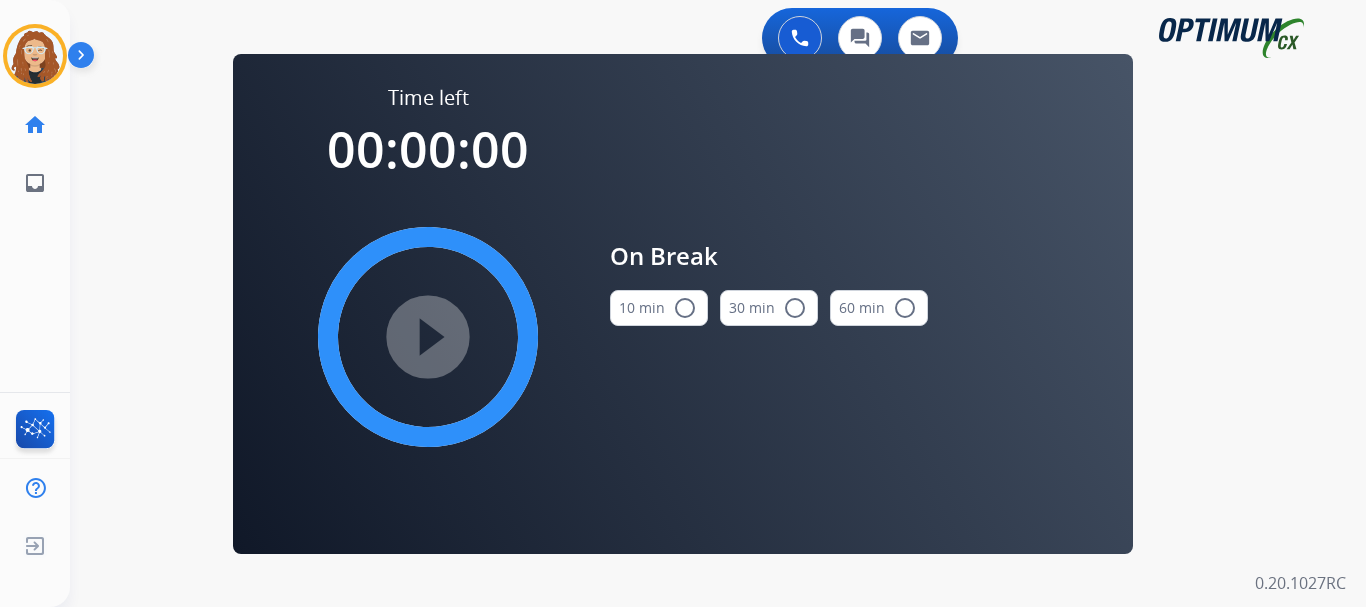 click on "radio_button_unchecked" at bounding box center (685, 308) 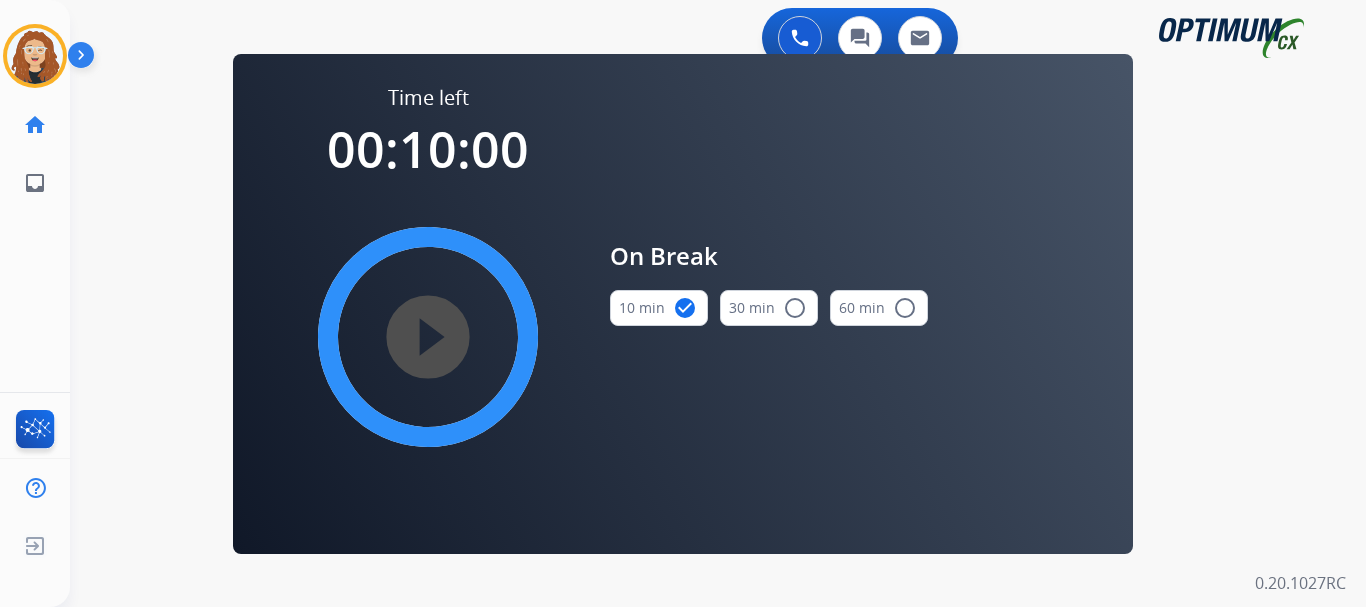 click on "play_circle_filled" at bounding box center (428, 337) 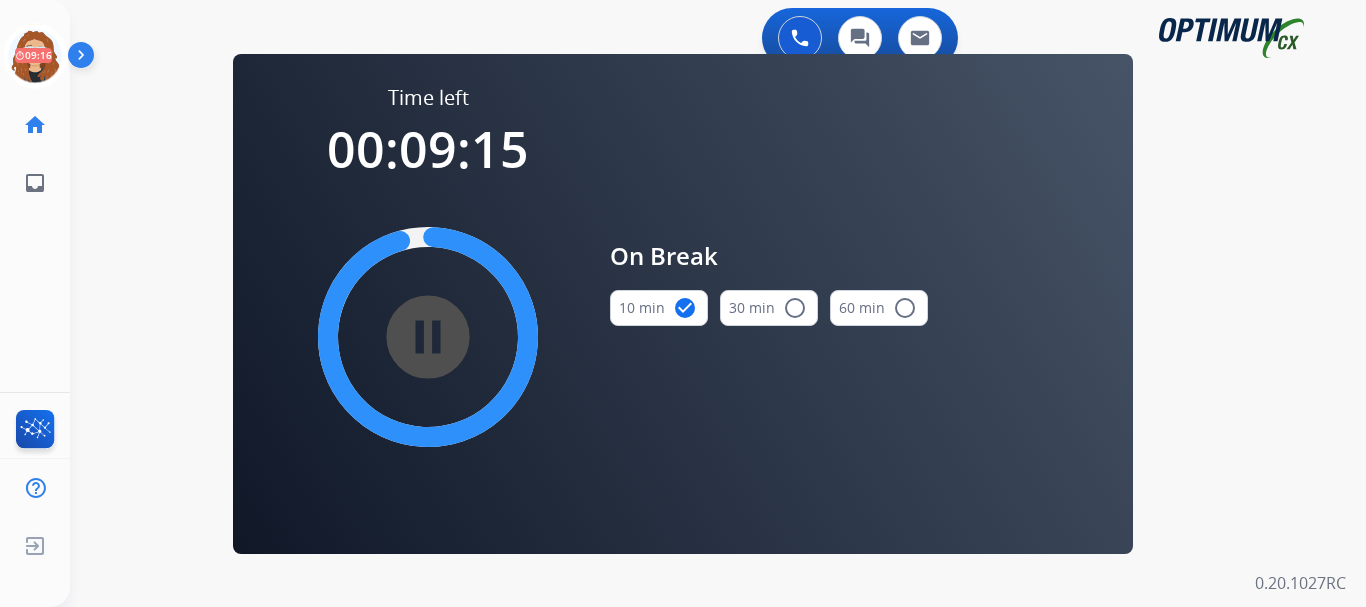 click on "0 Voice Interactions  0  Chat Interactions   0  Email Interactions swap_horiz Break voice bridge close_fullscreen Connect 3-Way Call merge_type Separate 3-Way Call Time left 00:09:15 pause_circle_filled On Break  10 min  check_circle  30 min  radio_button_unchecked  60 min  radio_button_unchecked  Interaction Guide   Interaction History  Interaction Guide arrow_drop_up  Welcome to EngageHQ   Internal Queue Transfer: How To  Secure Pad expand_more Clear pad Candidate/Account ID: Contact Notes:                  0.20.1027RC" at bounding box center (718, 303) 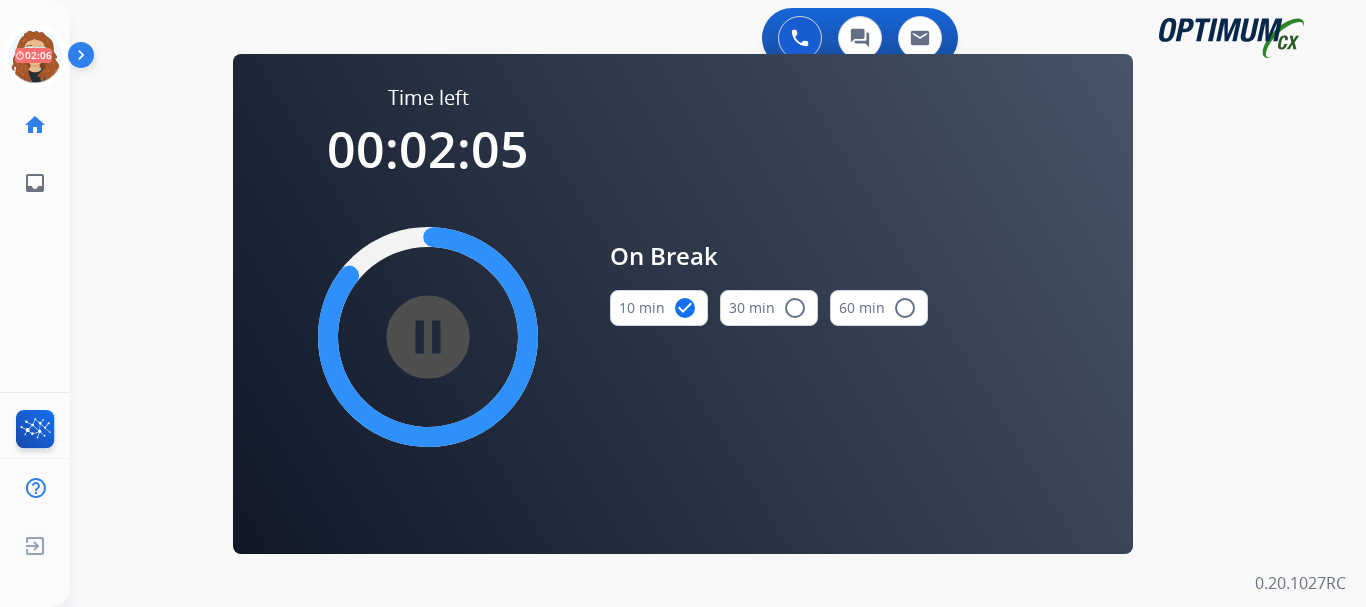 click on "0 Voice Interactions  0  Chat Interactions   0  Email Interactions swap_horiz Break voice bridge close_fullscreen Connect 3-Way Call merge_type Separate 3-Way Call Time left 00:02:05 pause_circle_filled On Break  10 min  check_circle  30 min  radio_button_unchecked  60 min  radio_button_unchecked  Interaction Guide   Interaction History  Interaction Guide arrow_drop_up  Welcome to EngageHQ   Internal Queue Transfer: How To  Secure Pad expand_more Clear pad Candidate/Account ID: Contact Notes:                  0.20.1027RC" at bounding box center (718, 303) 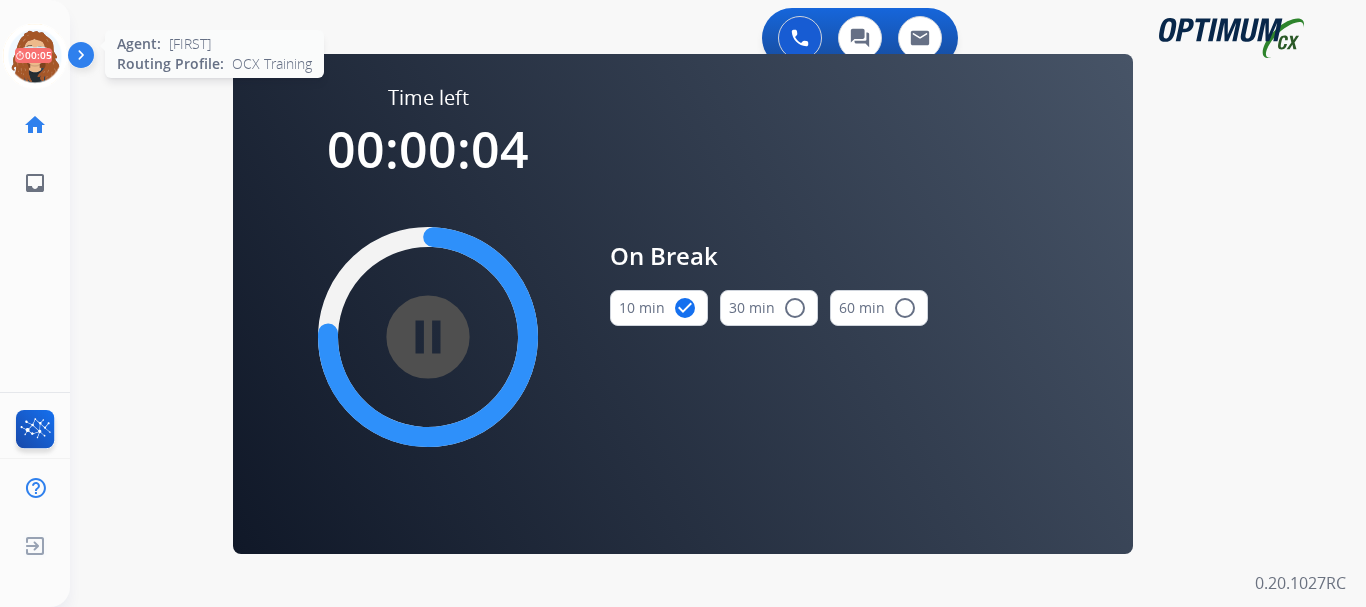 click 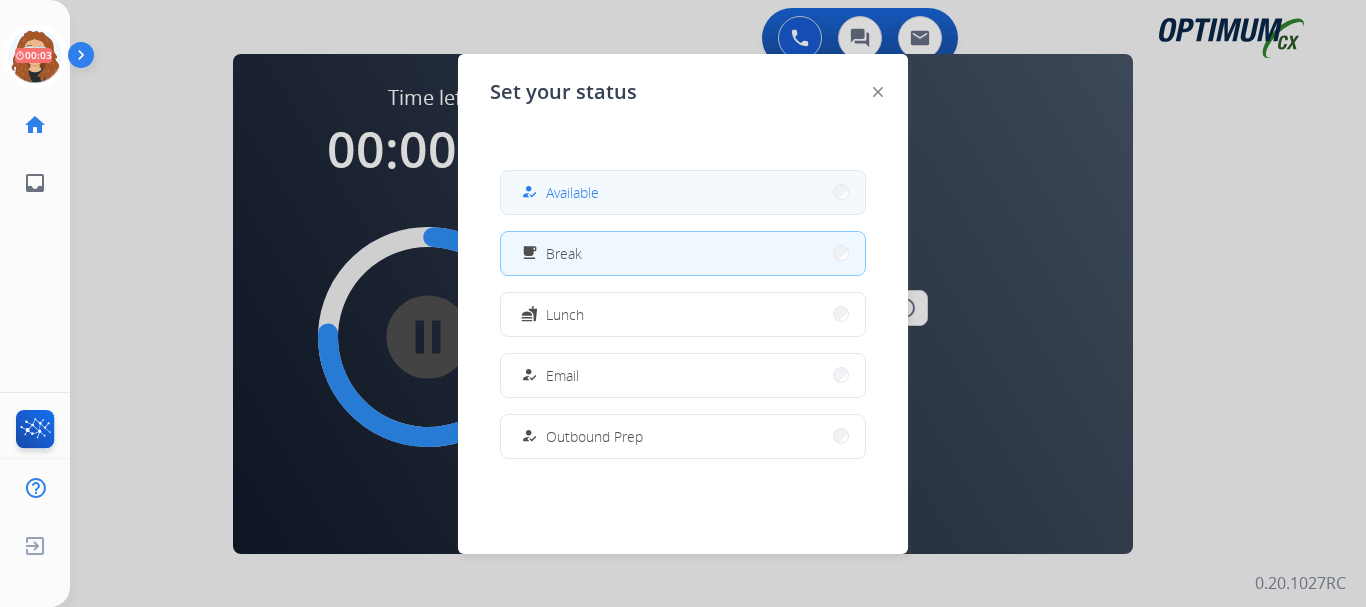 click on "how_to_reg Available" at bounding box center [683, 192] 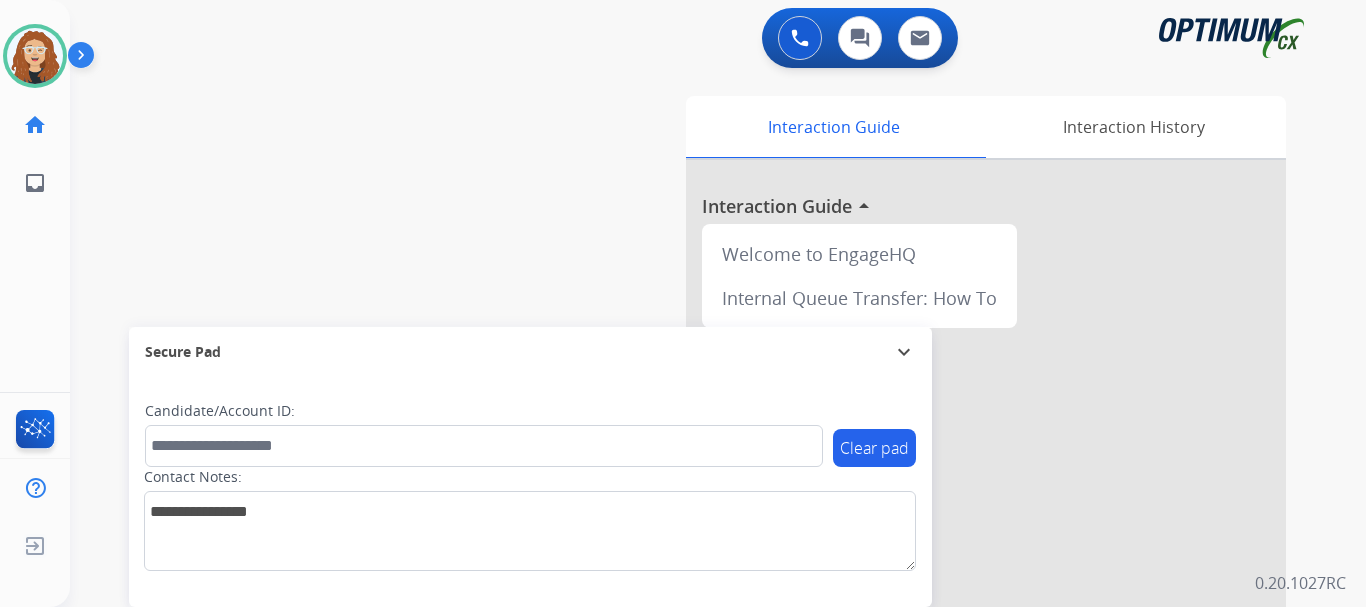 click on "swap_horiz Break voice bridge close_fullscreen Connect 3-Way Call merge_type Separate 3-Way Call  Interaction Guide   Interaction History  Interaction Guide arrow_drop_up  Welcome to EngageHQ   Internal Queue Transfer: How To  Secure Pad expand_more Clear pad Candidate/Account ID: Contact Notes:" at bounding box center [694, 489] 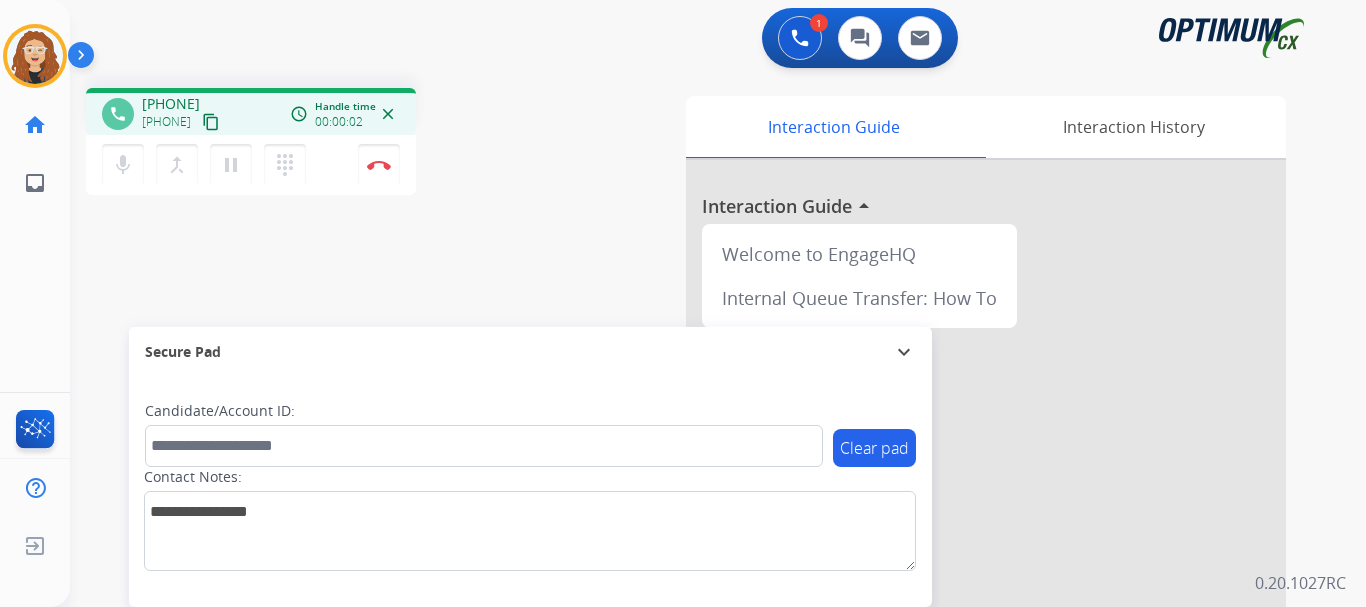 drag, startPoint x: 158, startPoint y: 103, endPoint x: 238, endPoint y: 99, distance: 80.09994 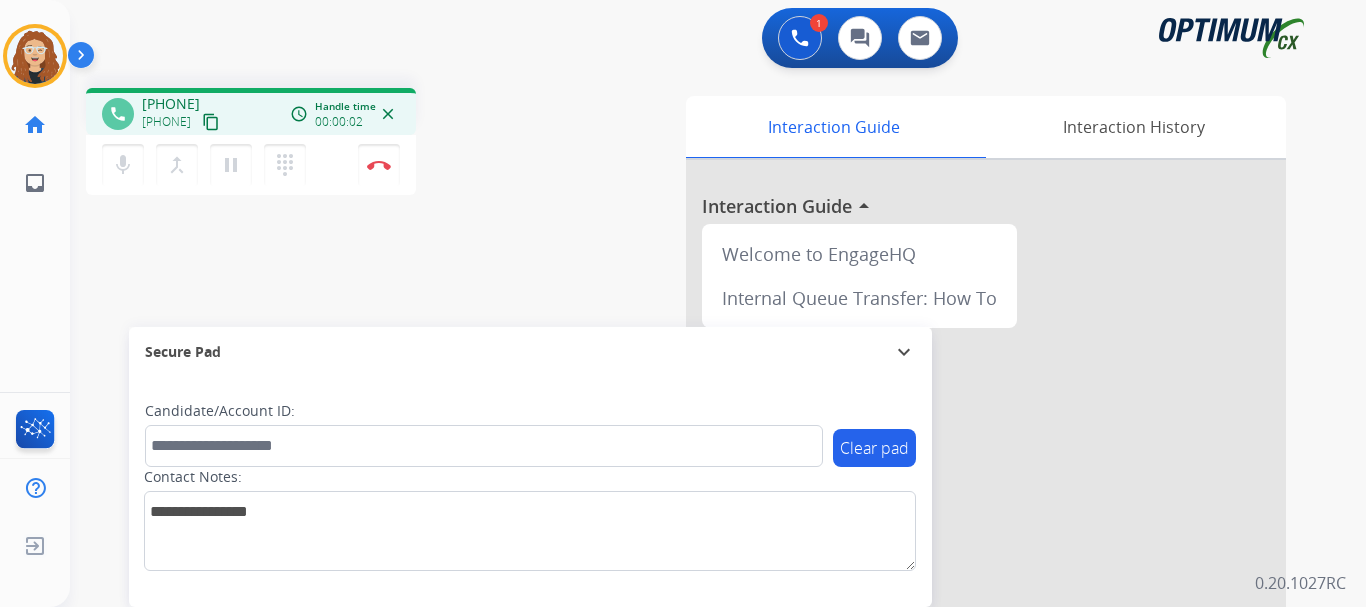 click on "[PHONE] [PHONE] content_copy" at bounding box center [182, 114] 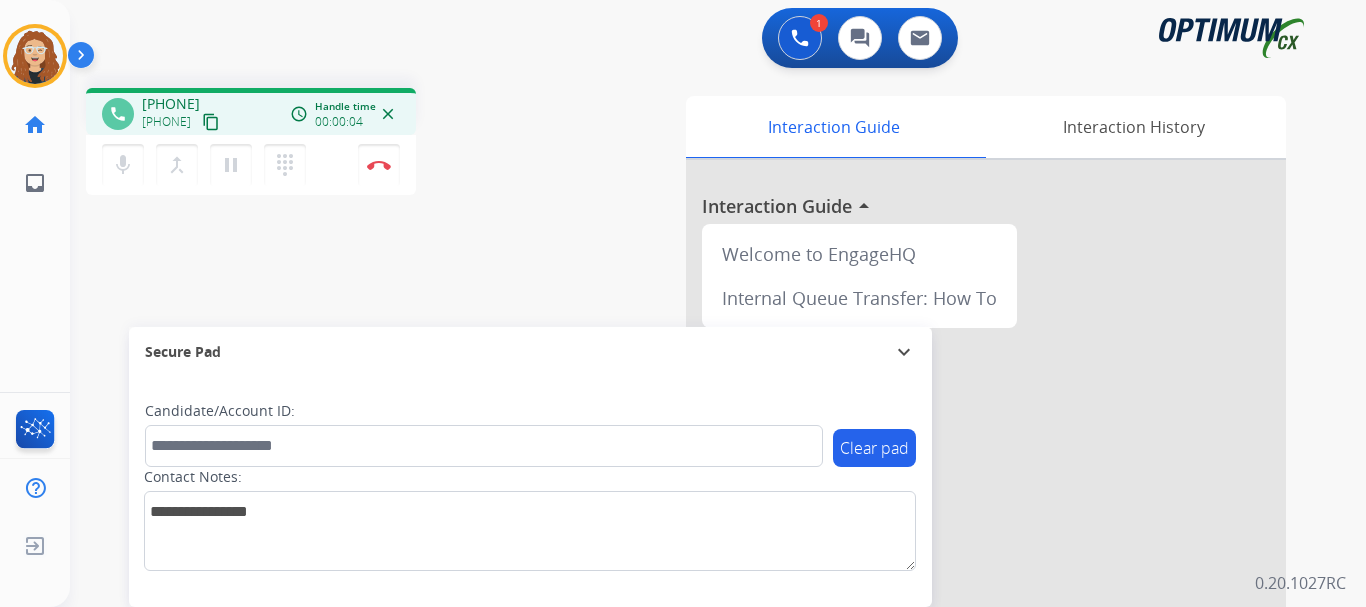 copy on "[PHONE]" 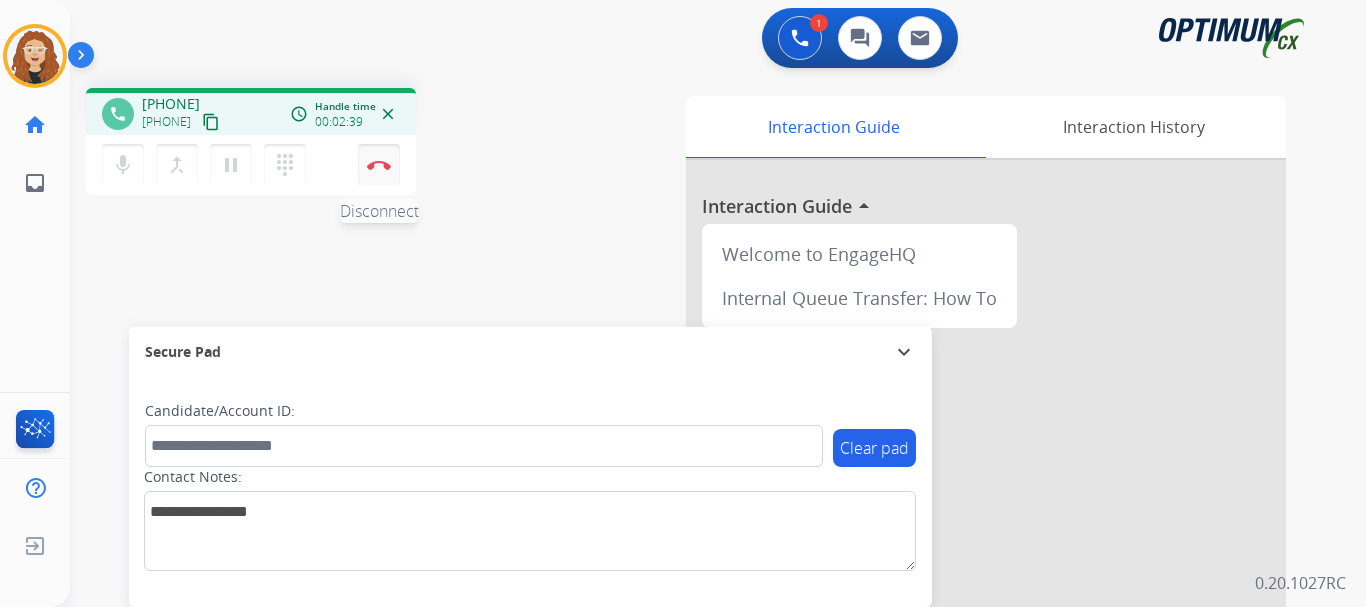click on "Disconnect" at bounding box center [379, 165] 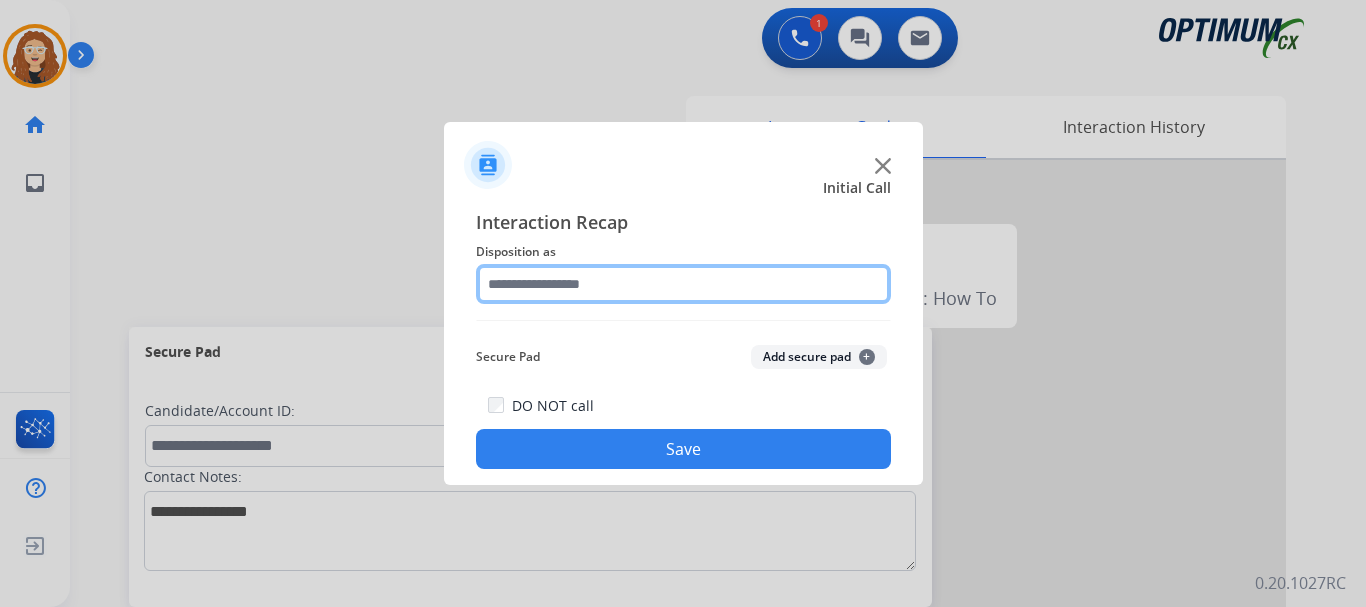 click 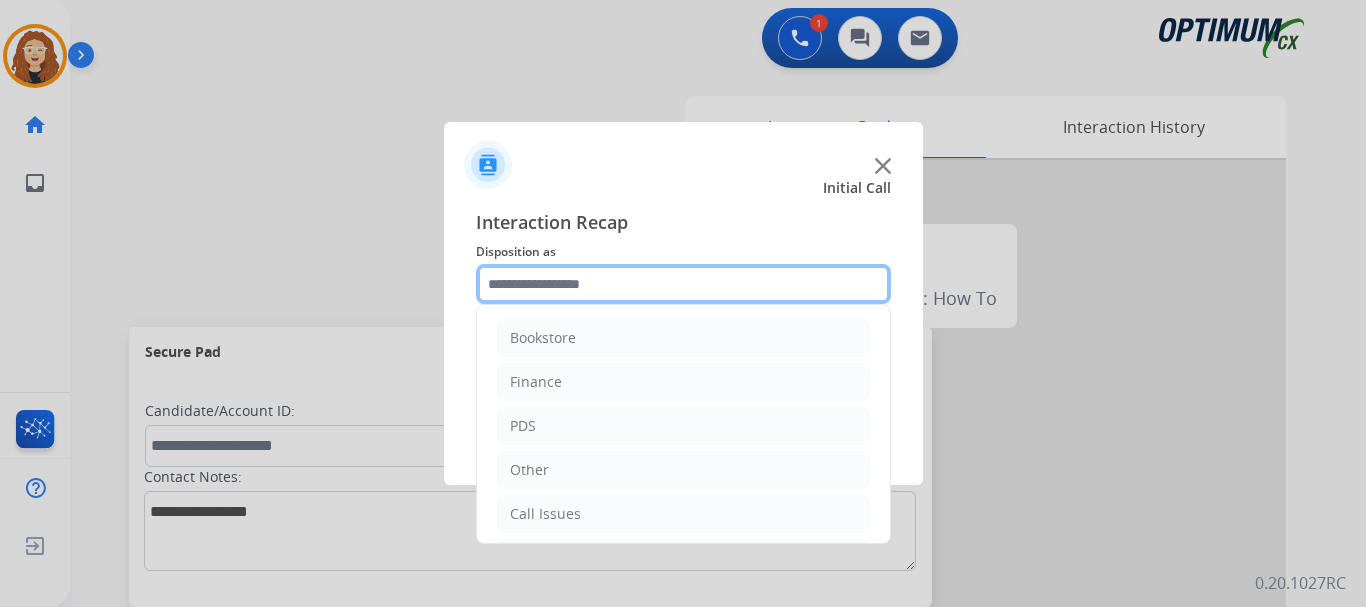 scroll, scrollTop: 136, scrollLeft: 0, axis: vertical 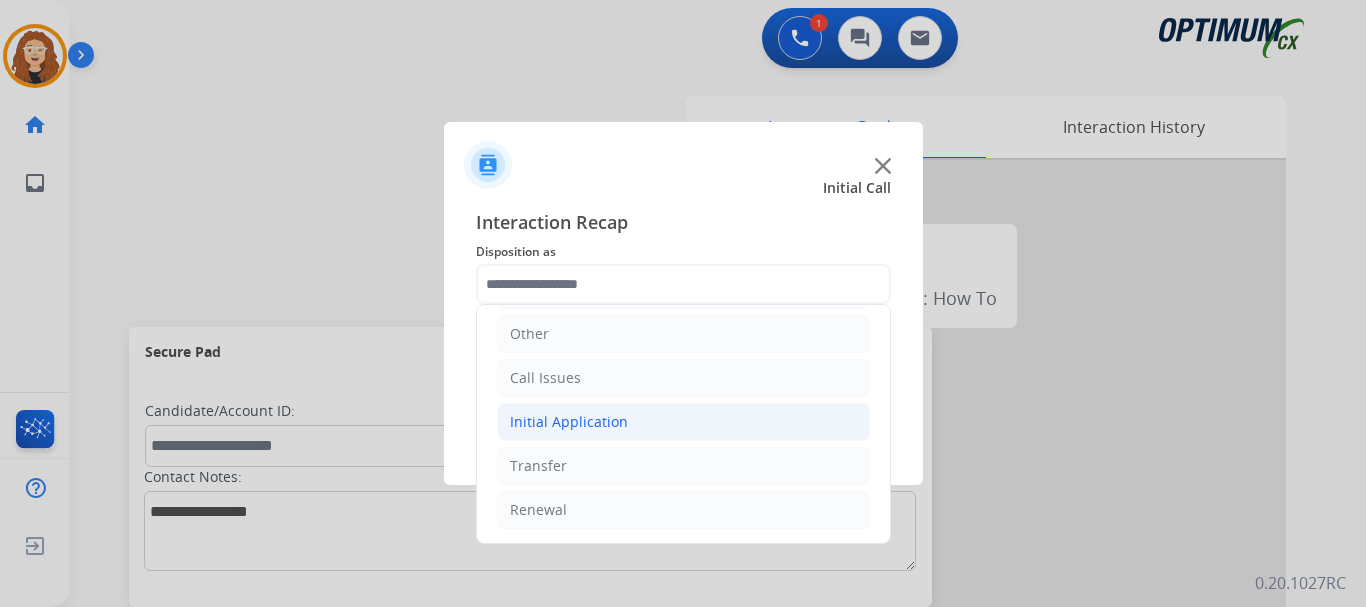 click on "Initial Application" 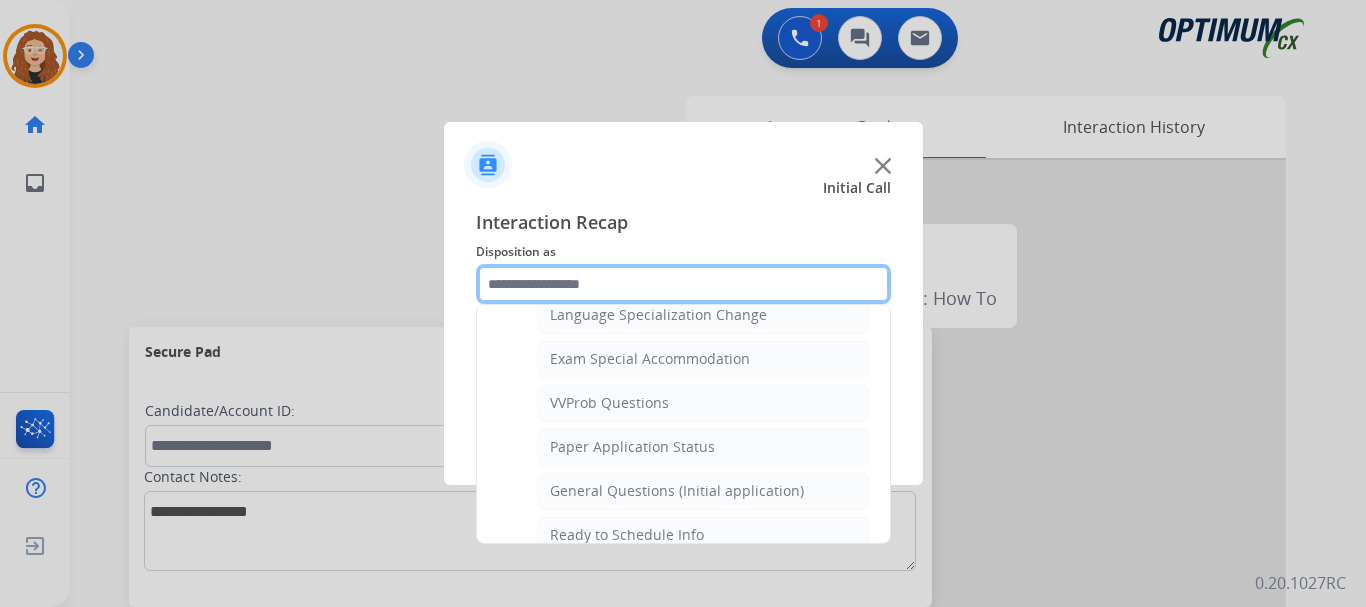 scroll, scrollTop: 1036, scrollLeft: 0, axis: vertical 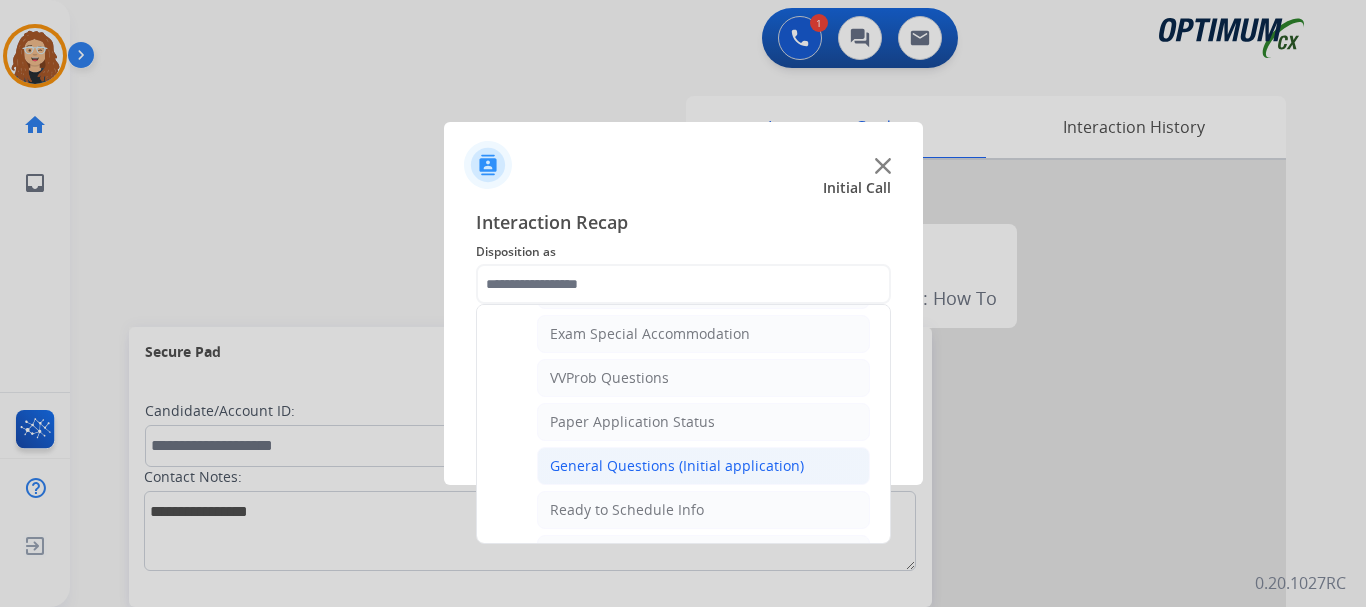 click on "General Questions (Initial application)" 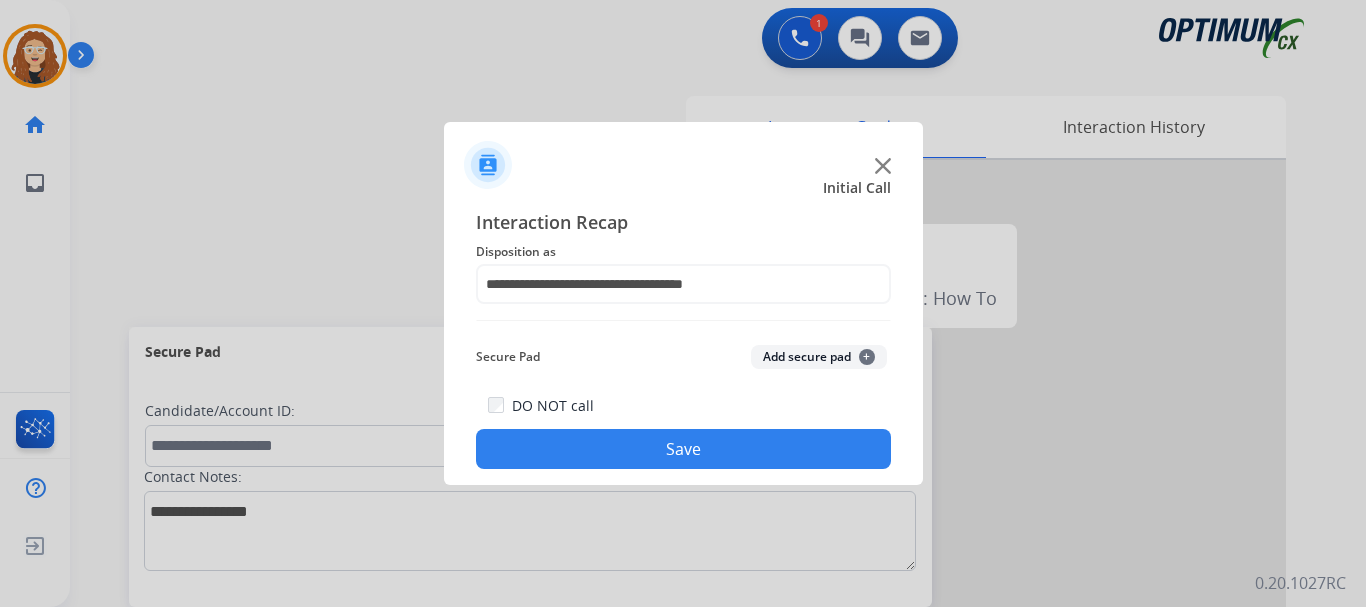 click on "Save" 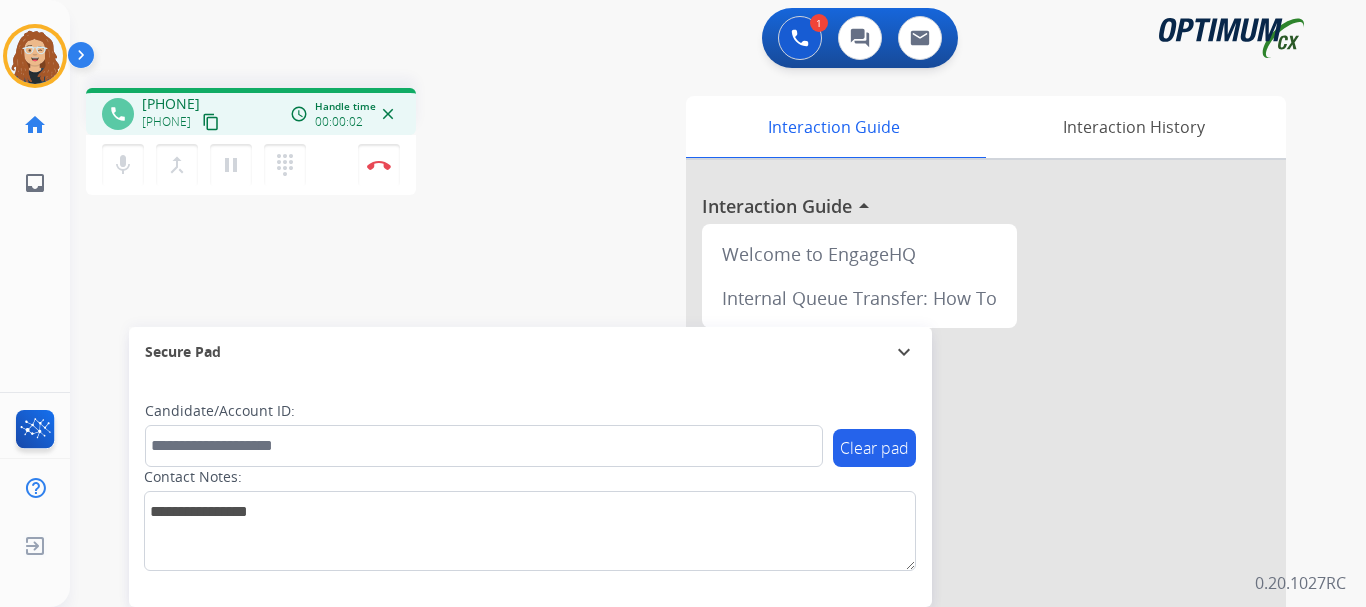 drag, startPoint x: 158, startPoint y: 101, endPoint x: 243, endPoint y: 91, distance: 85.58621 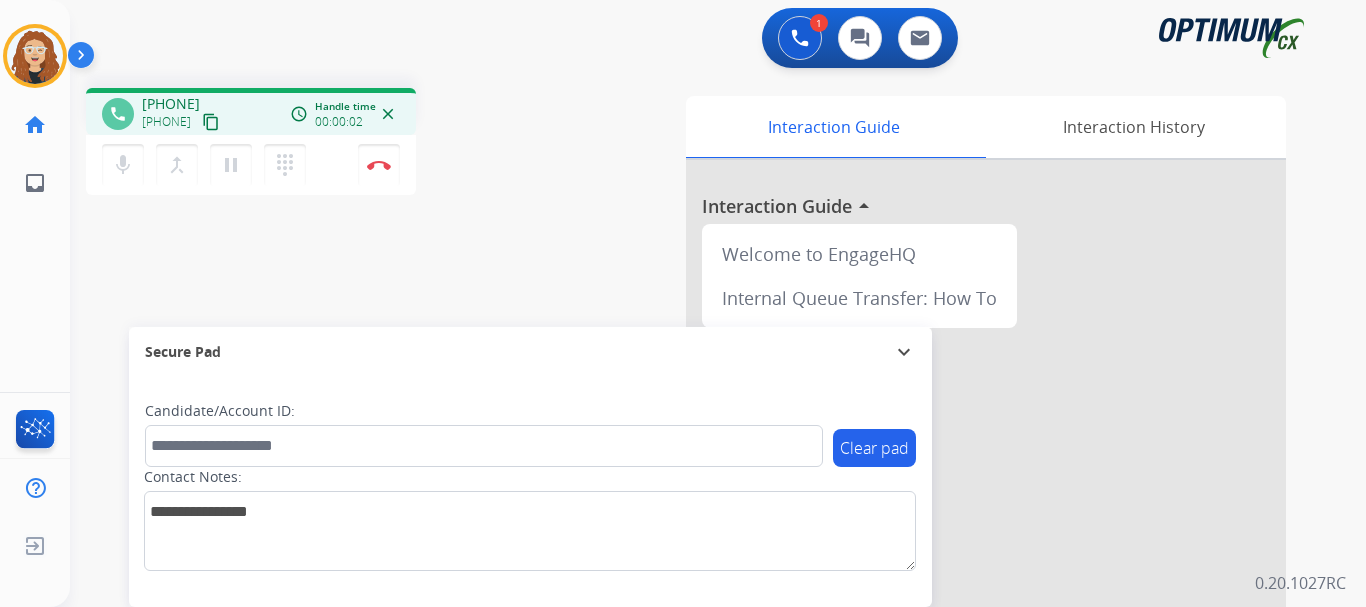 click on "phone [PHONE] [PHONE] content_copy access_time Call metrics Queue   00:09 Hold   00:00 Talk   00:03 Total   00:11 Handle time 00:00:02 close" at bounding box center (251, 111) 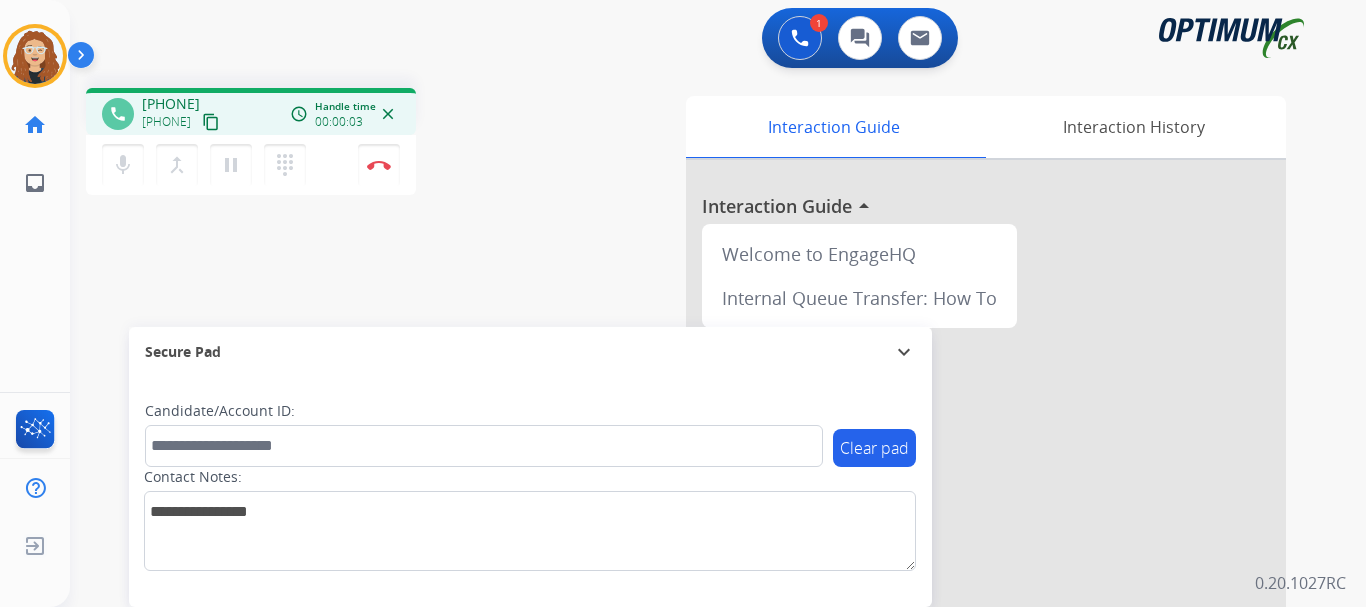 copy on "[PHONE]" 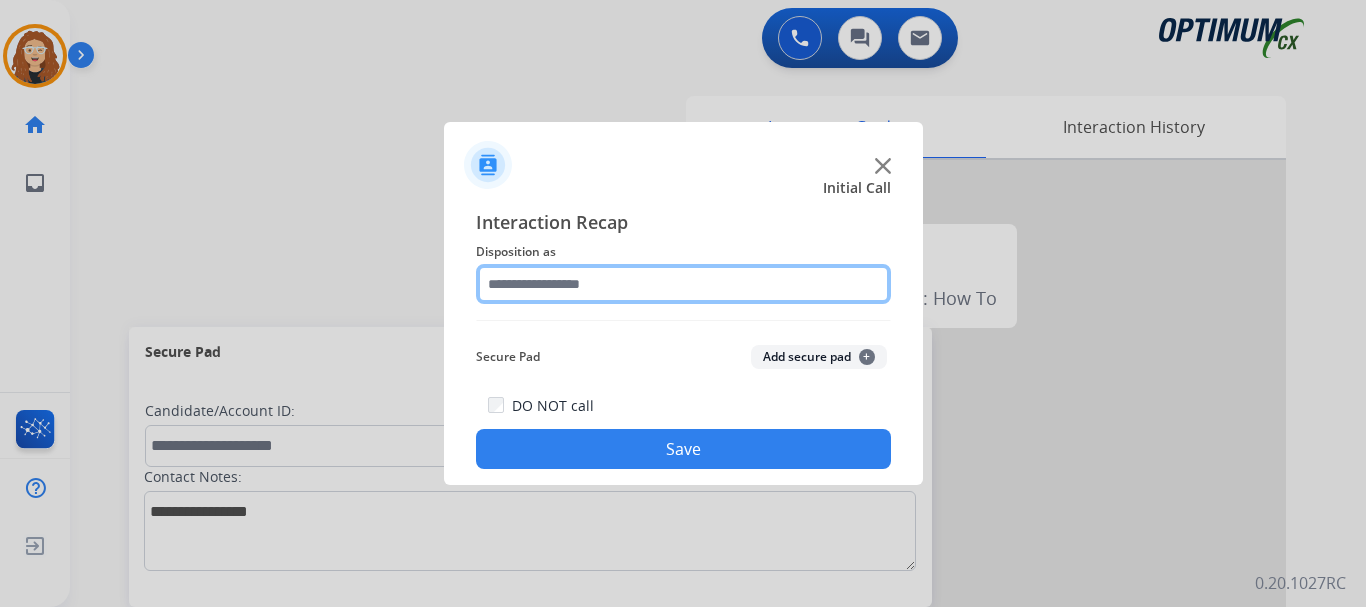 click 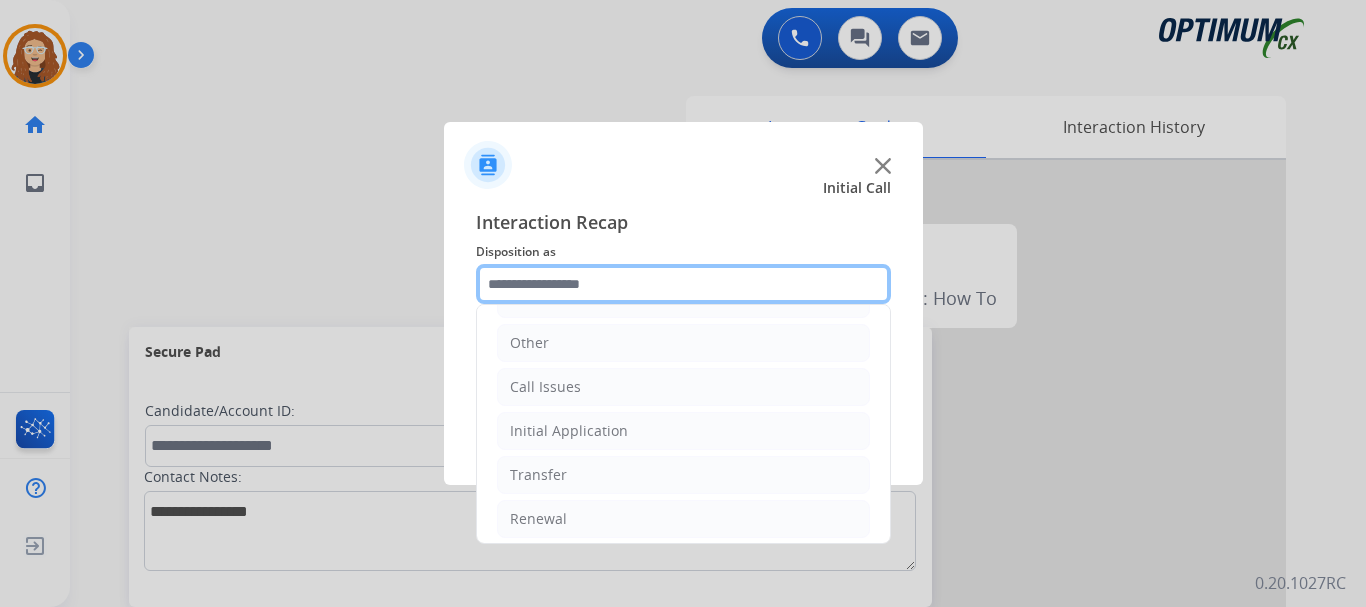 scroll, scrollTop: 136, scrollLeft: 0, axis: vertical 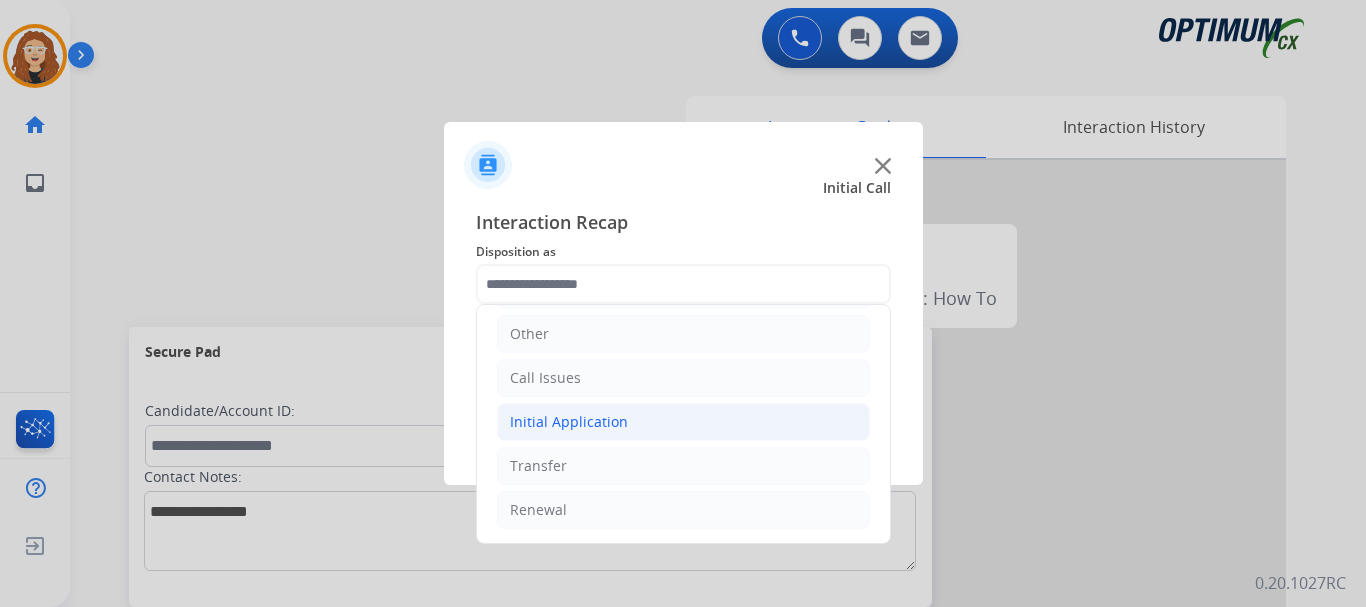 click on "Initial Application" 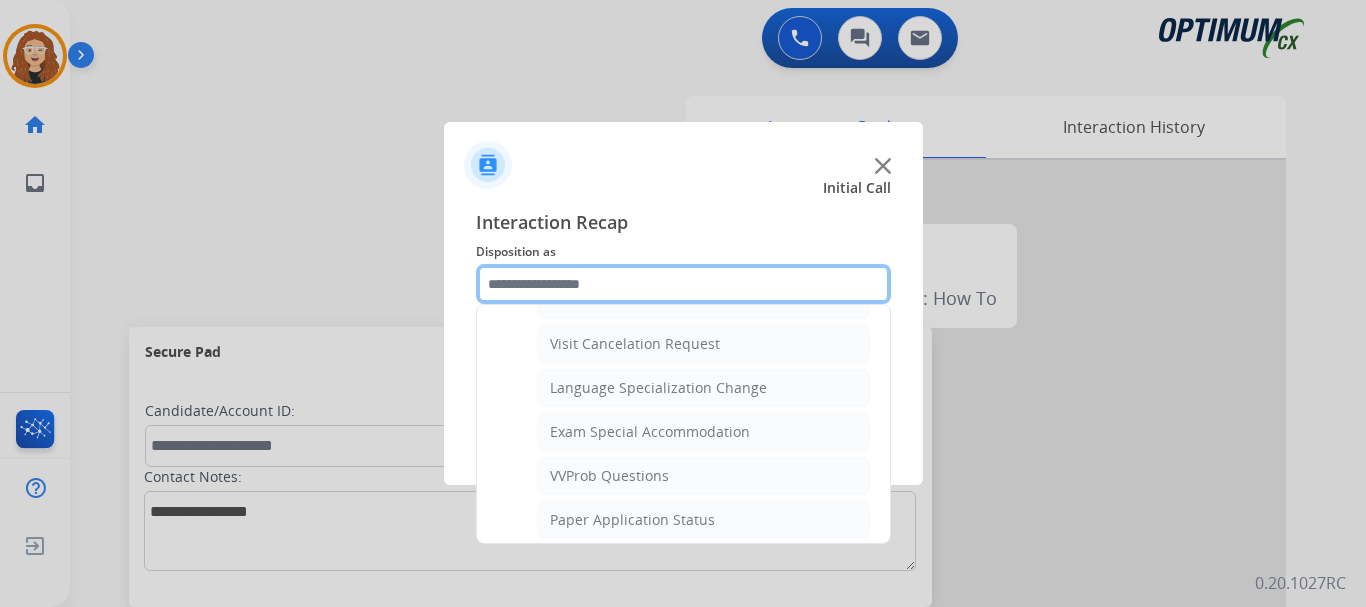 scroll, scrollTop: 944, scrollLeft: 0, axis: vertical 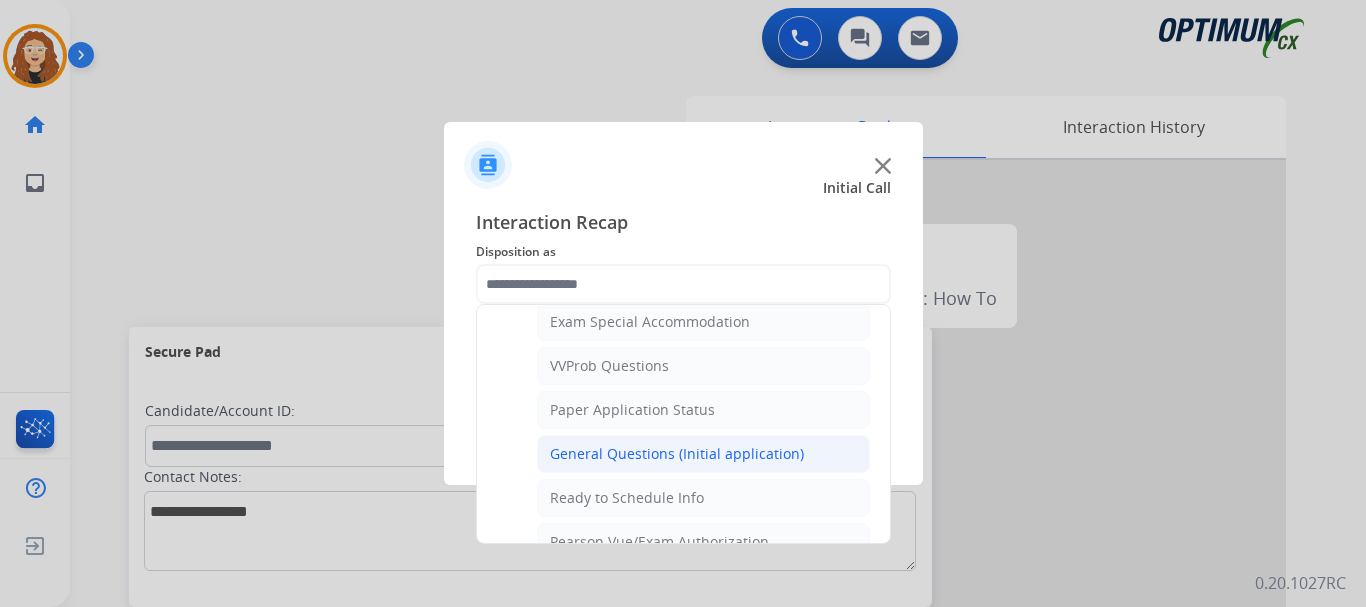 click on "General Questions (Initial application)" 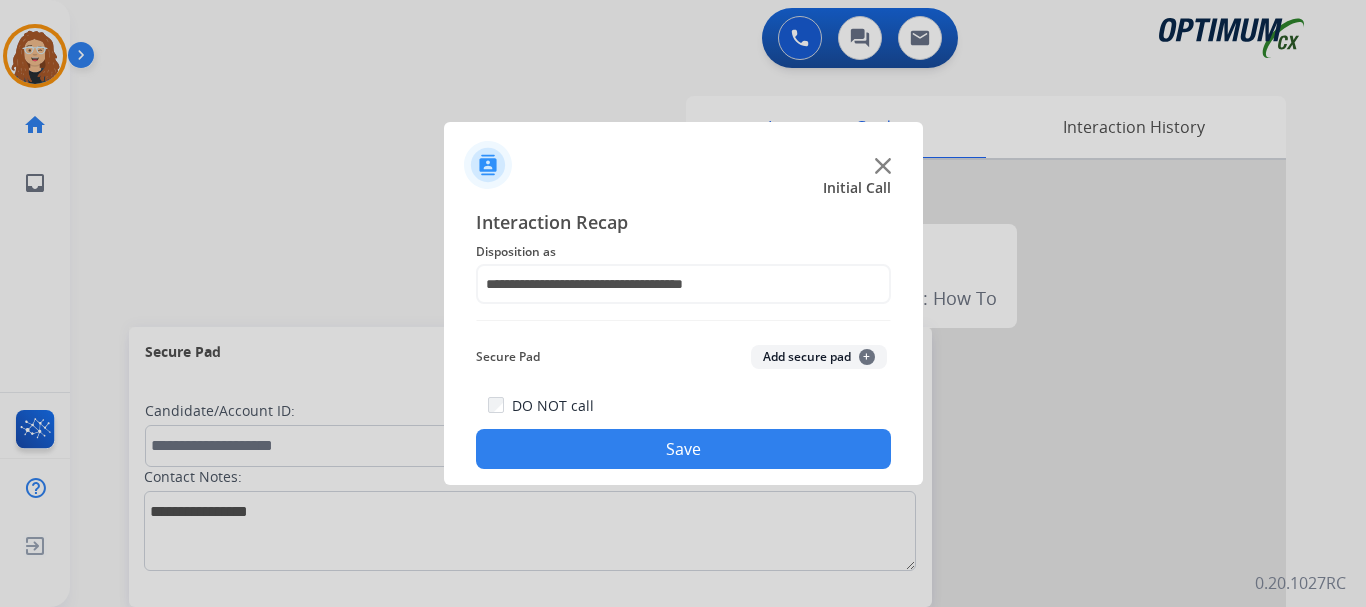 click on "Save" 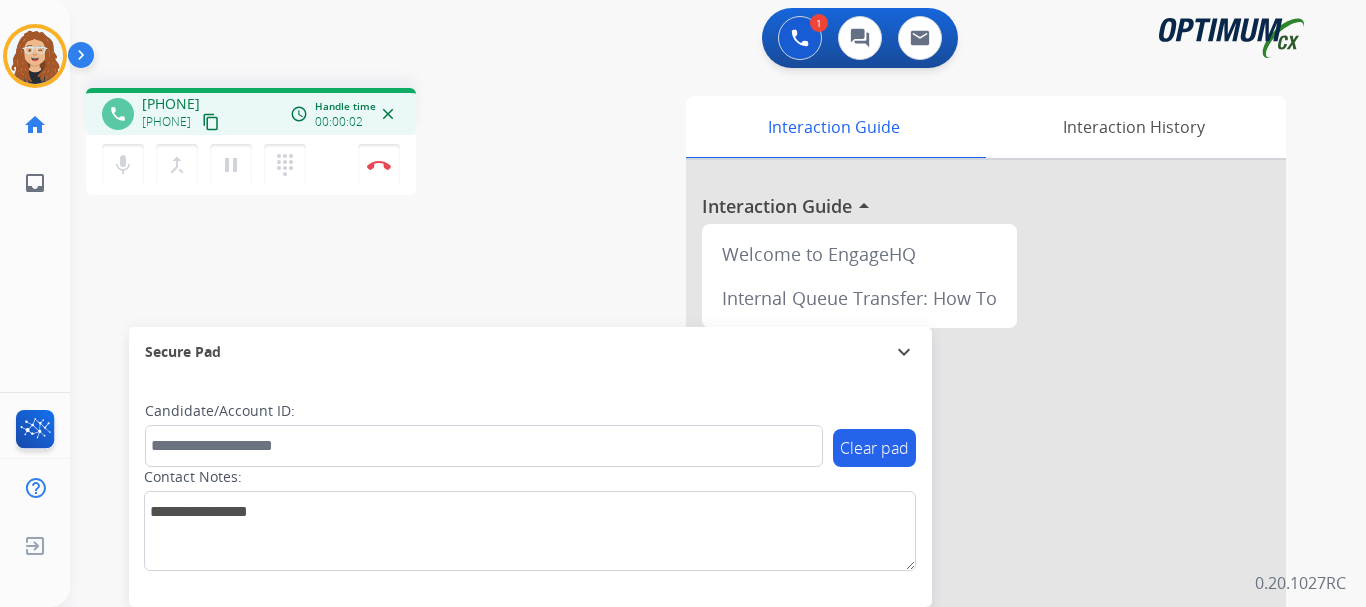 drag, startPoint x: 161, startPoint y: 100, endPoint x: 244, endPoint y: 100, distance: 83 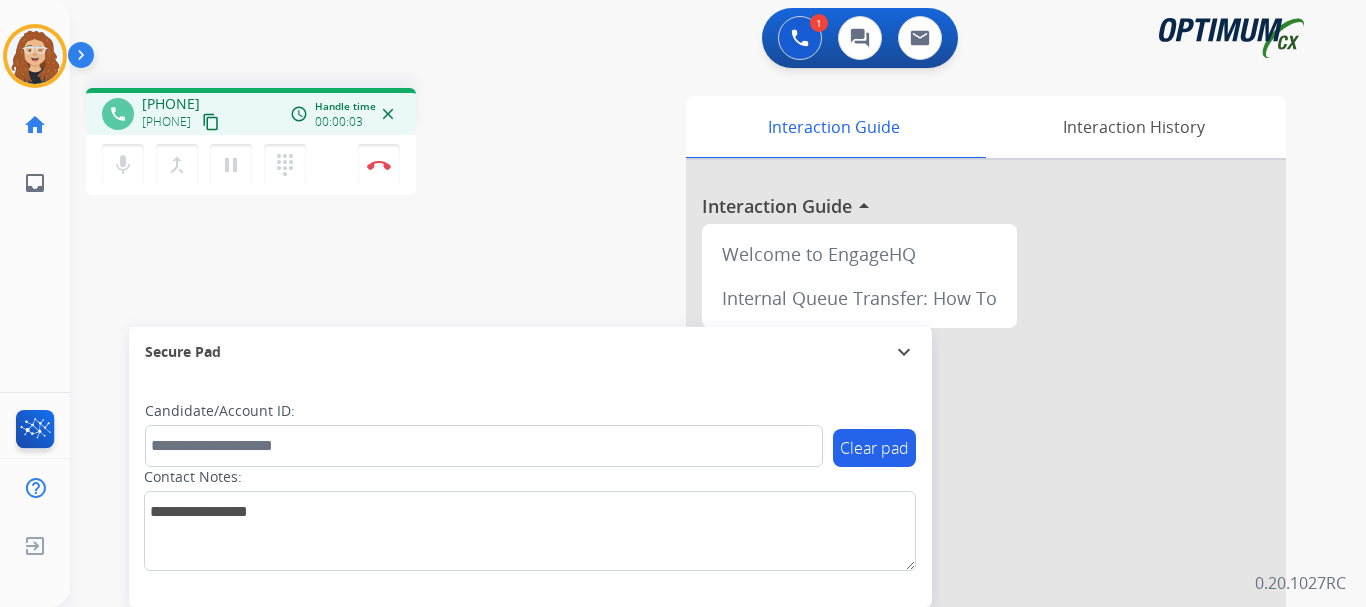 copy on "[PHONE]" 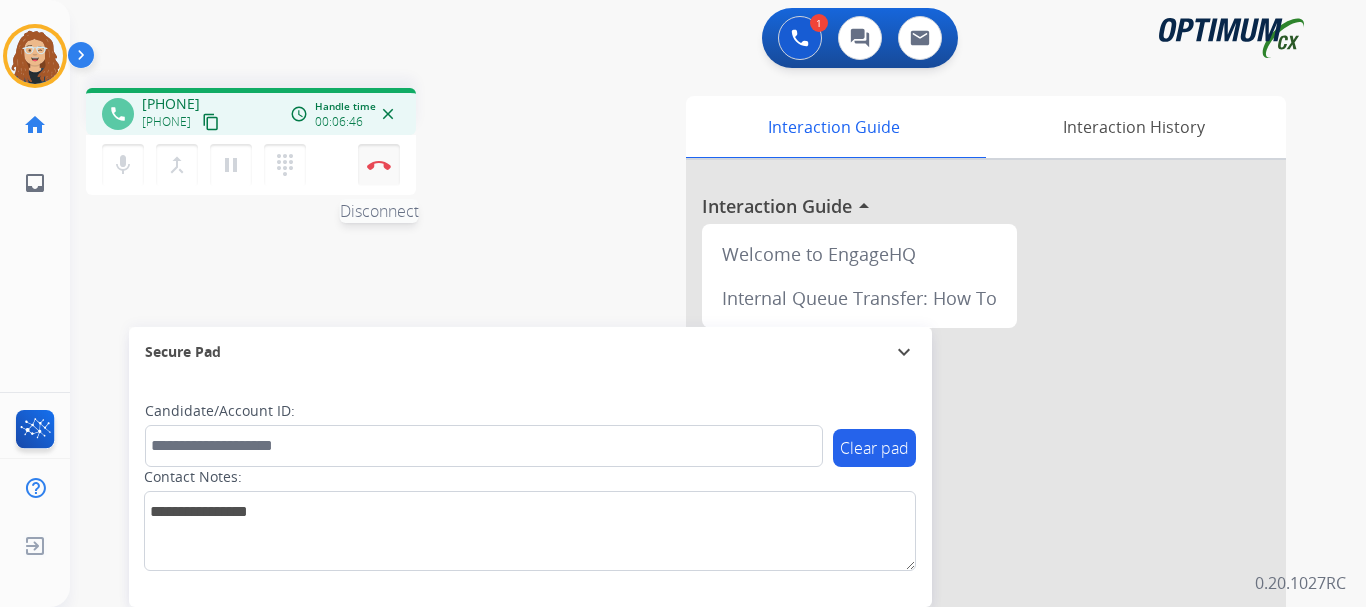 click at bounding box center [379, 165] 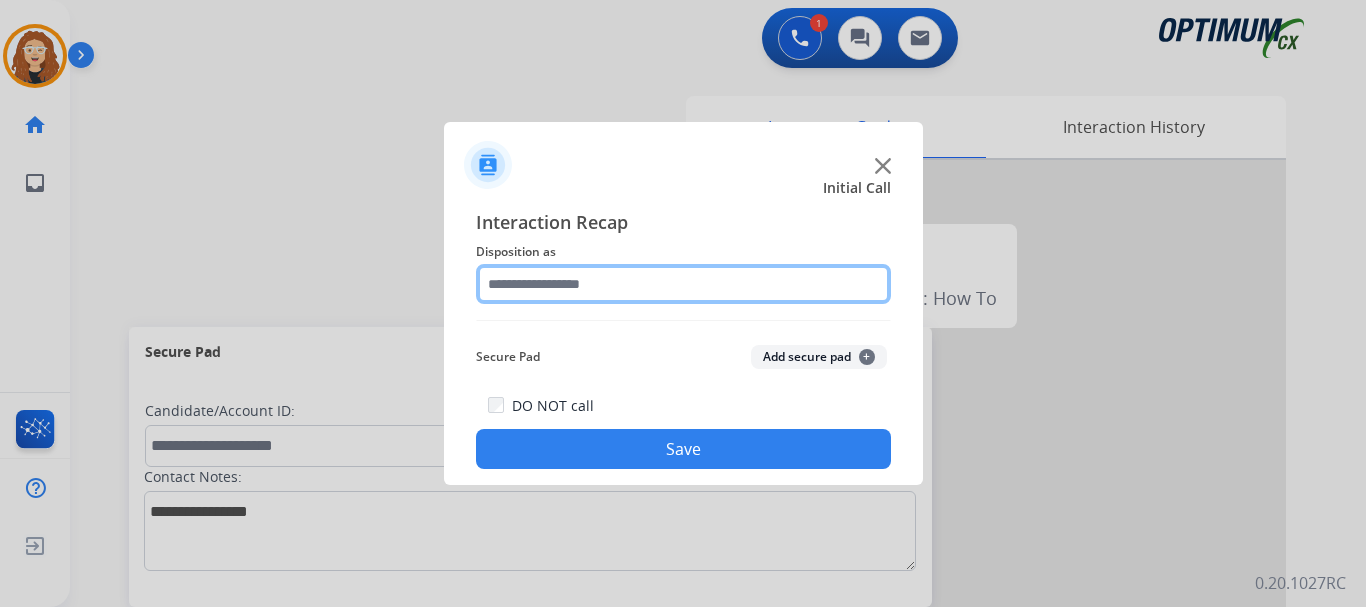 click 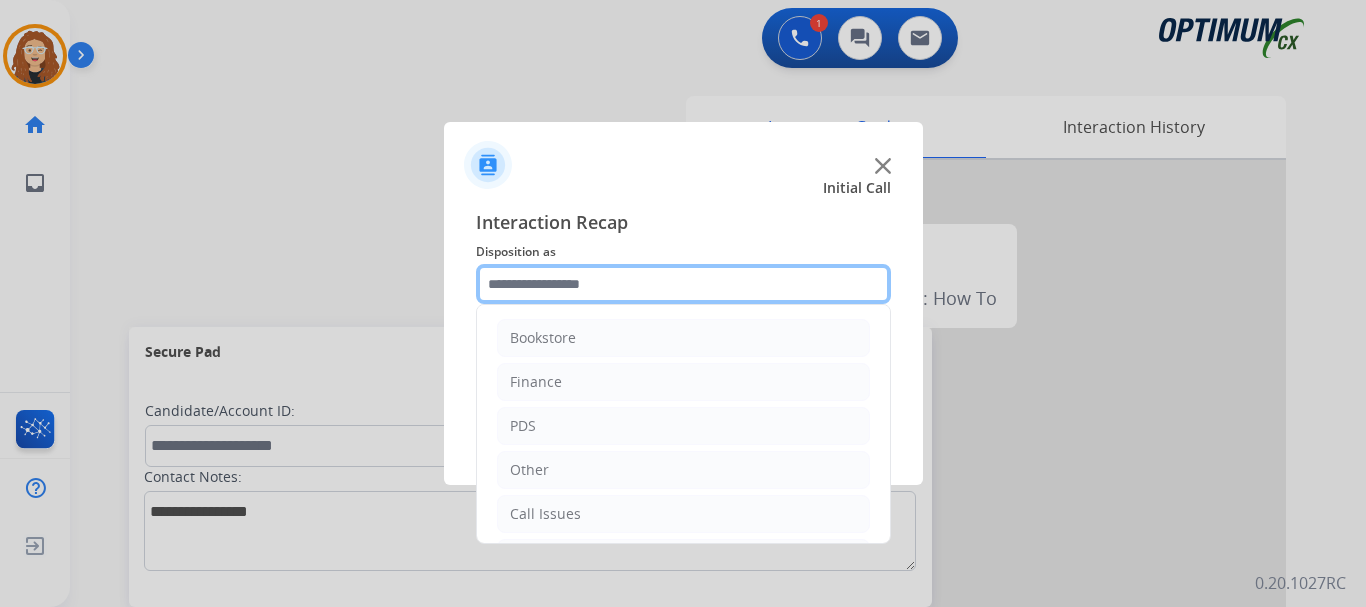 scroll, scrollTop: 136, scrollLeft: 0, axis: vertical 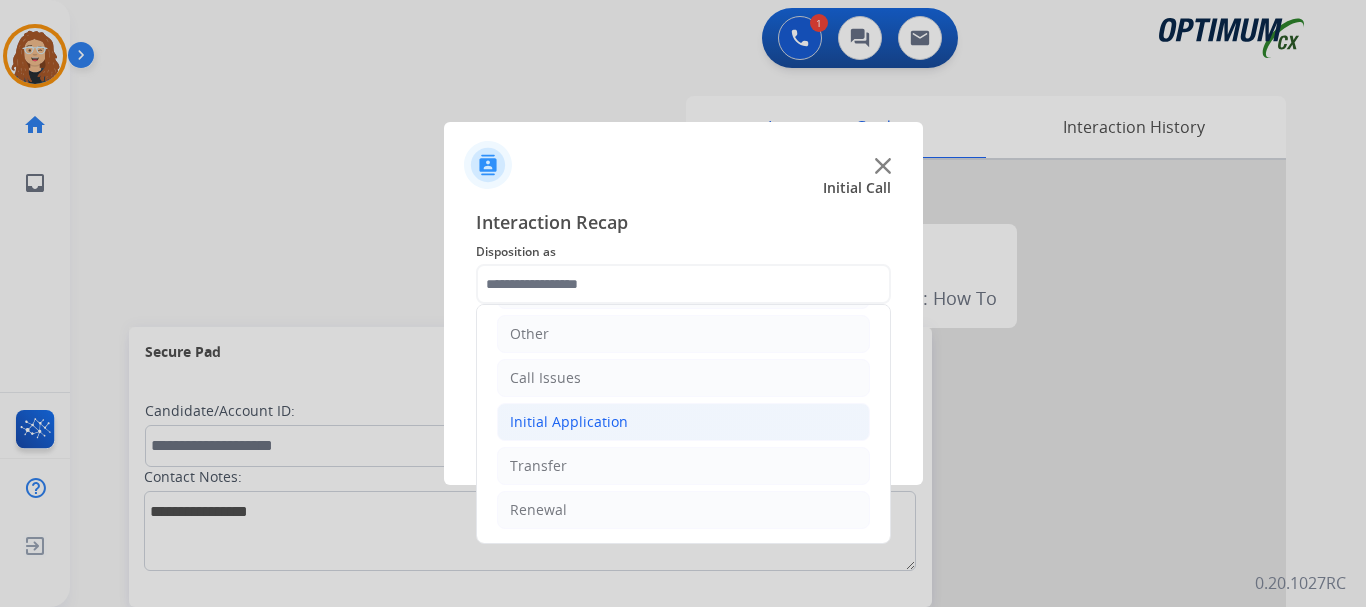 click on "Initial Application" 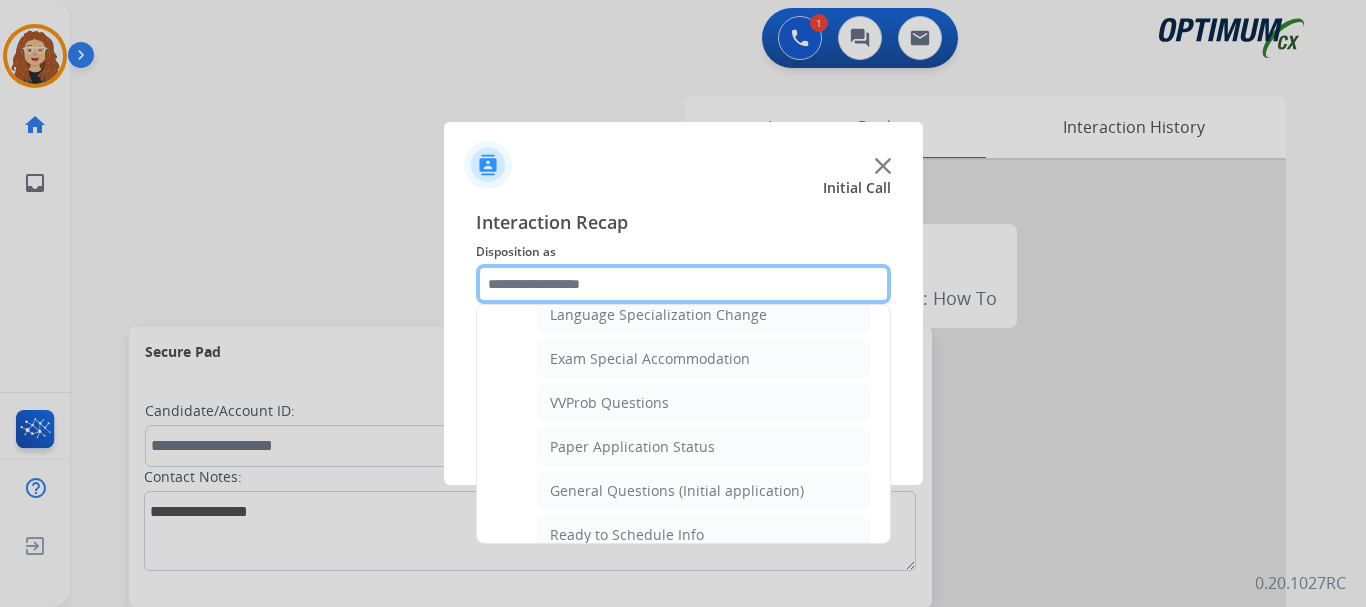 scroll, scrollTop: 1029, scrollLeft: 0, axis: vertical 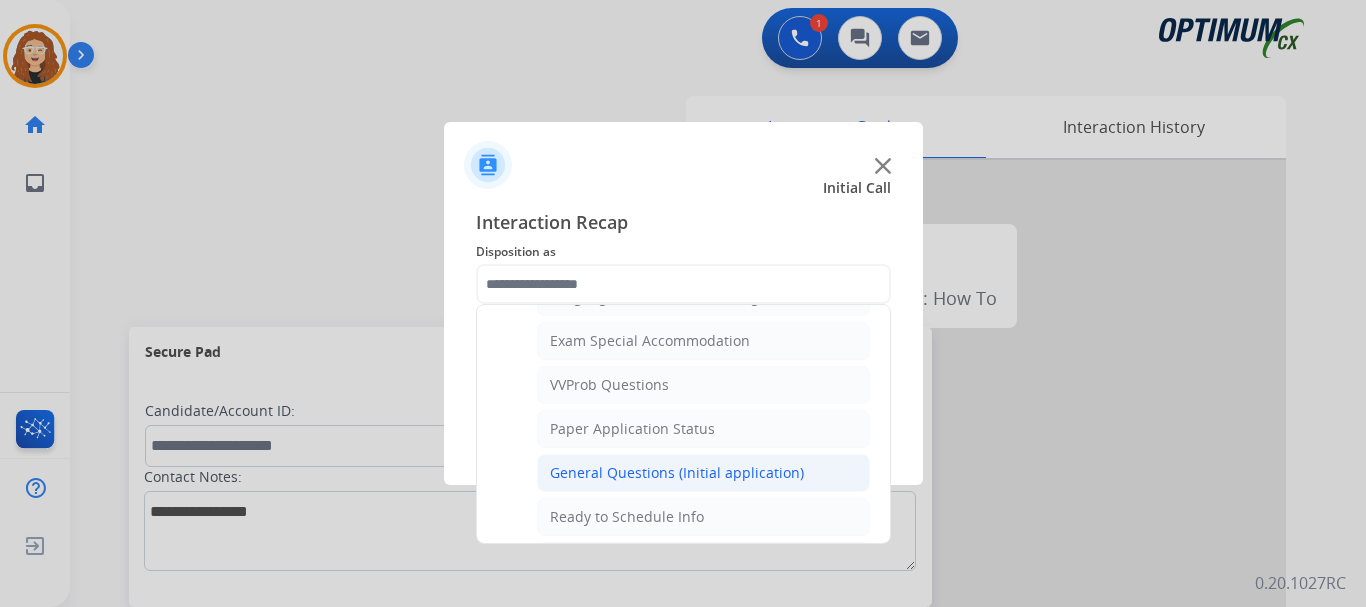 click on "General Questions (Initial application)" 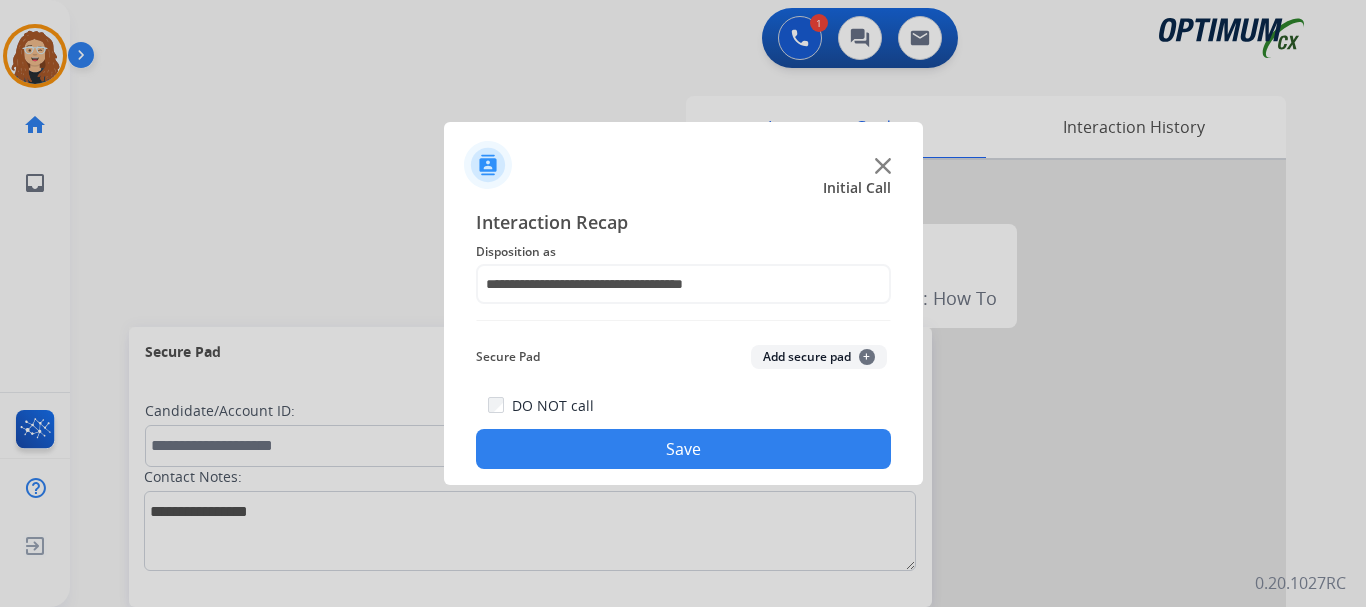 click on "Save" 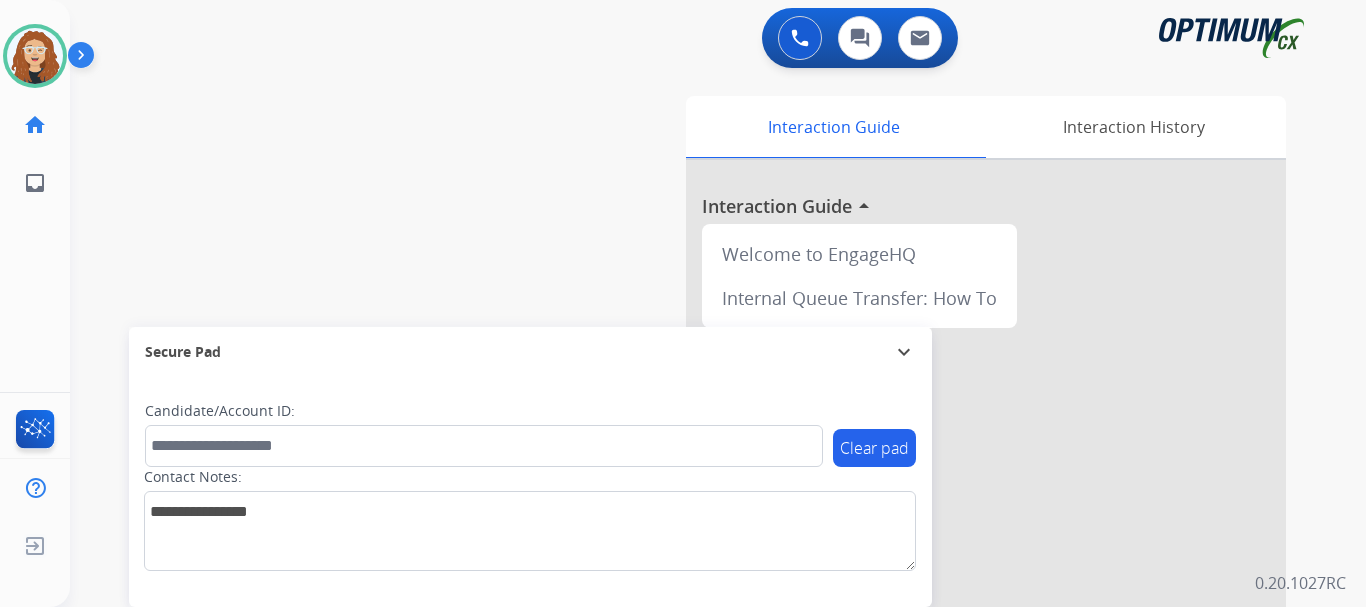click on "swap_horiz Break voice bridge close_fullscreen Connect 3-Way Call merge_type Separate 3-Way Call  Interaction Guide   Interaction History  Interaction Guide arrow_drop_up  Welcome to EngageHQ   Internal Queue Transfer: How To  Secure Pad expand_more Clear pad Candidate/Account ID: Contact Notes:" at bounding box center (694, 489) 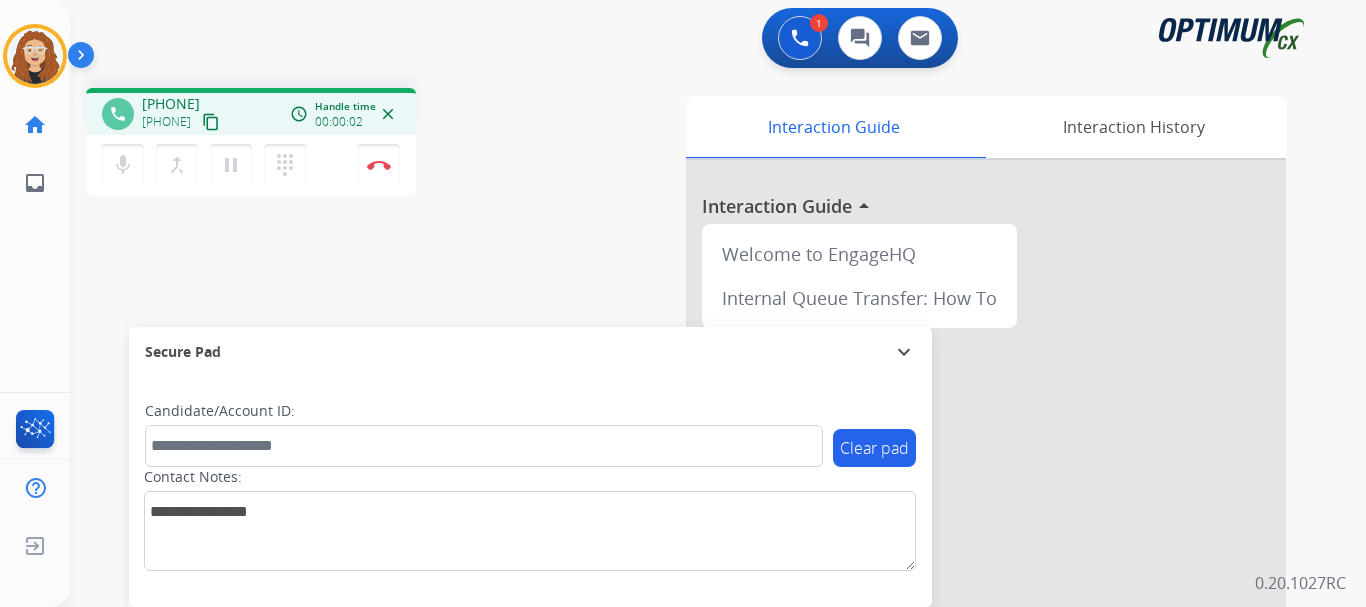drag, startPoint x: 160, startPoint y: 100, endPoint x: 239, endPoint y: 95, distance: 79.15807 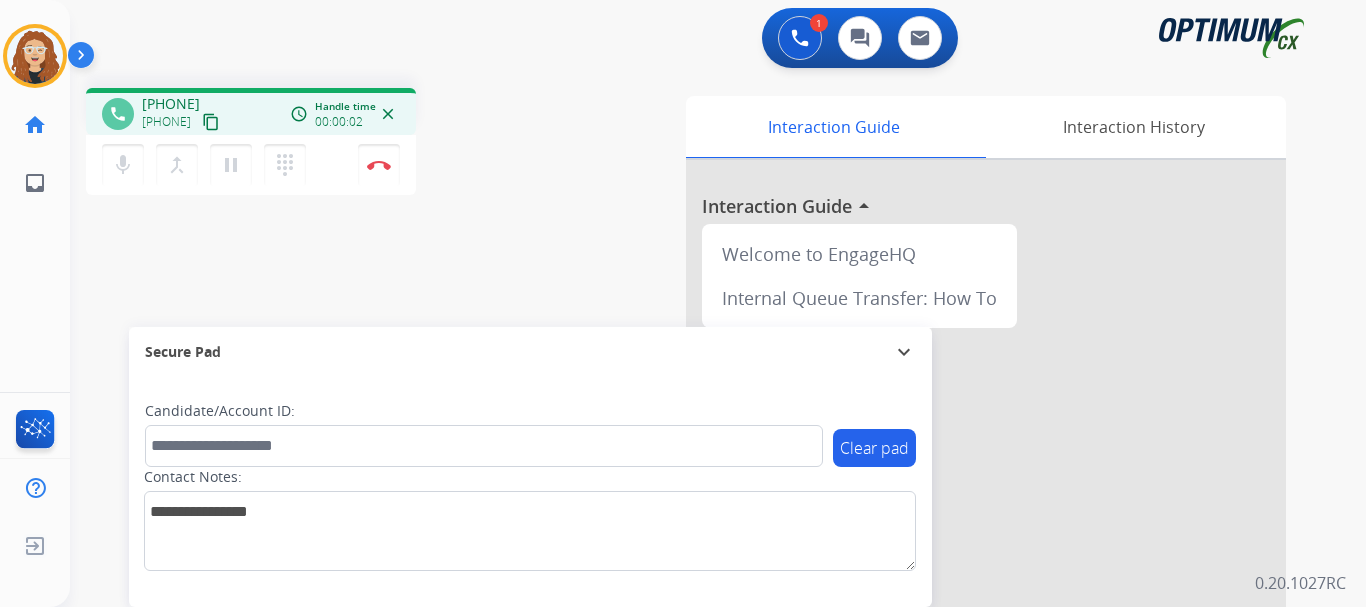 click on "[PHONE] [PHONE] content_copy" at bounding box center (182, 114) 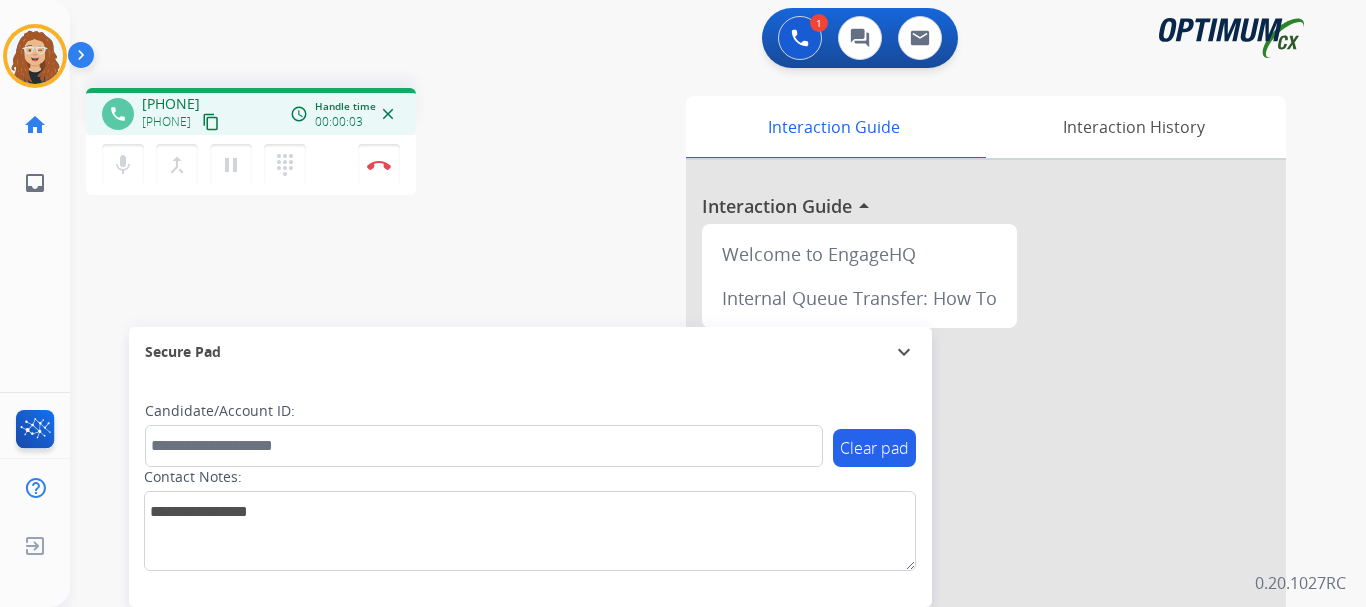 copy on "[PHONE]" 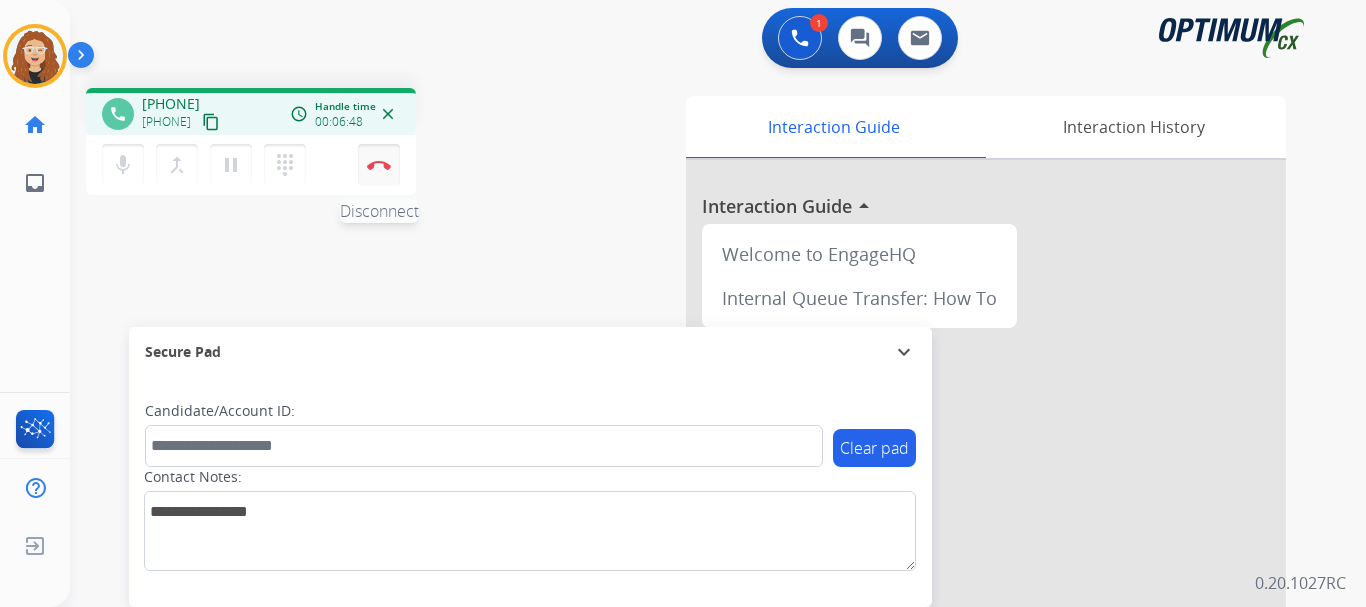 click at bounding box center [379, 165] 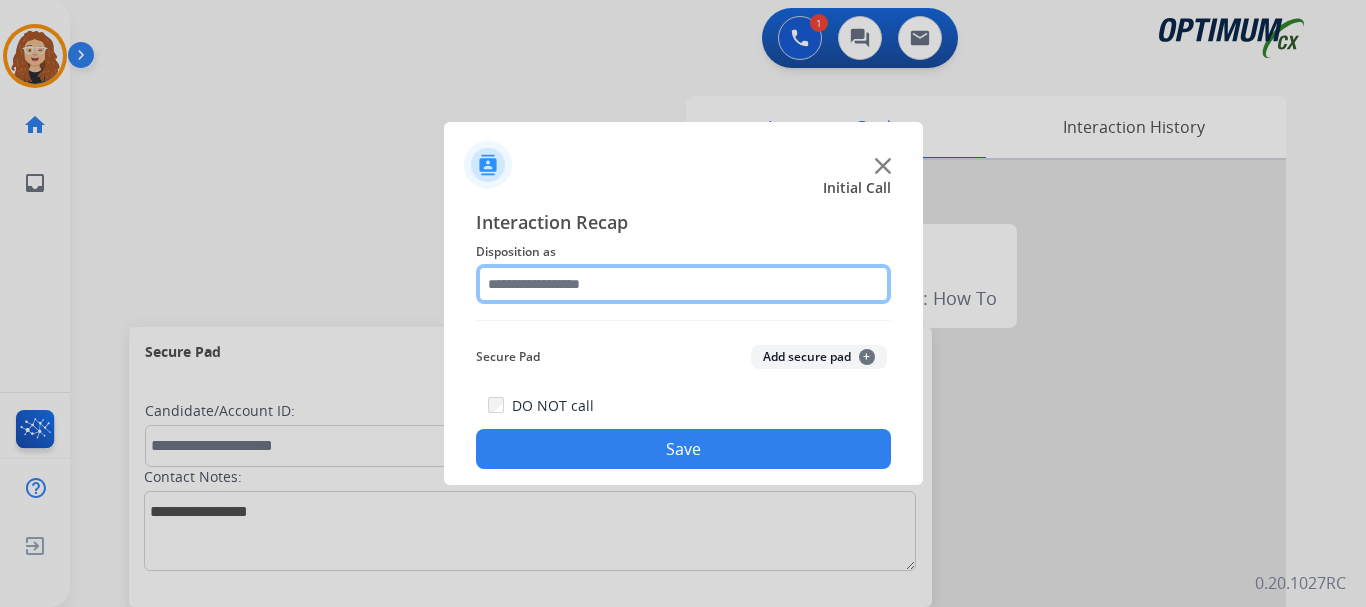click 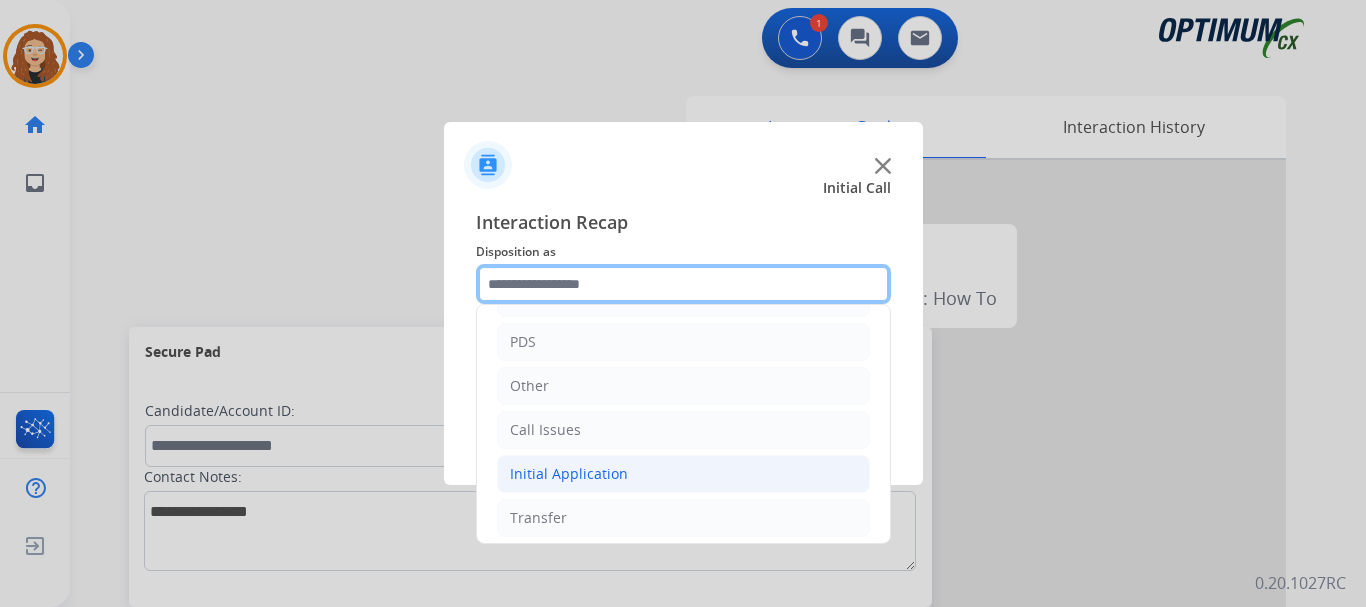 scroll, scrollTop: 86, scrollLeft: 0, axis: vertical 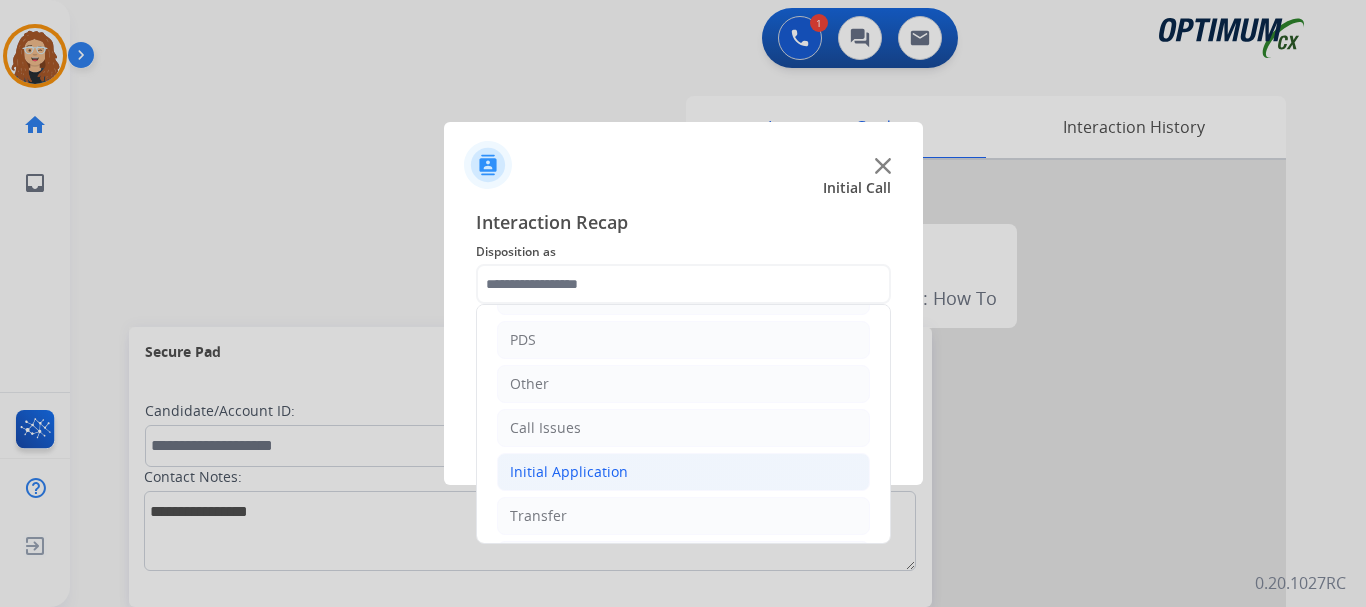 drag, startPoint x: 673, startPoint y: 467, endPoint x: 781, endPoint y: 469, distance: 108.01852 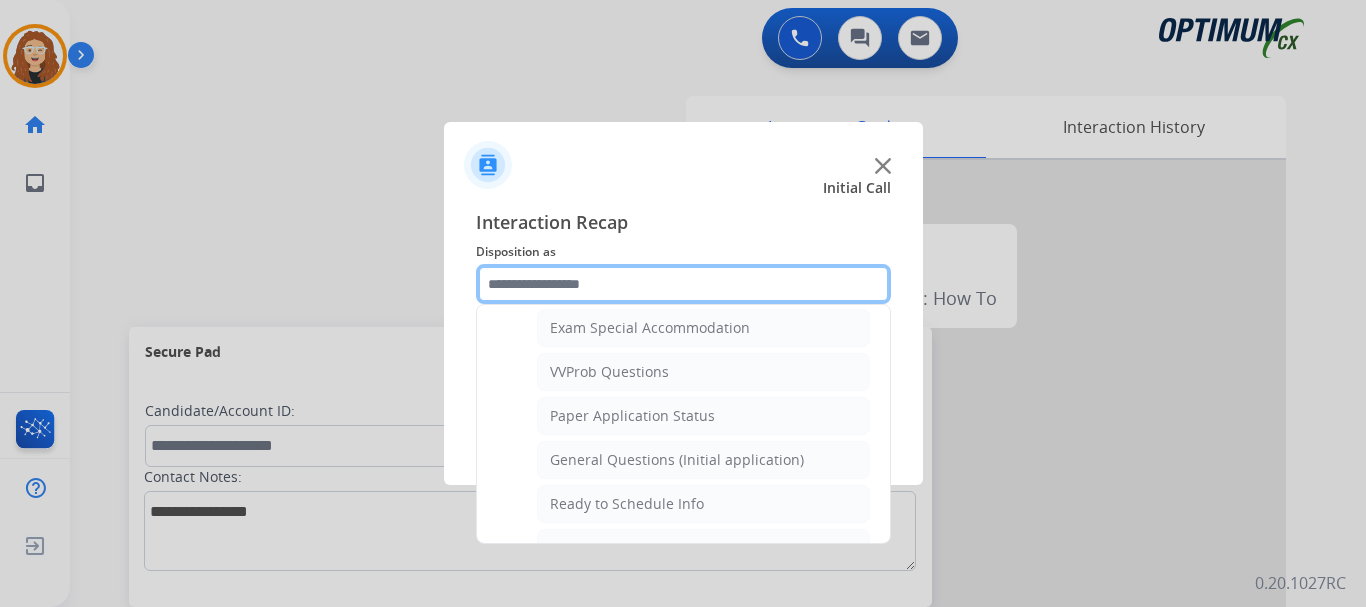 scroll, scrollTop: 1047, scrollLeft: 0, axis: vertical 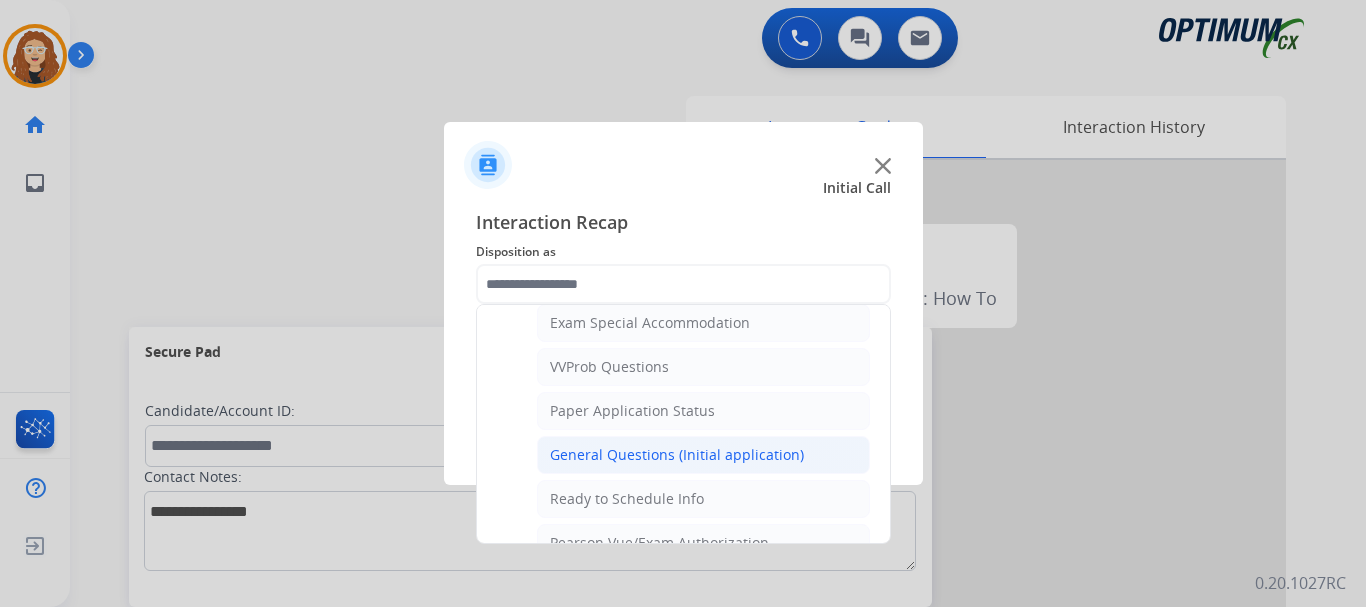 click on "General Questions (Initial application)" 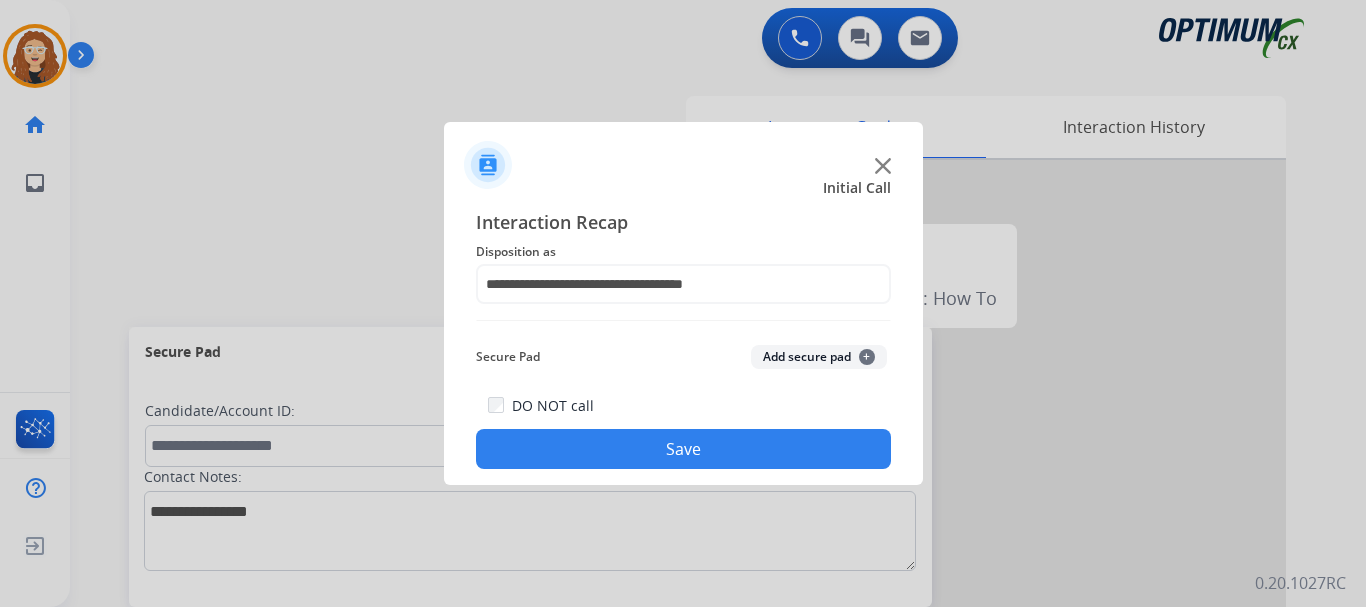 click on "Save" 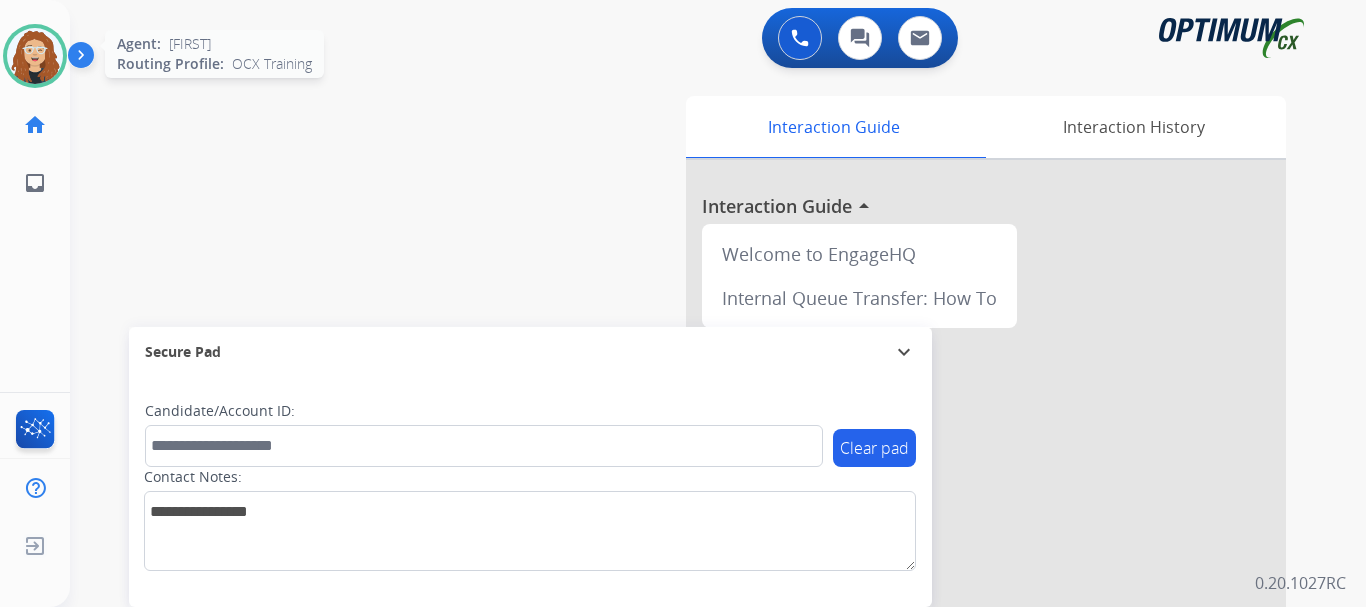 click at bounding box center [35, 56] 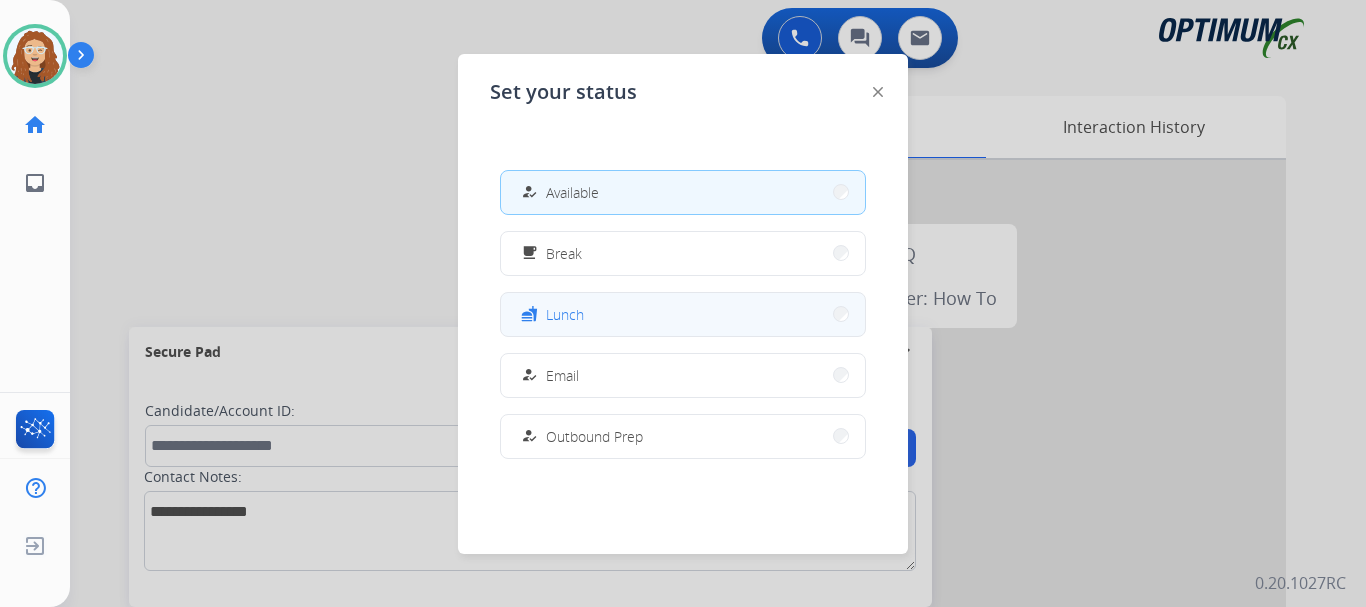 click on "fastfood Lunch" at bounding box center [683, 314] 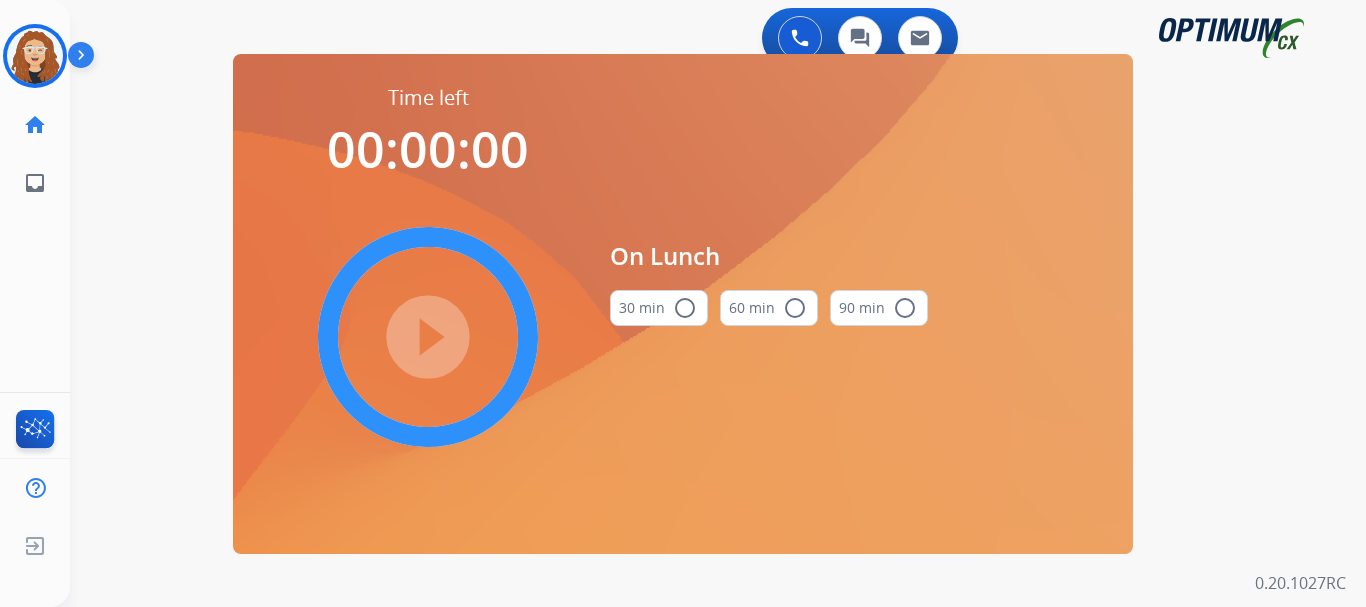 click on "radio_button_unchecked" at bounding box center [685, 308] 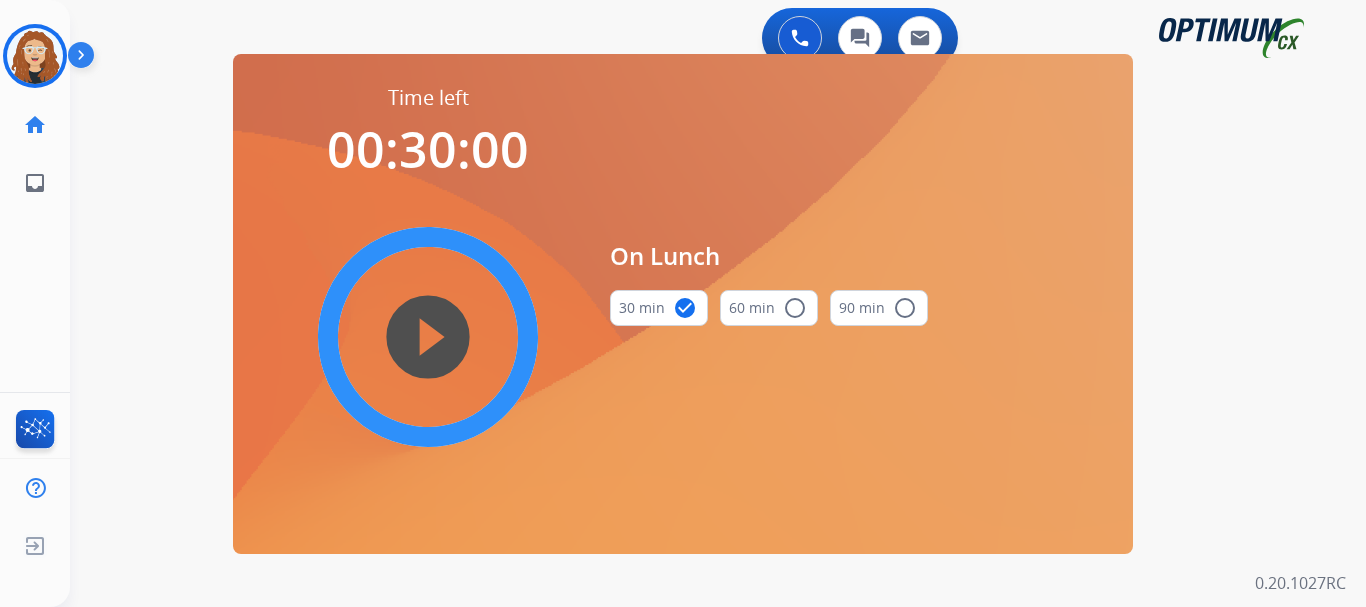 click on "play_circle_filled" at bounding box center (428, 337) 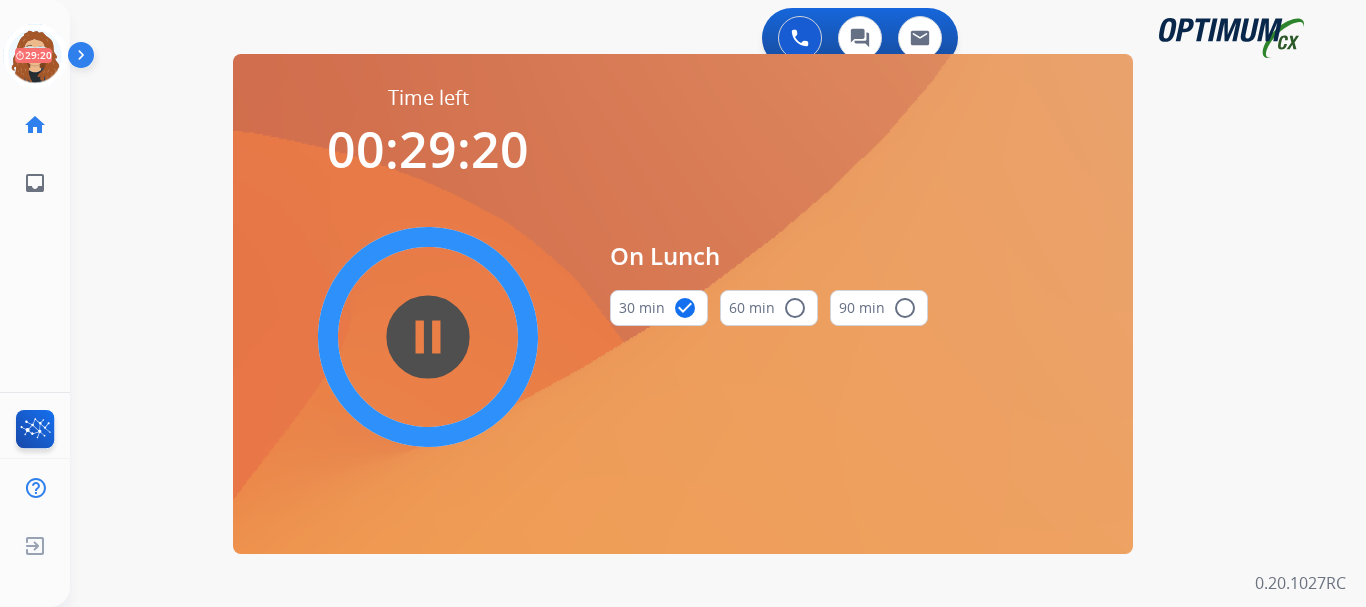 click on "0 Voice Interactions  0  Chat Interactions   0  Email Interactions swap_horiz Break voice bridge close_fullscreen Connect 3-Way Call merge_type Separate 3-Way Call Time left 00:29:20 pause_circle_filled On Lunch  30 min  check_circle  60 min  radio_button_unchecked  90 min  radio_button_unchecked  Interaction Guide   Interaction History  Interaction Guide arrow_drop_up  Welcome to EngageHQ   Internal Queue Transfer: How To  Secure Pad expand_more Clear pad Candidate/Account ID: Contact Notes:                  0.20.1027RC" at bounding box center [718, 303] 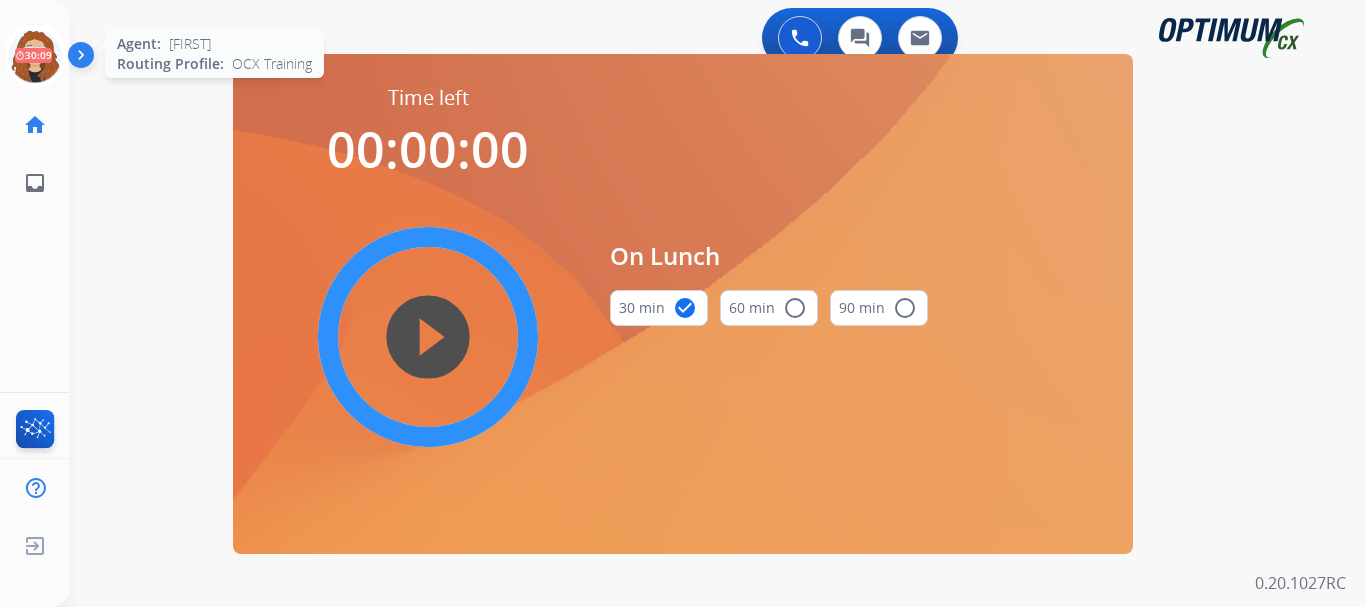 click 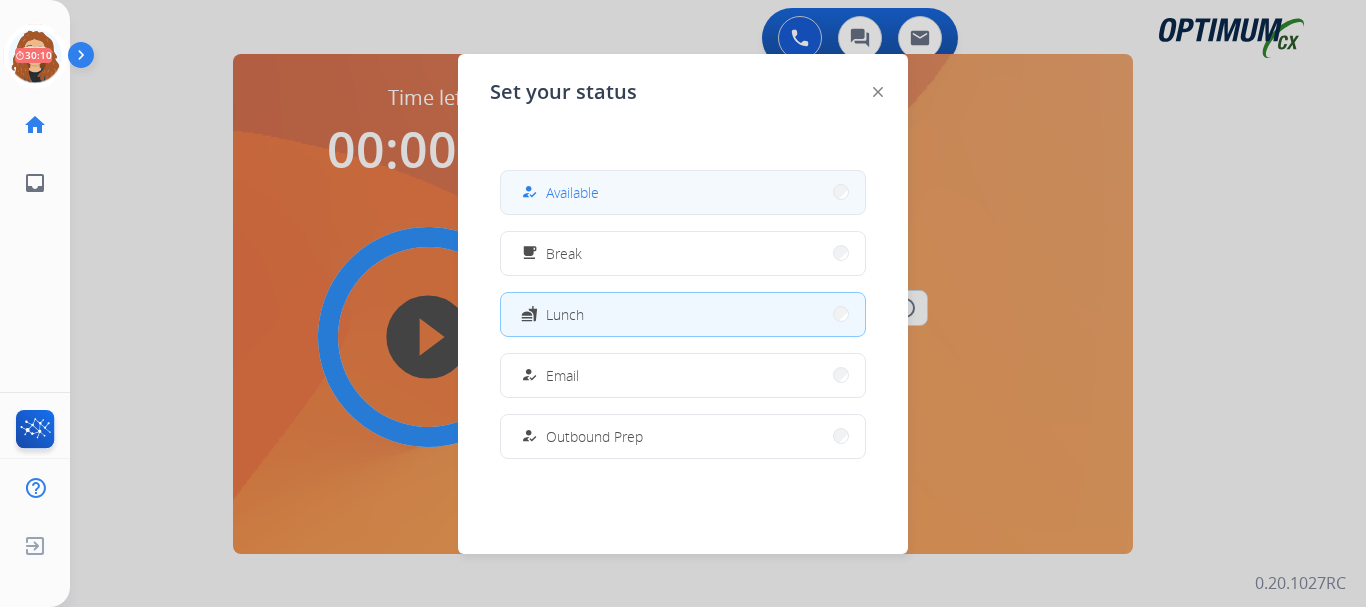 click on "Available" at bounding box center (572, 192) 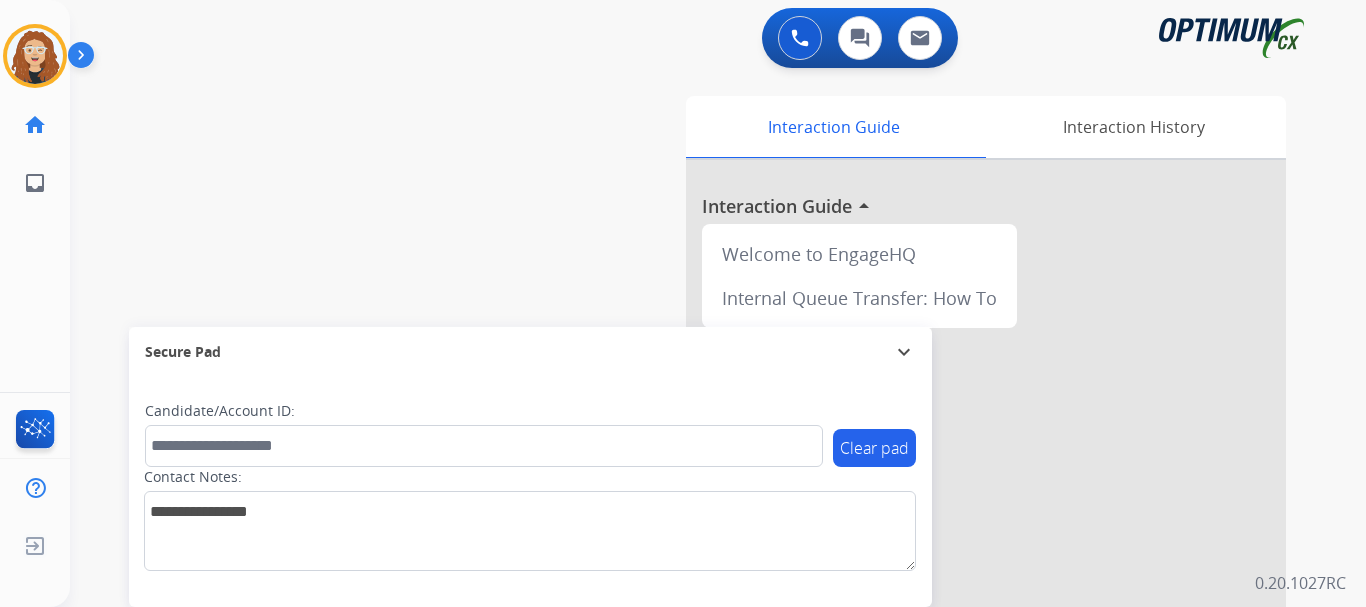 click on "swap_horiz Break voice bridge close_fullscreen Connect 3-Way Call merge_type Separate 3-Way Call  Interaction Guide   Interaction History  Interaction Guide arrow_drop_up  Welcome to EngageHQ   Internal Queue Transfer: How To  Secure Pad expand_more Clear pad Candidate/Account ID: Contact Notes:" at bounding box center [694, 489] 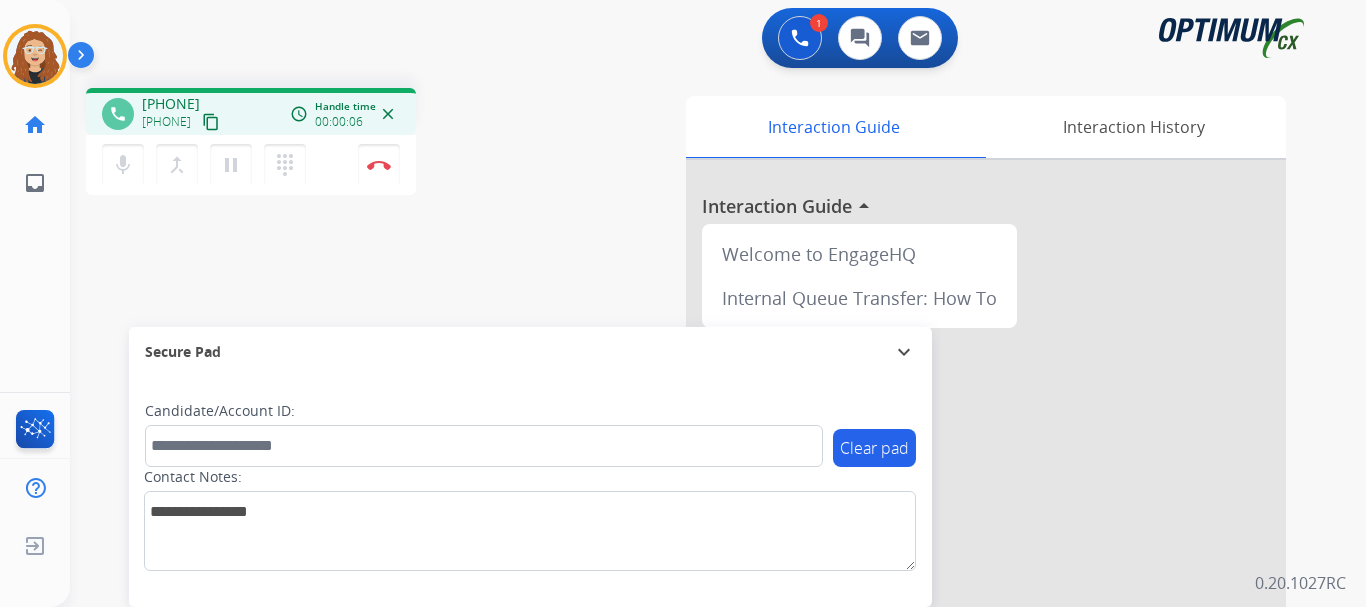 drag, startPoint x: 159, startPoint y: 101, endPoint x: 244, endPoint y: 90, distance: 85.70881 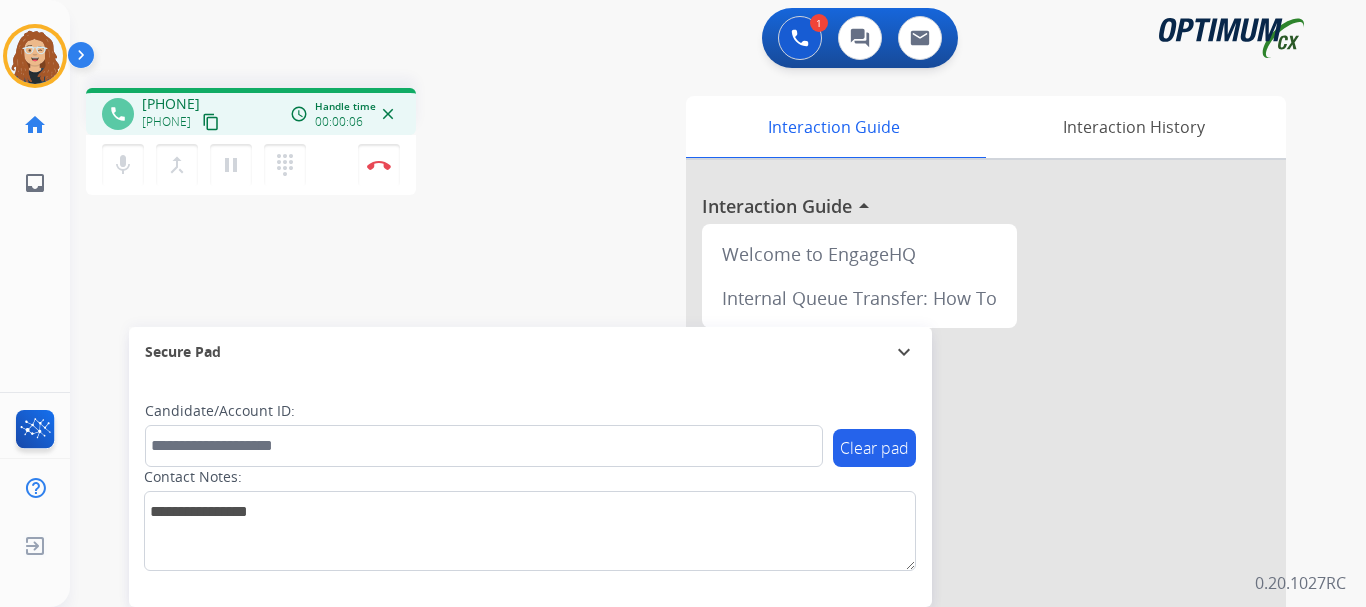 click on "phone [PHONE] [PHONE] content_copy access_time Call metrics Queue   00:09 Hold   00:00 Talk   00:07 Total   00:15 Handle time 00:00:06 close" at bounding box center [251, 111] 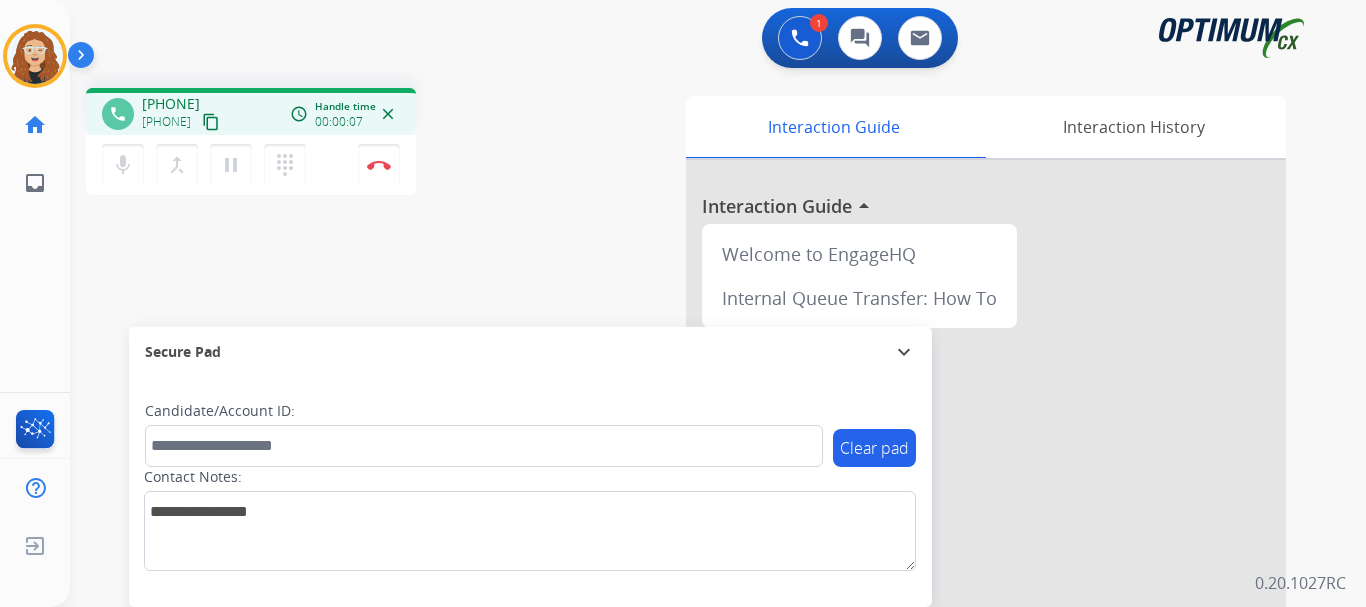 copy on "[PHONE]" 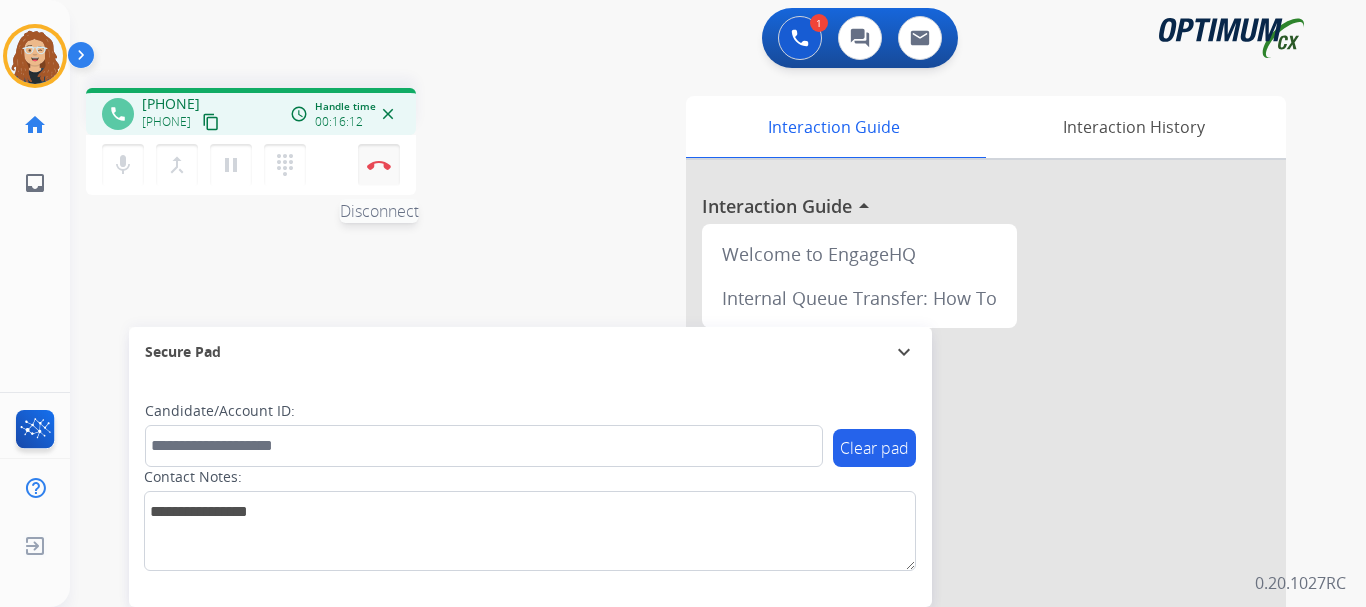 click at bounding box center (379, 165) 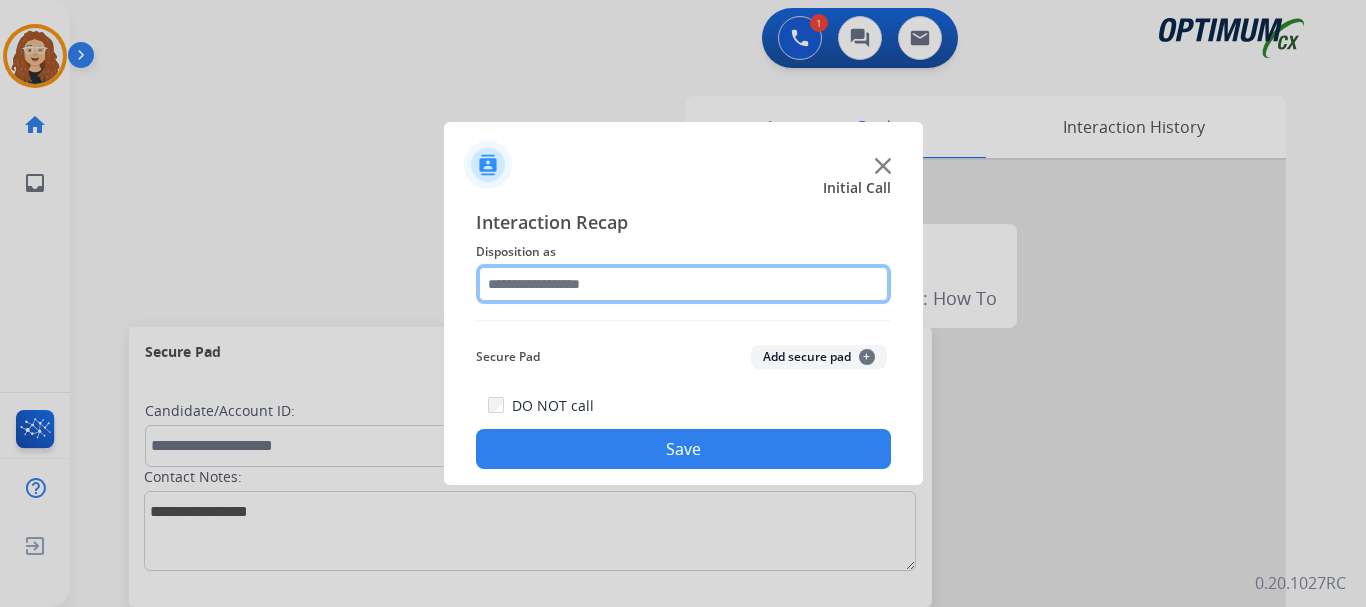 click 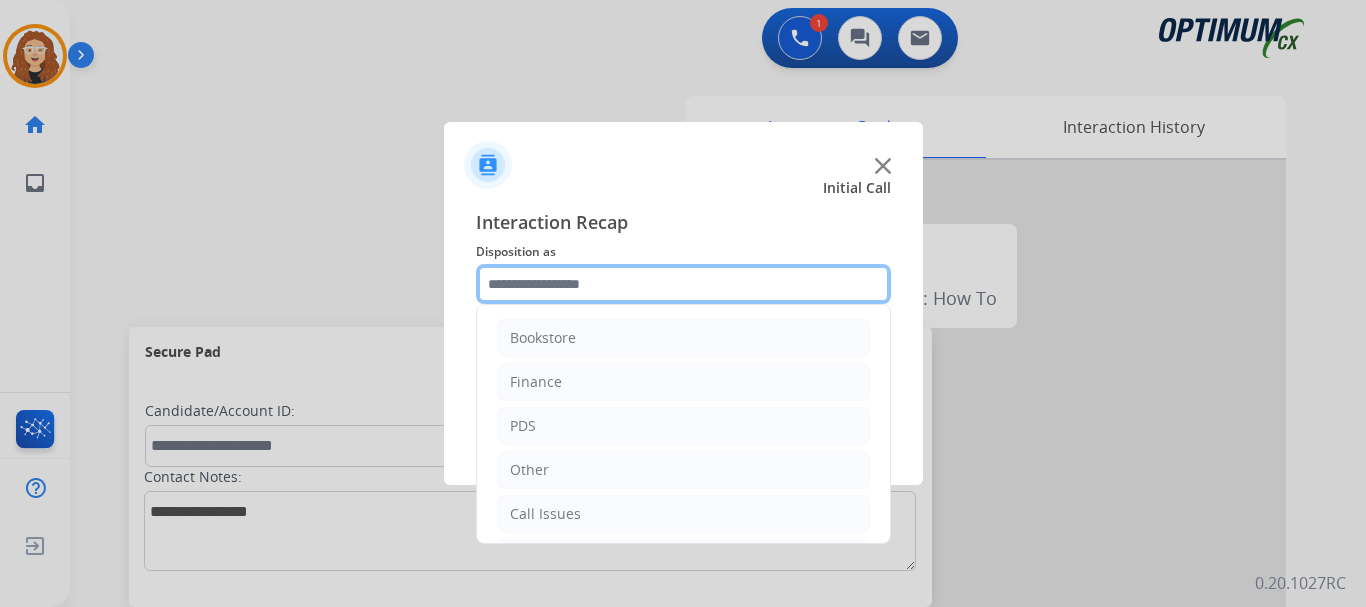 scroll, scrollTop: 136, scrollLeft: 0, axis: vertical 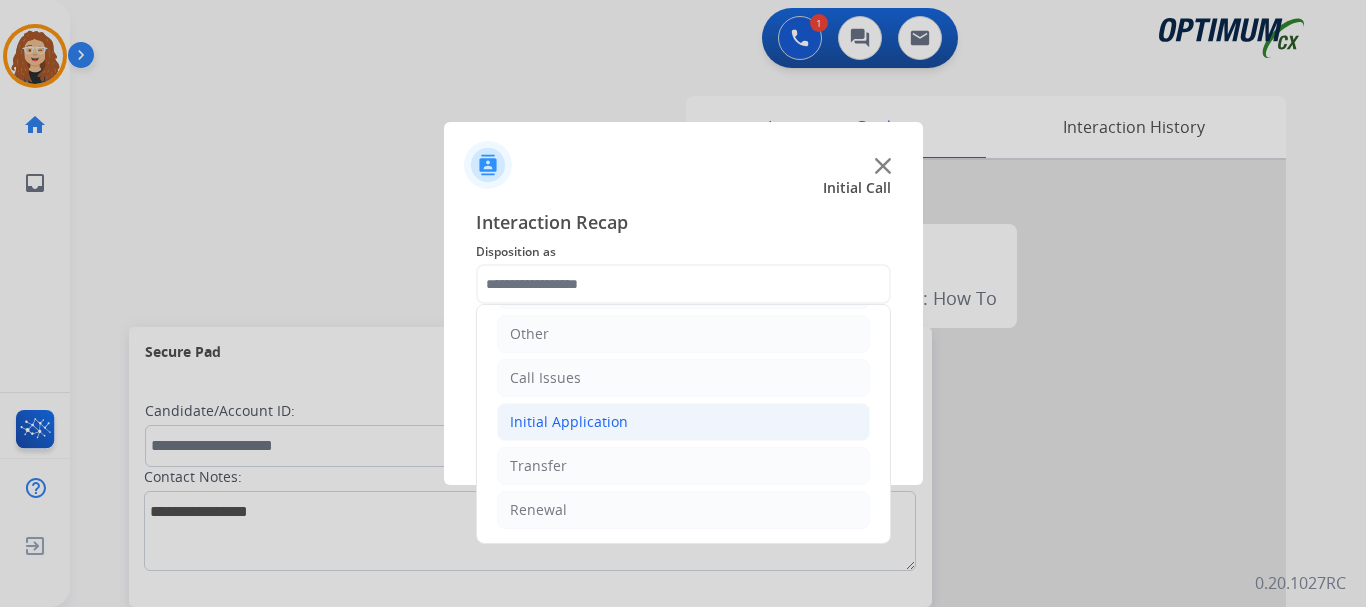 click on "Initial Application" 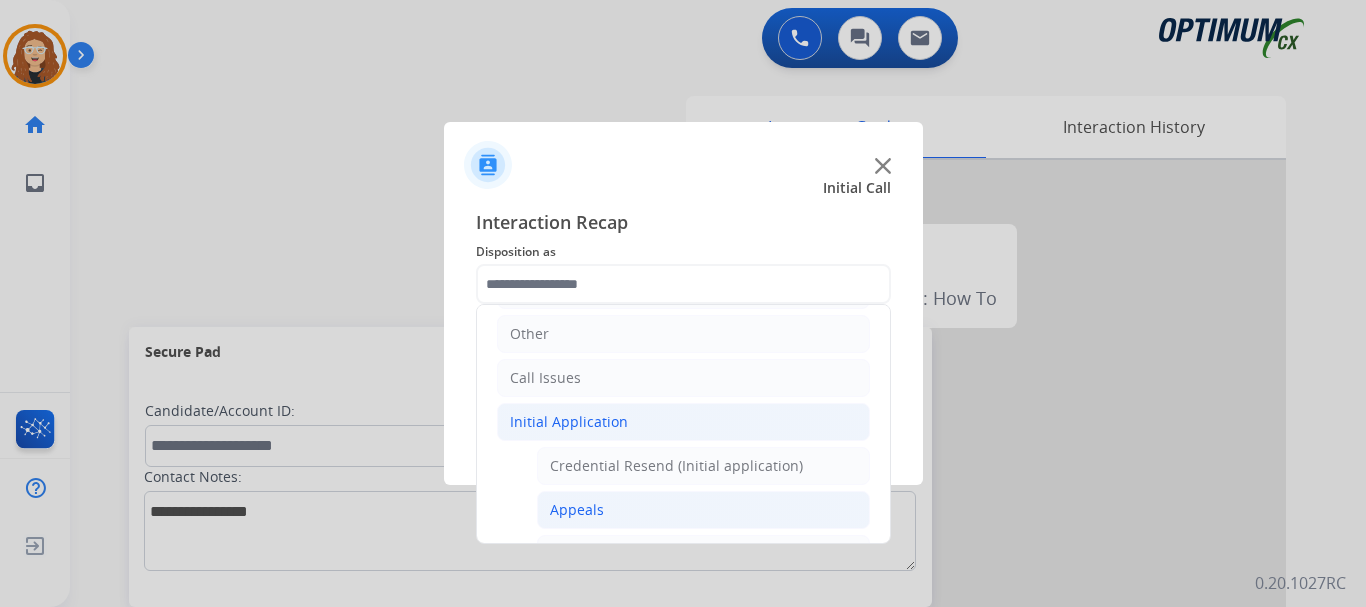 click on "Appeals" 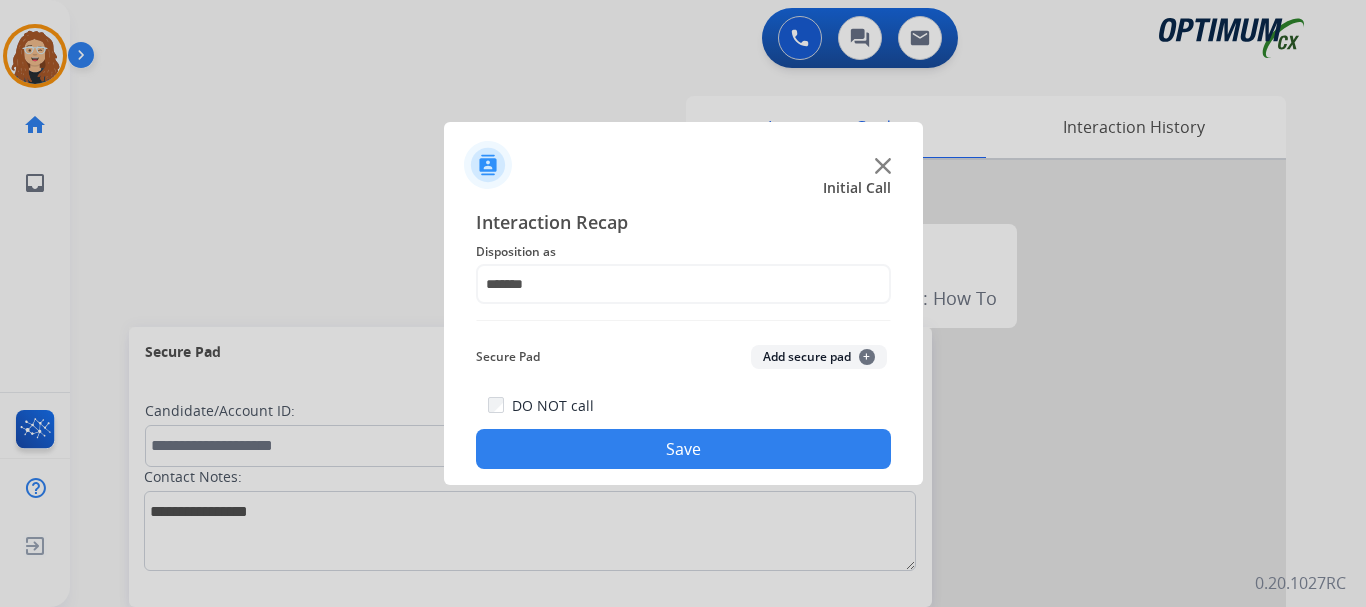 click on "Save" 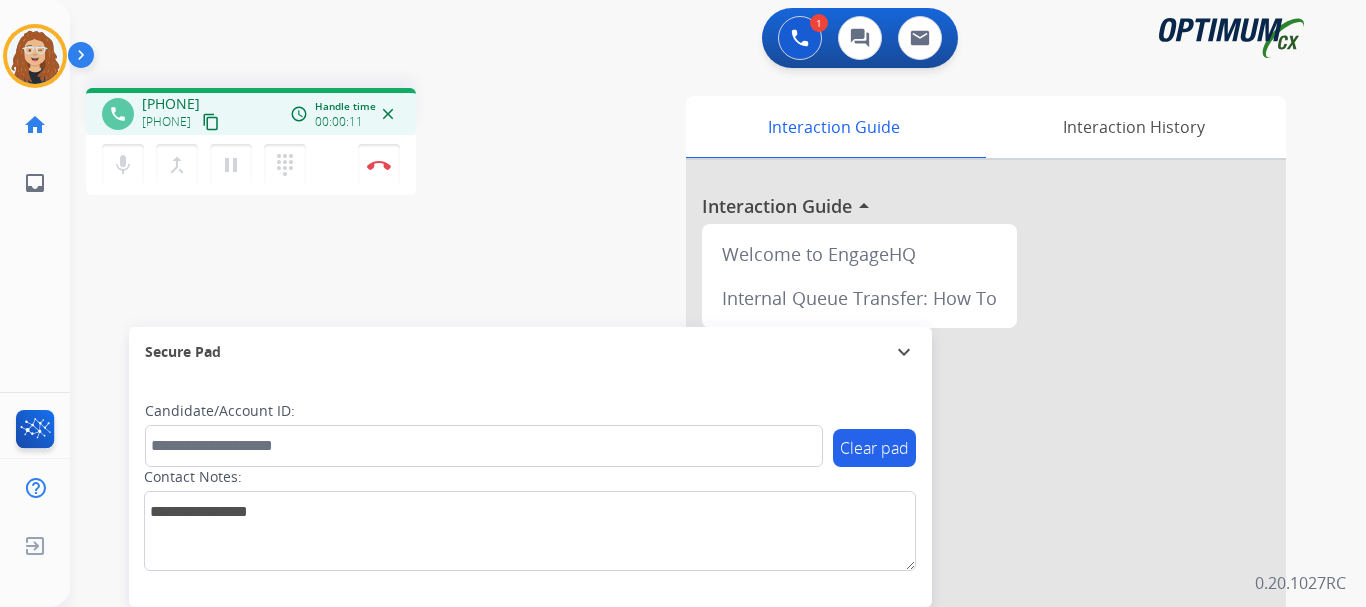 drag, startPoint x: 158, startPoint y: 101, endPoint x: 235, endPoint y: 100, distance: 77.00649 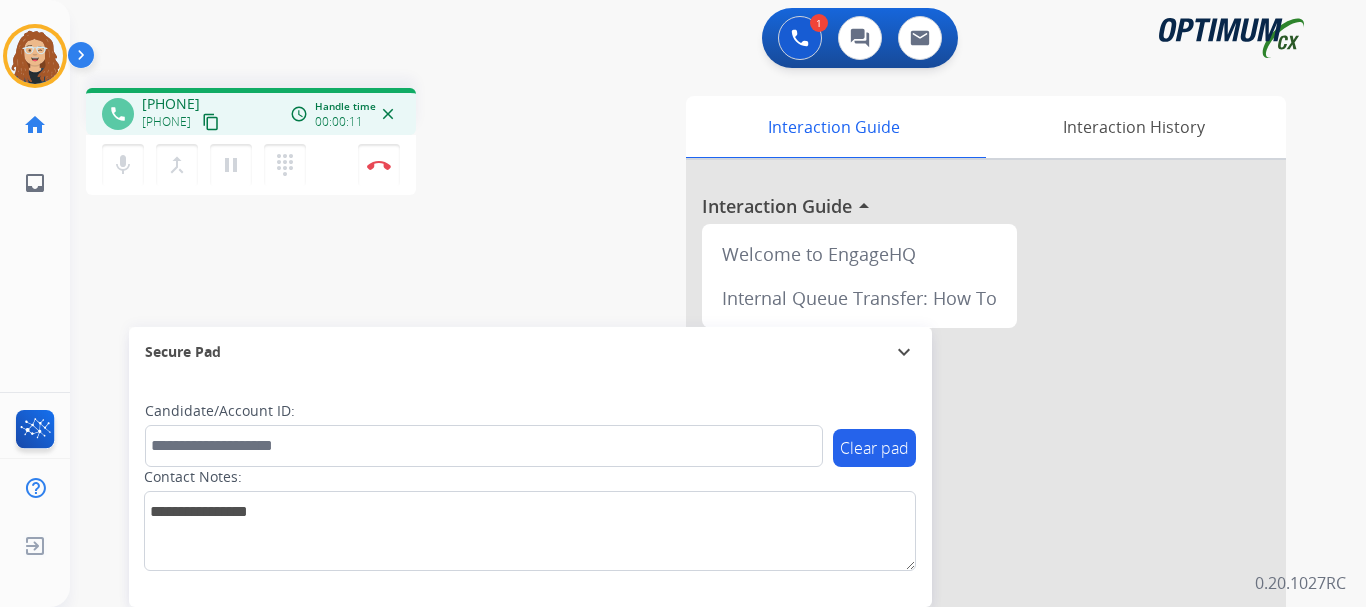 click on "[PHONE]" at bounding box center (171, 104) 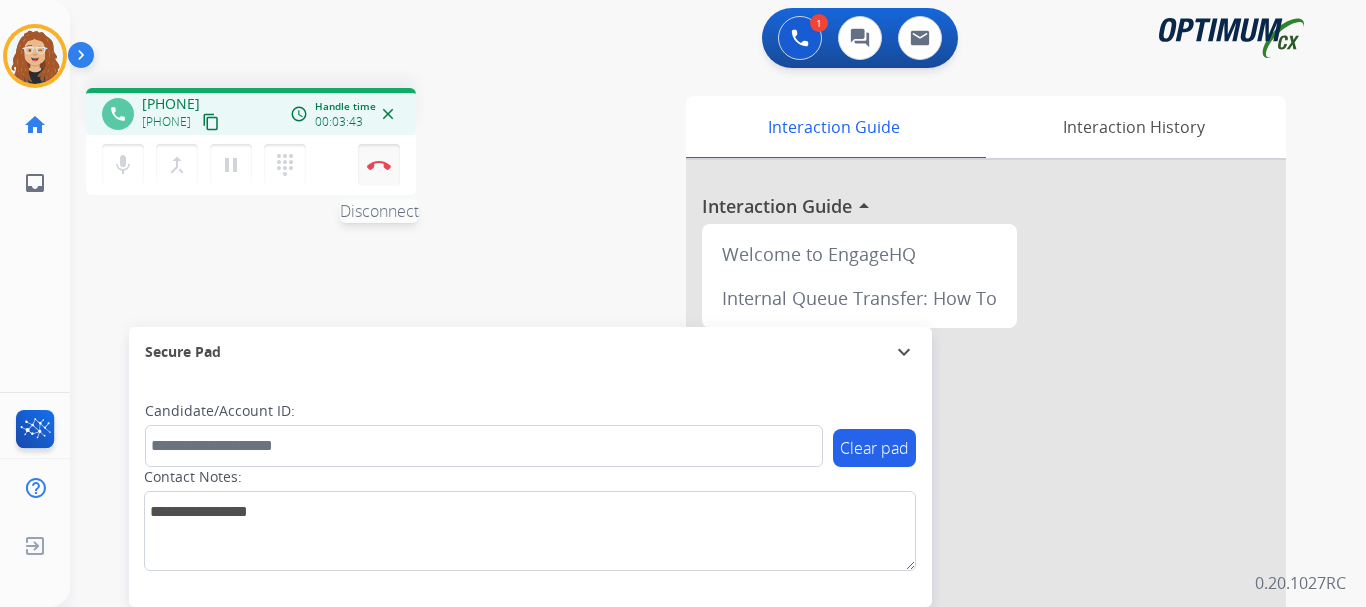 click at bounding box center [379, 165] 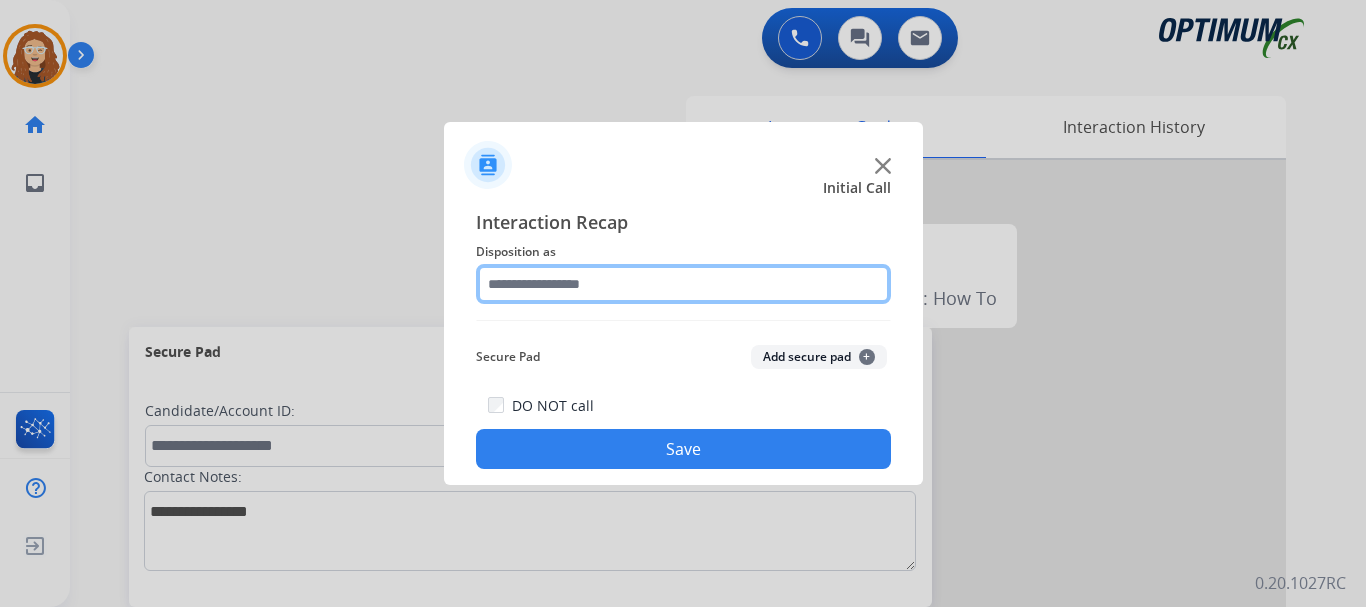 click 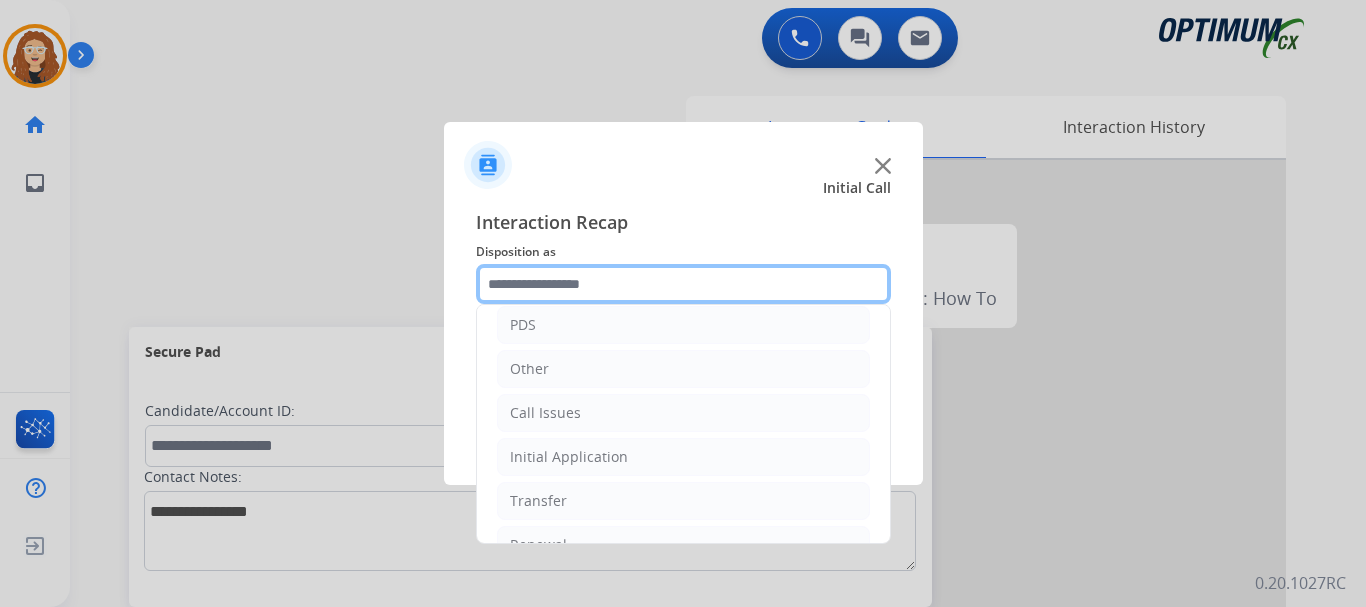 scroll, scrollTop: 125, scrollLeft: 0, axis: vertical 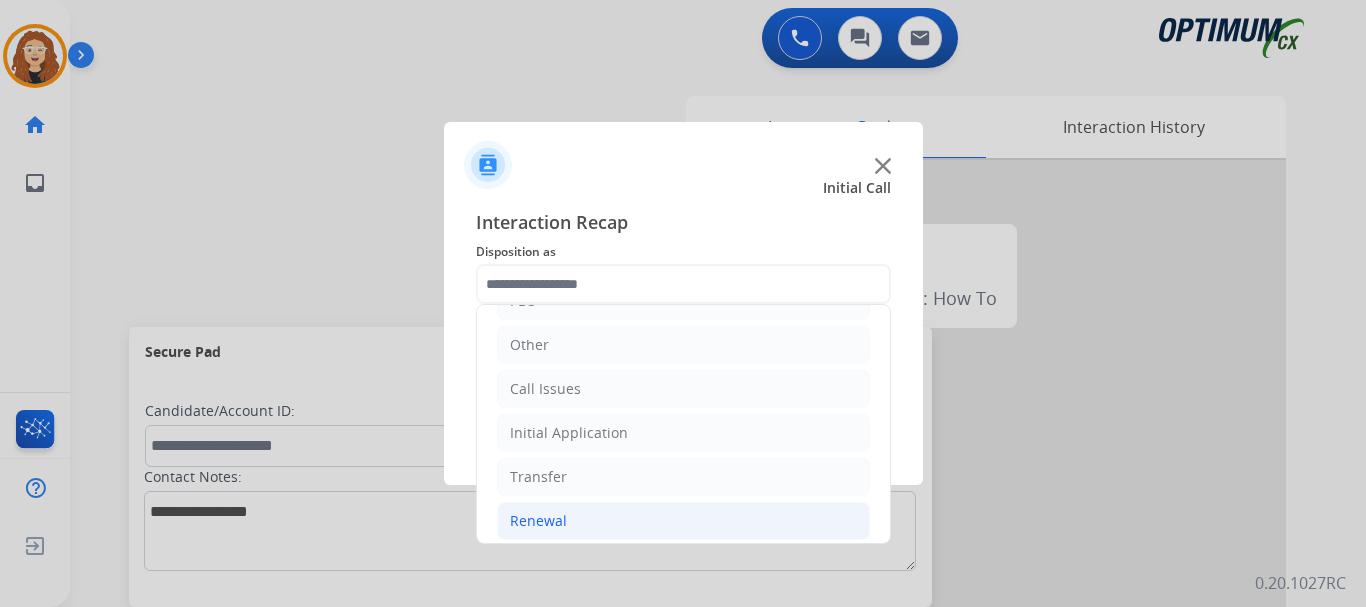click on "Renewal" 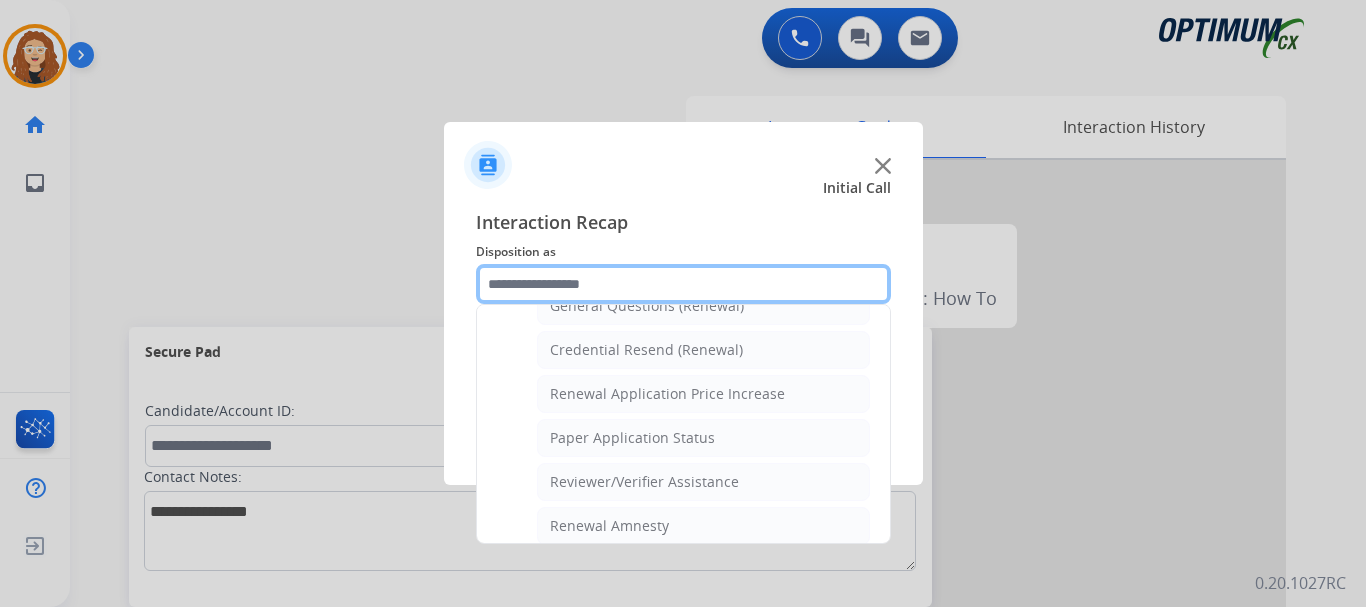 scroll, scrollTop: 674, scrollLeft: 0, axis: vertical 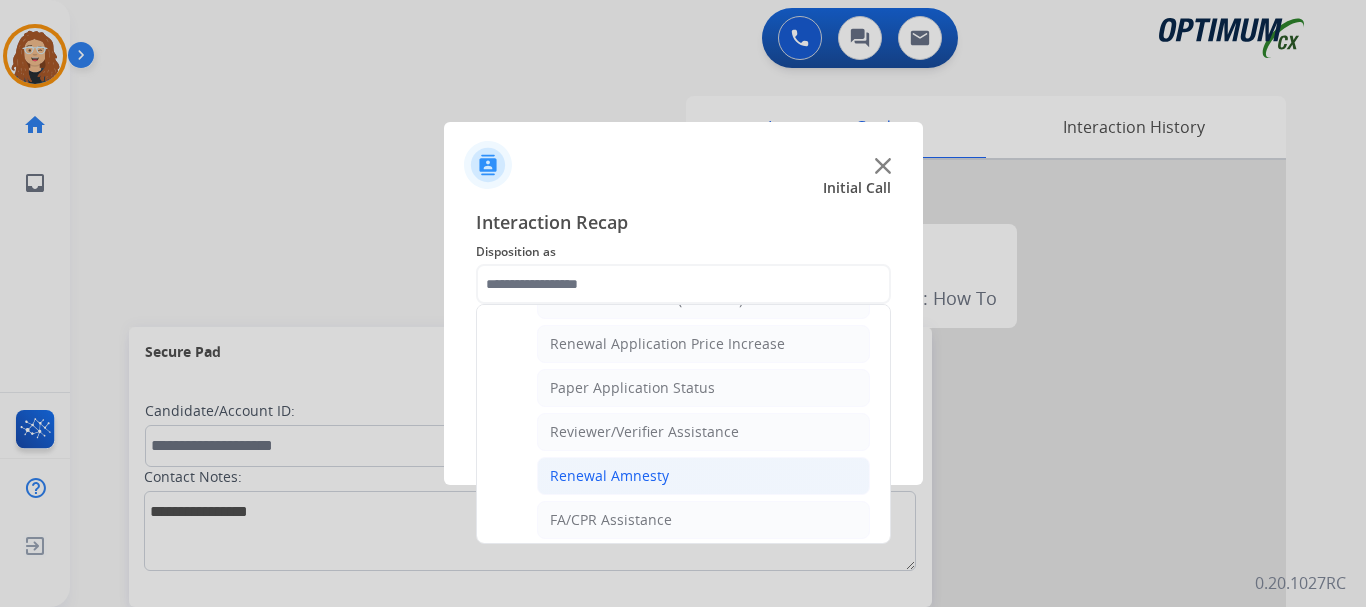 click on "Renewal Amnesty" 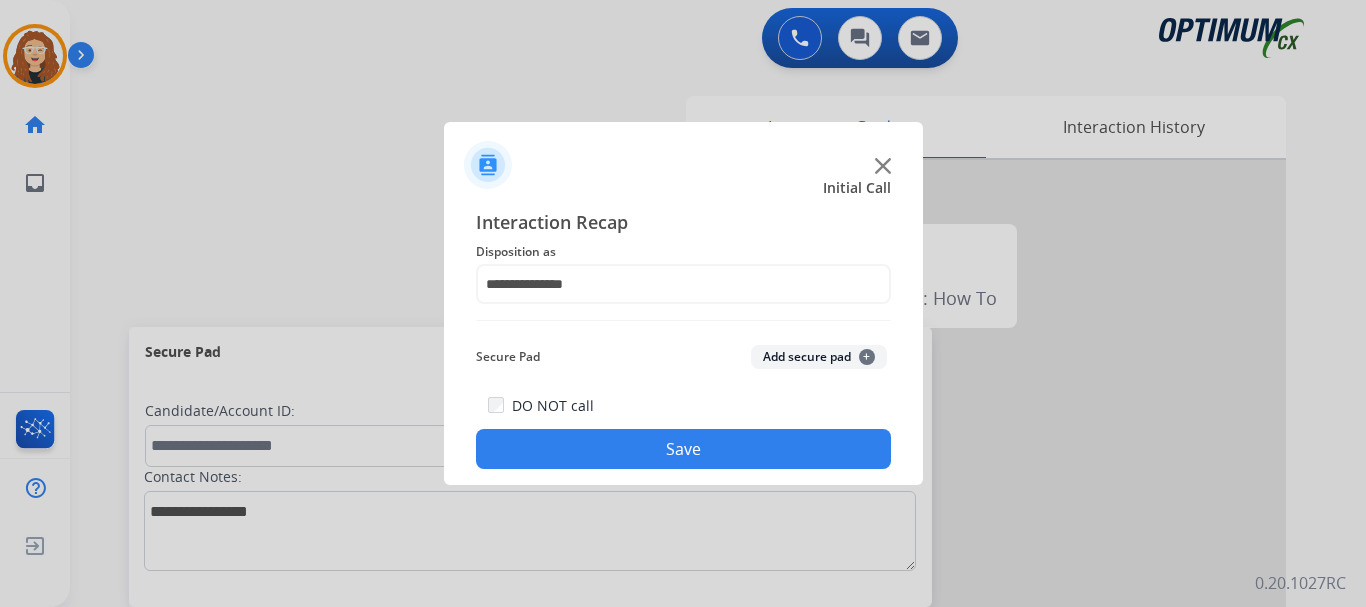click on "Save" 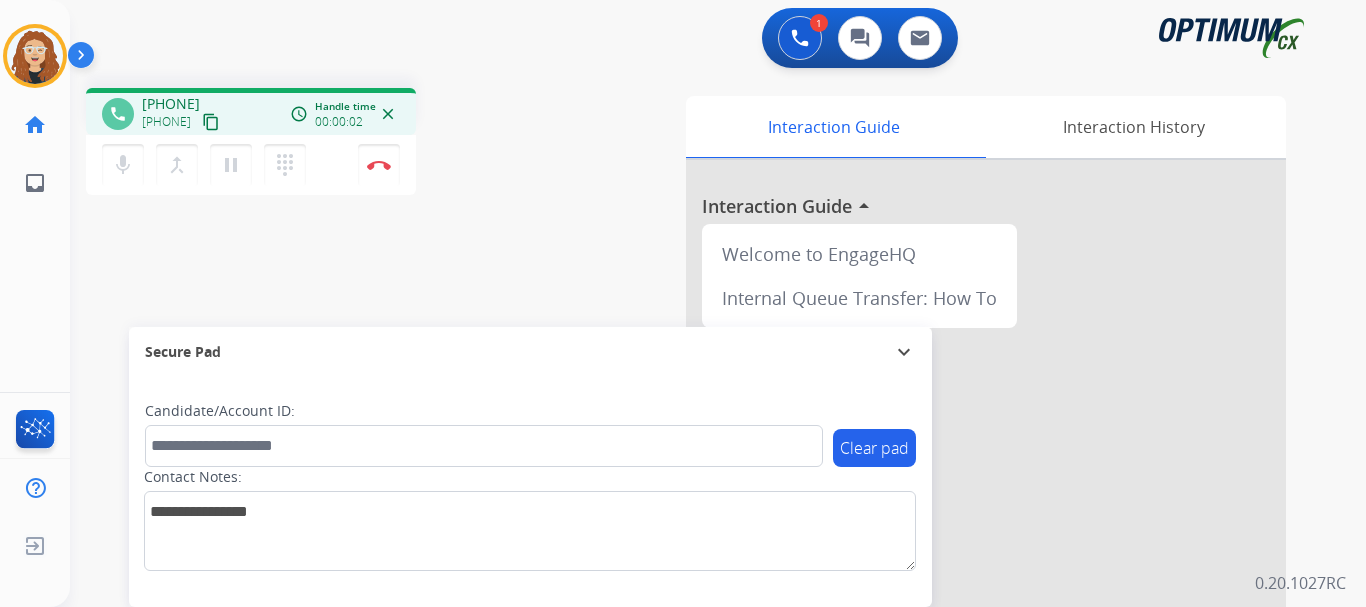 drag, startPoint x: 159, startPoint y: 101, endPoint x: 247, endPoint y: 96, distance: 88.14193 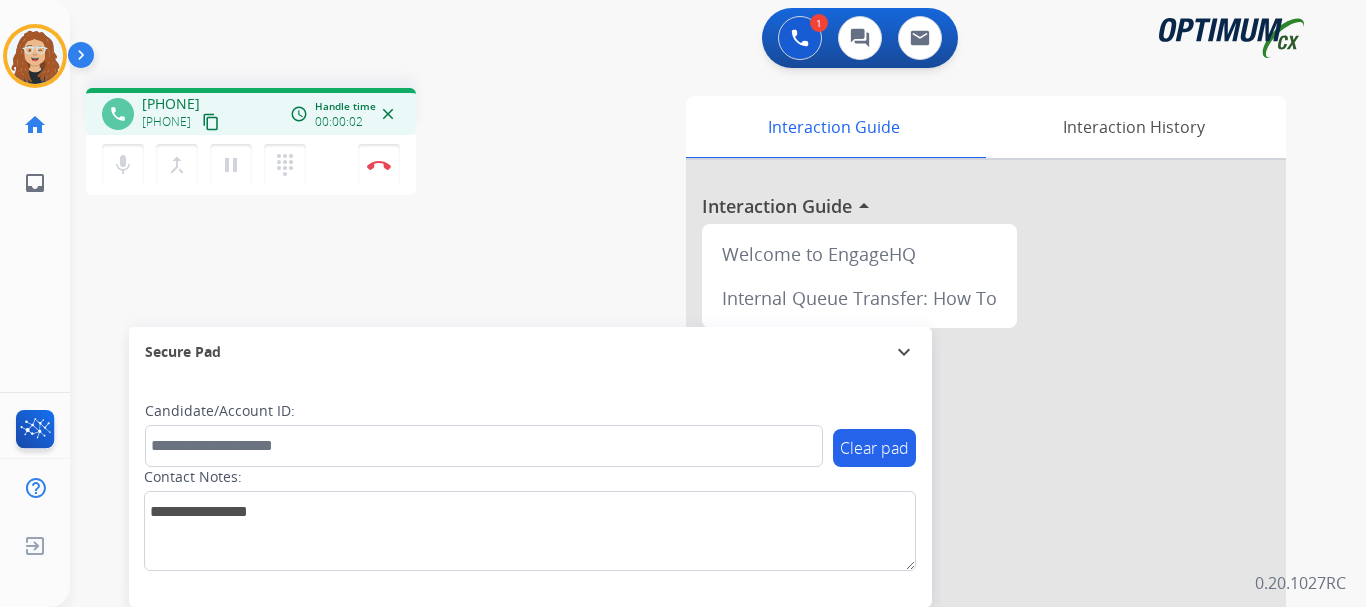 click on "[PHONE] [PHONE] content_copy" at bounding box center [182, 114] 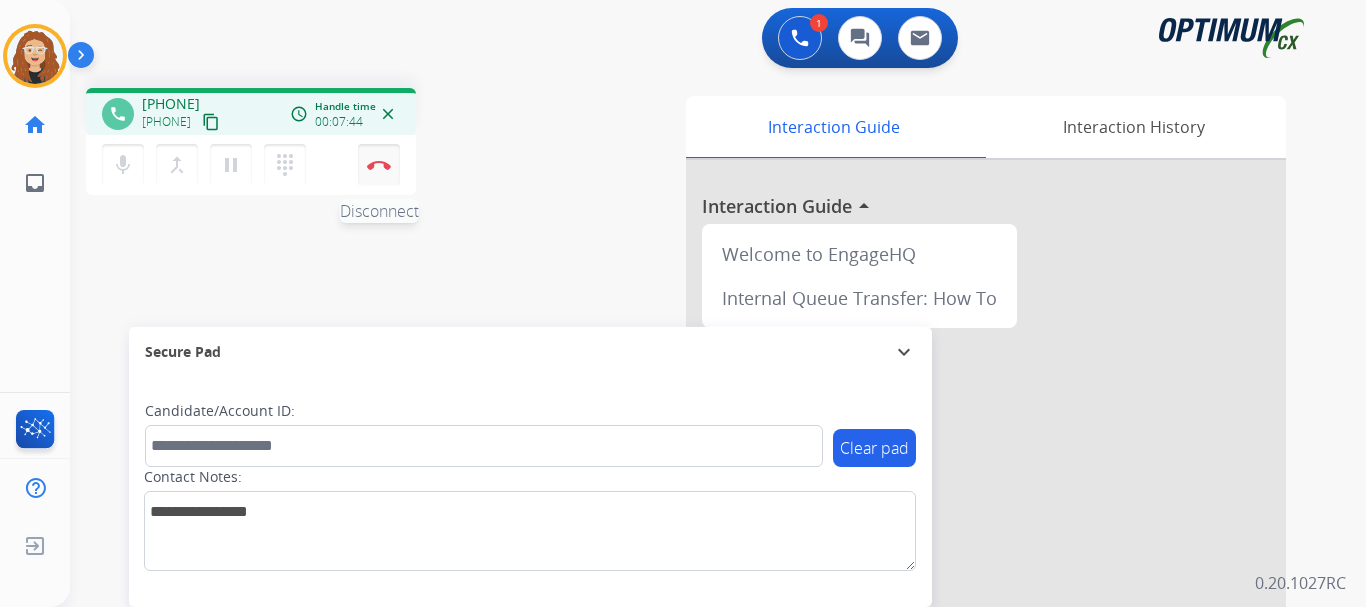 click at bounding box center [379, 165] 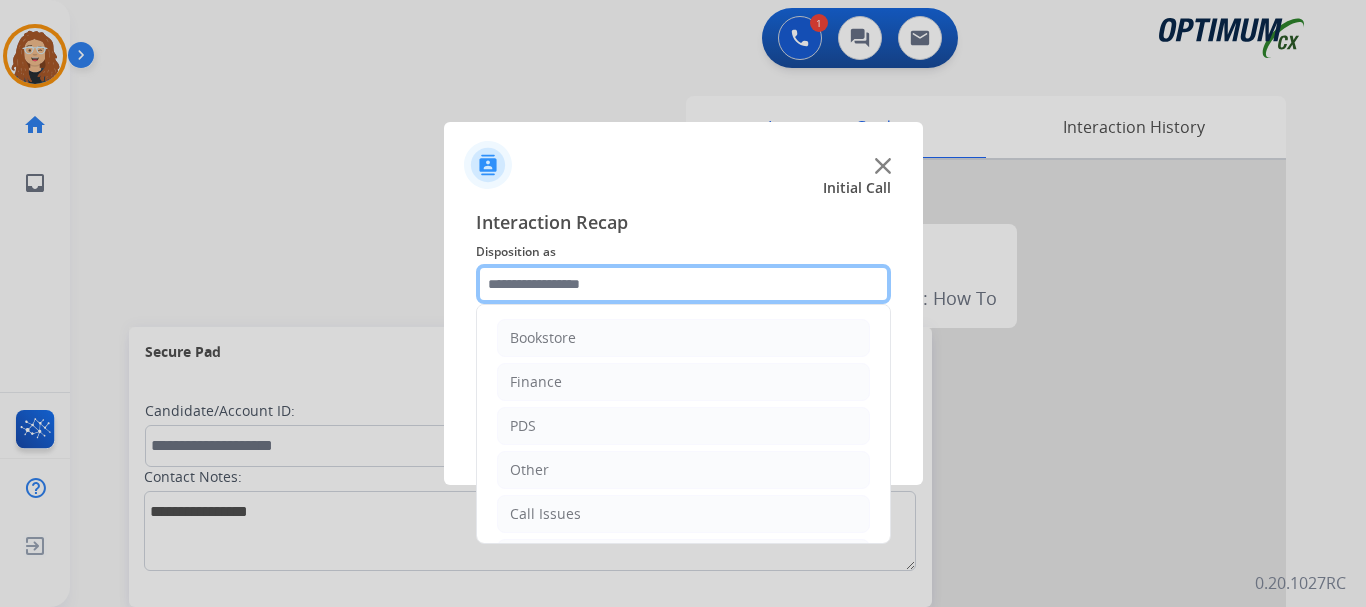 click 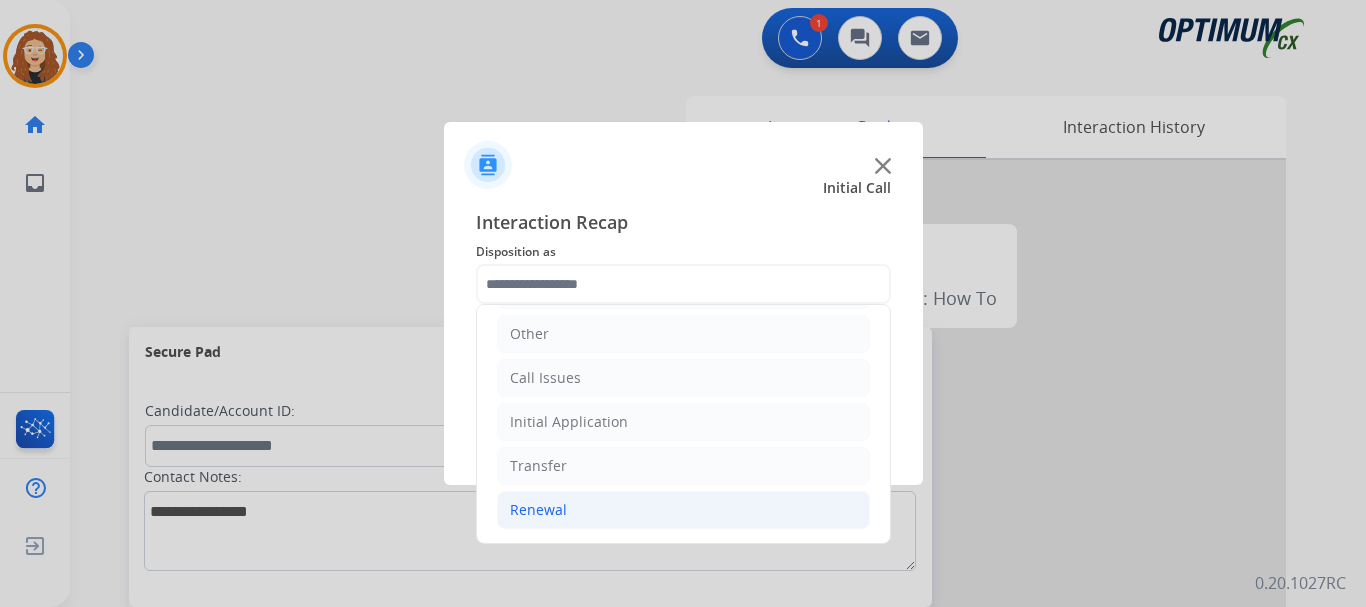 drag, startPoint x: 678, startPoint y: 511, endPoint x: 719, endPoint y: 514, distance: 41.109608 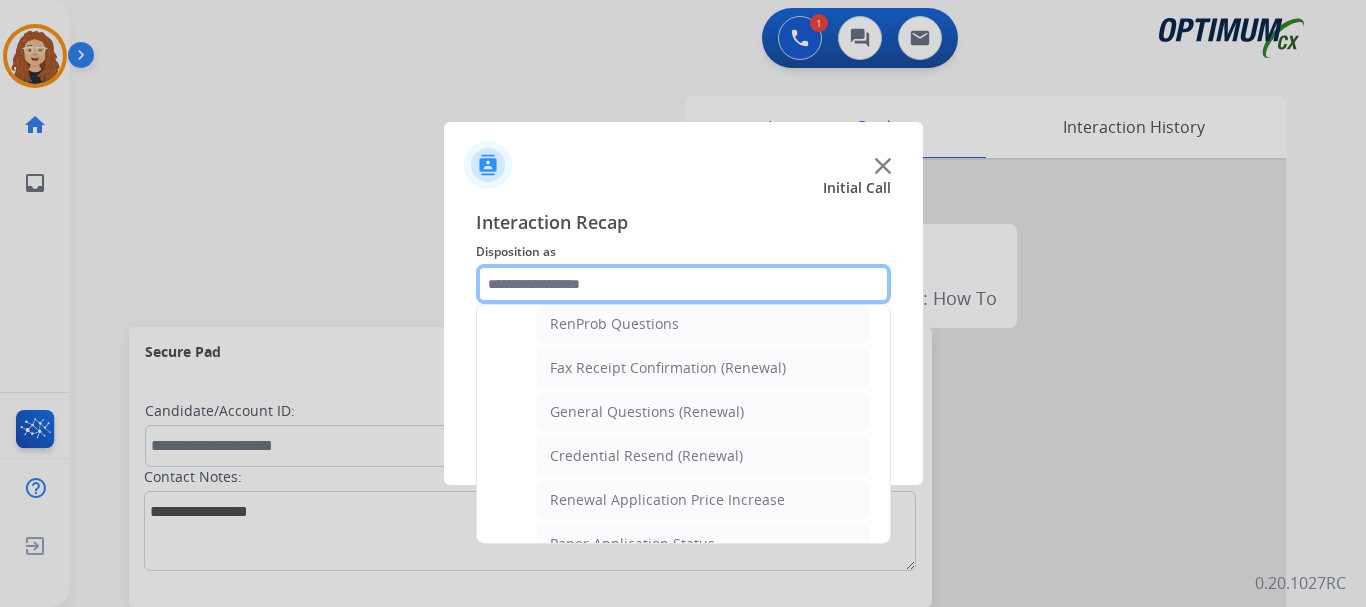 scroll, scrollTop: 513, scrollLeft: 0, axis: vertical 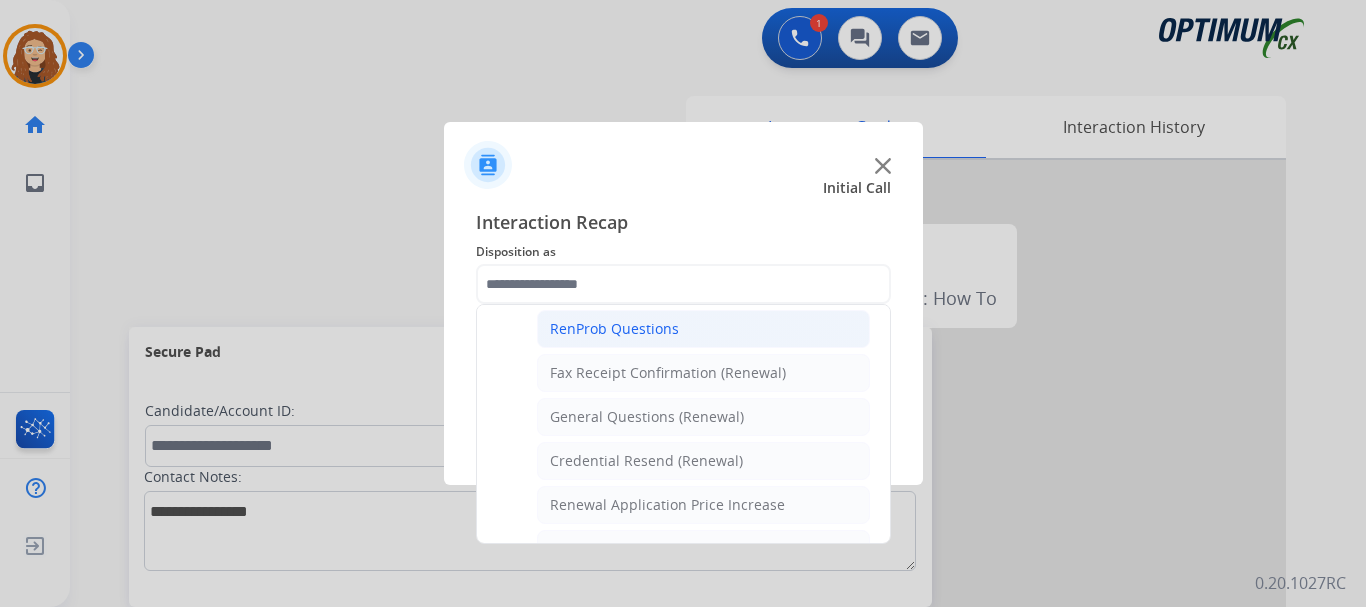click on "RenProb Questions" 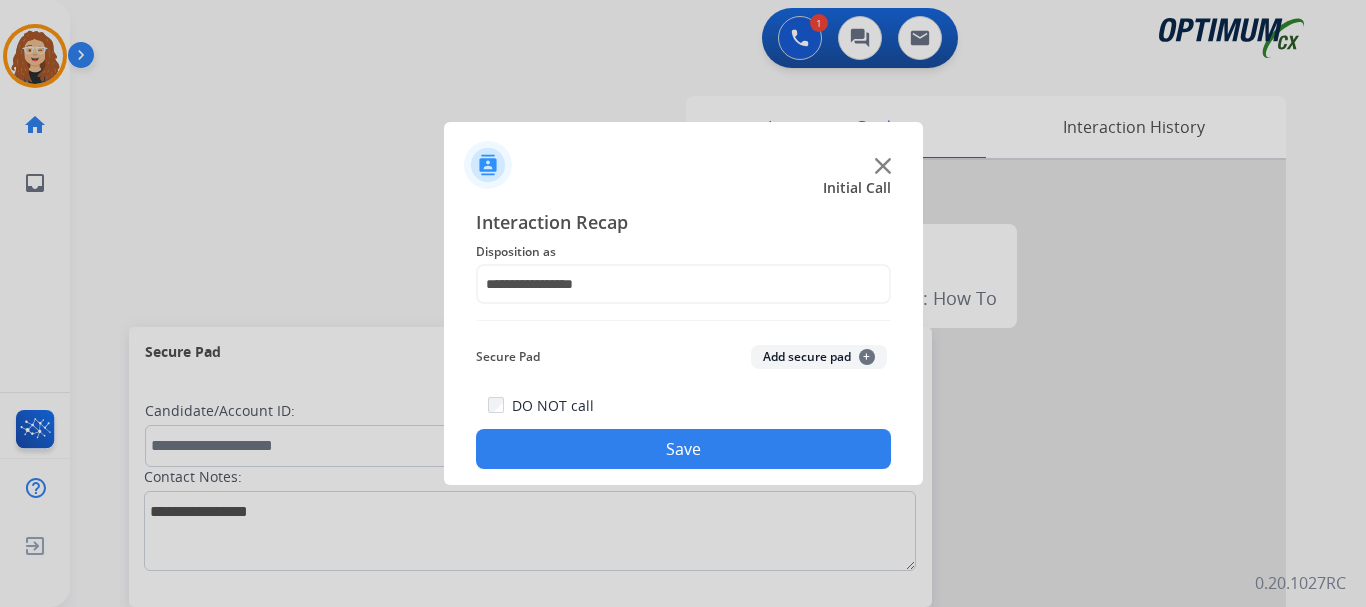 click on "Save" 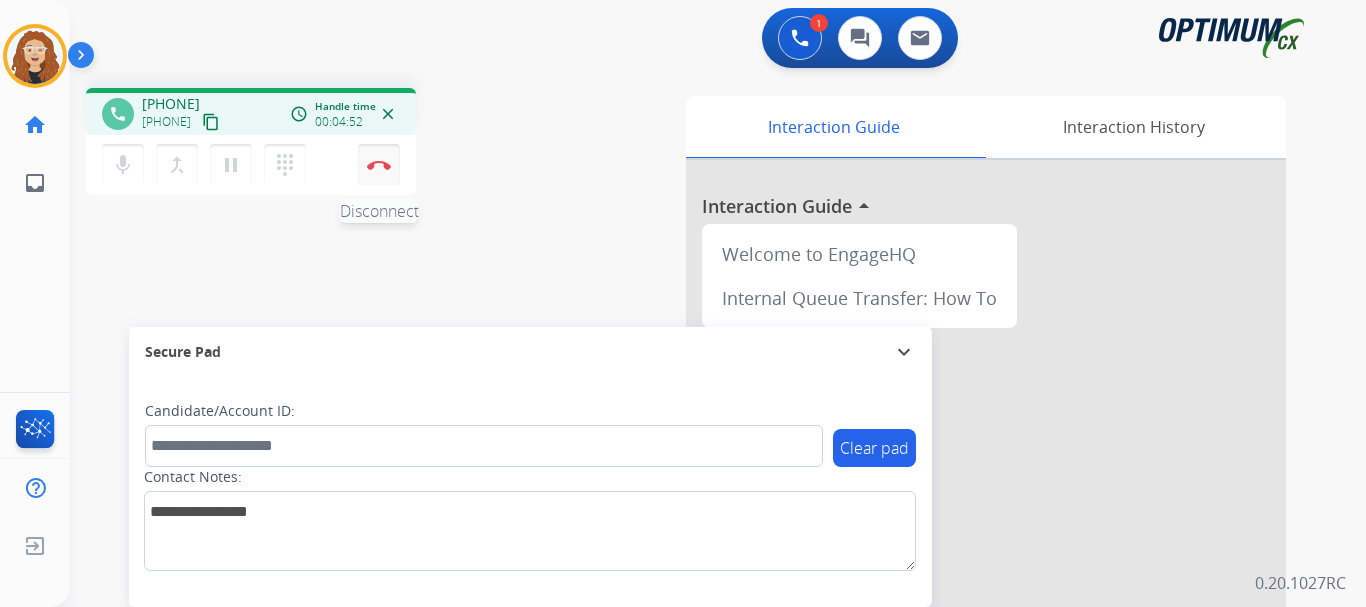 click on "Disconnect" at bounding box center [379, 165] 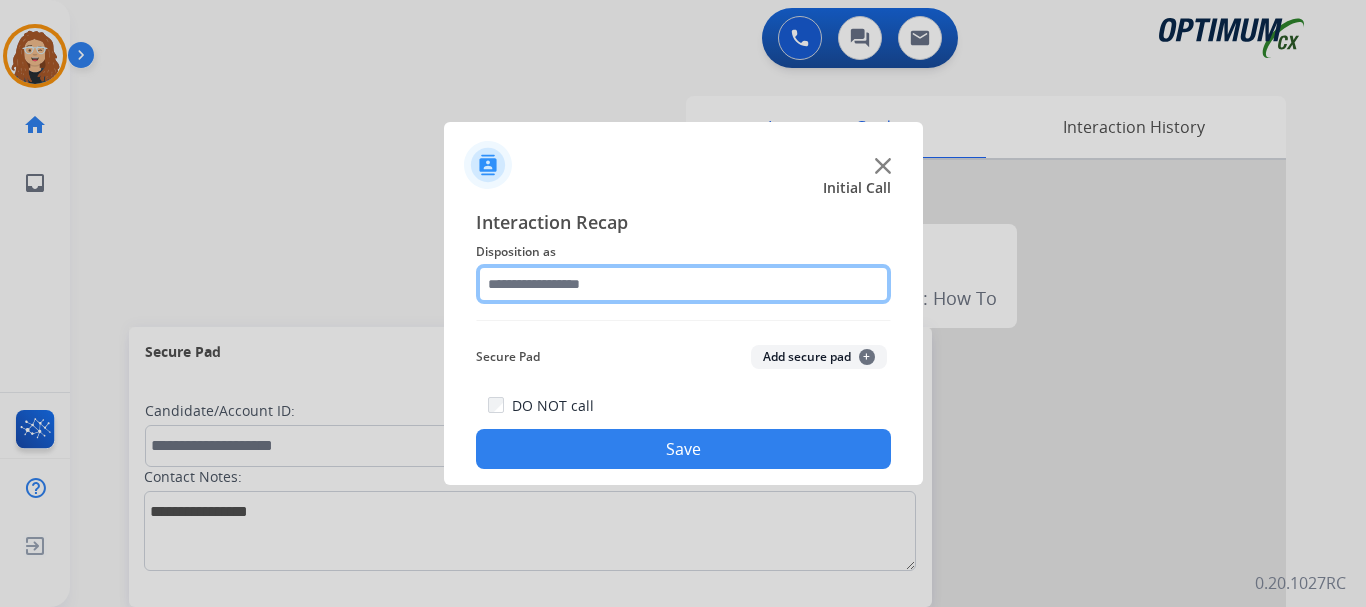 click 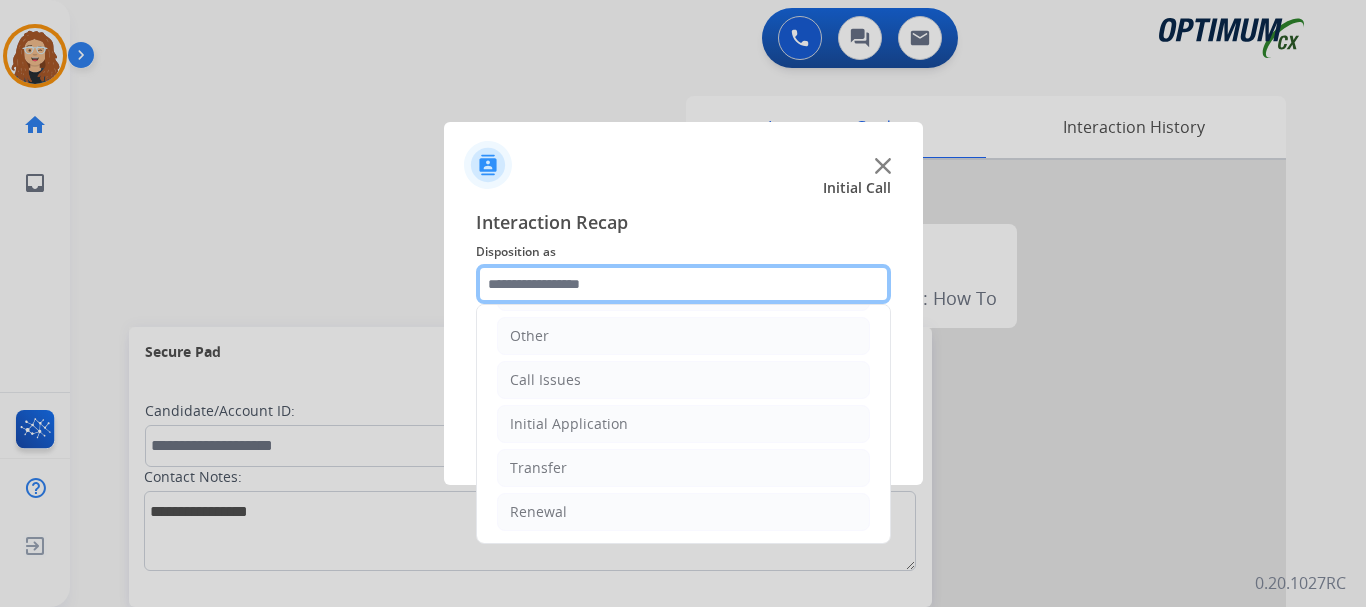 scroll, scrollTop: 136, scrollLeft: 0, axis: vertical 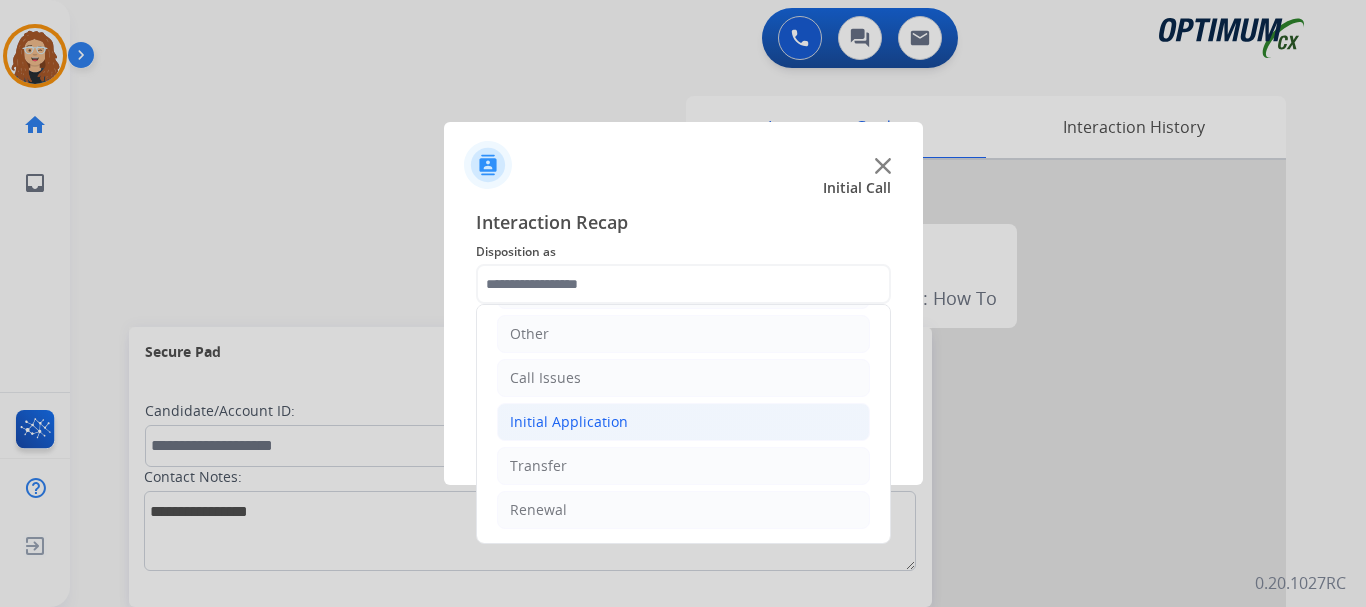 click on "Initial Application" 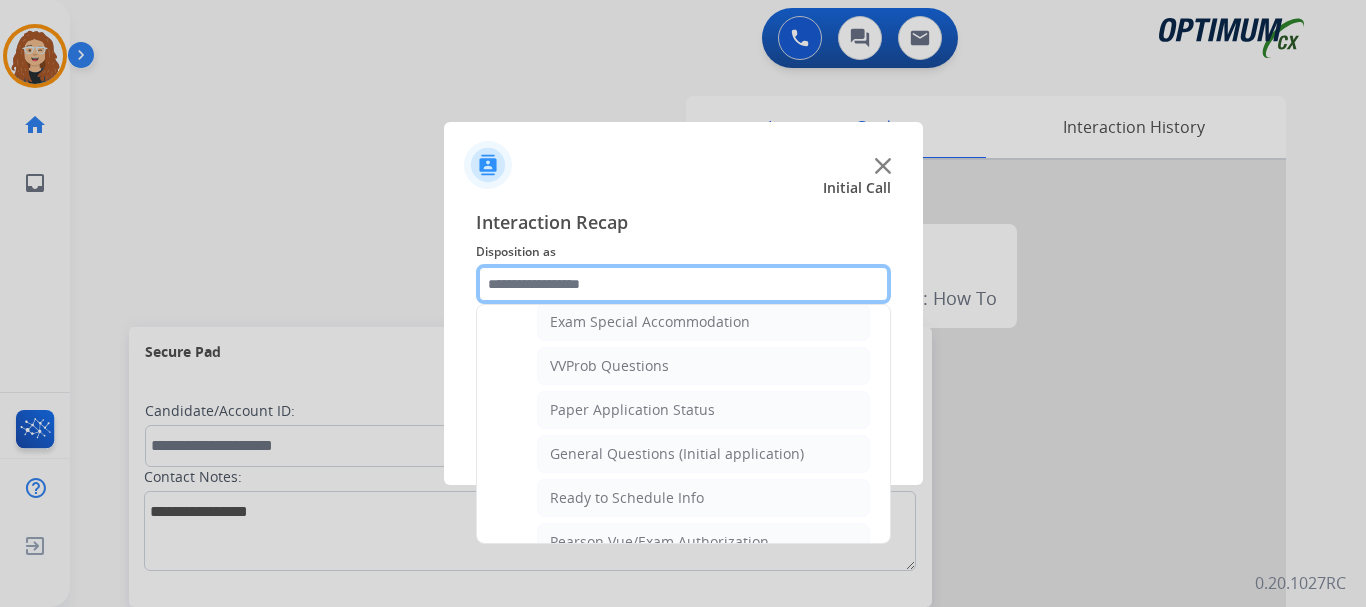 scroll, scrollTop: 1054, scrollLeft: 0, axis: vertical 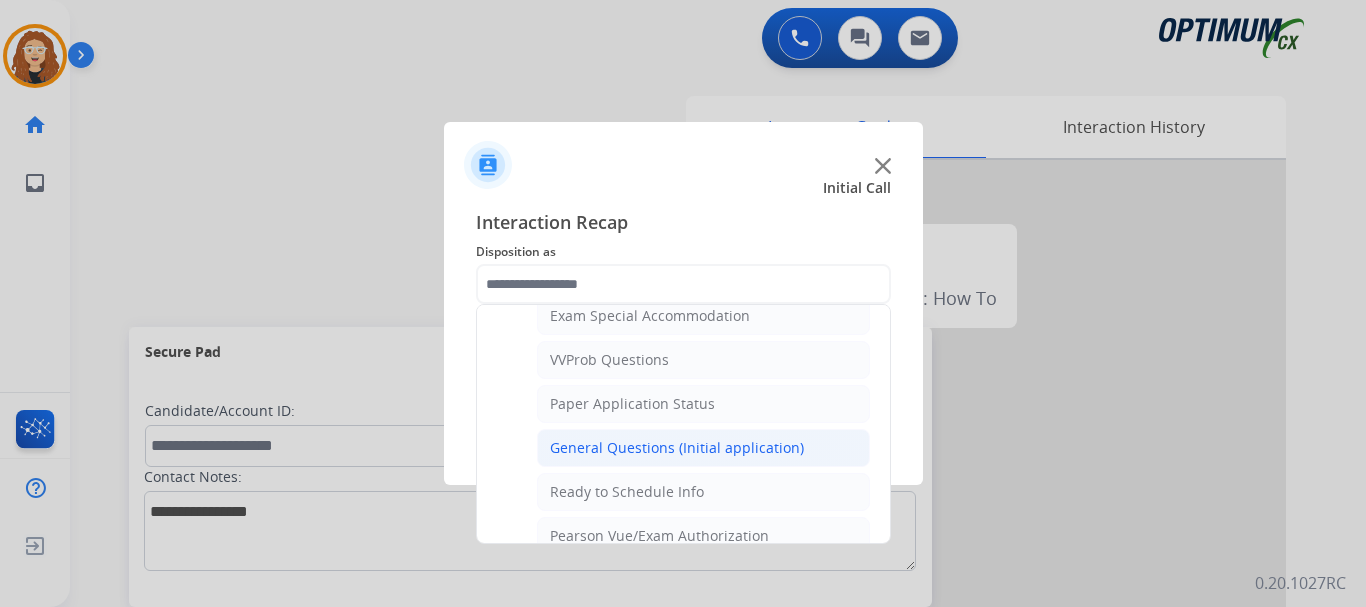 click on "General Questions (Initial application)" 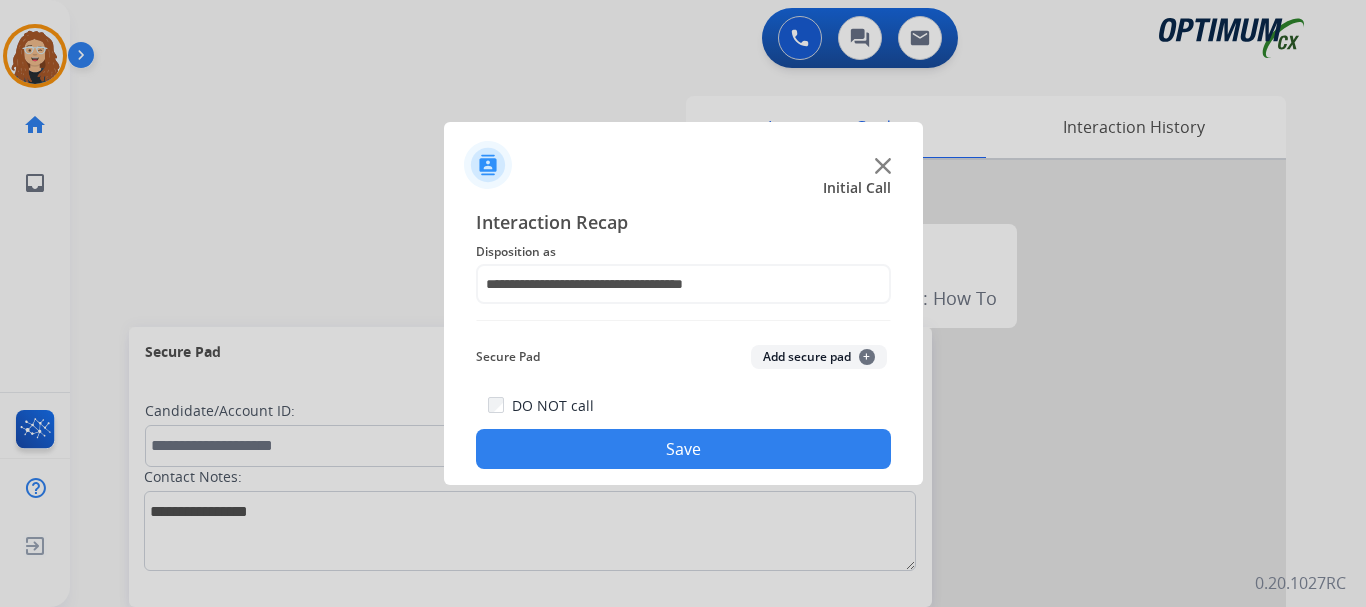 click on "Save" 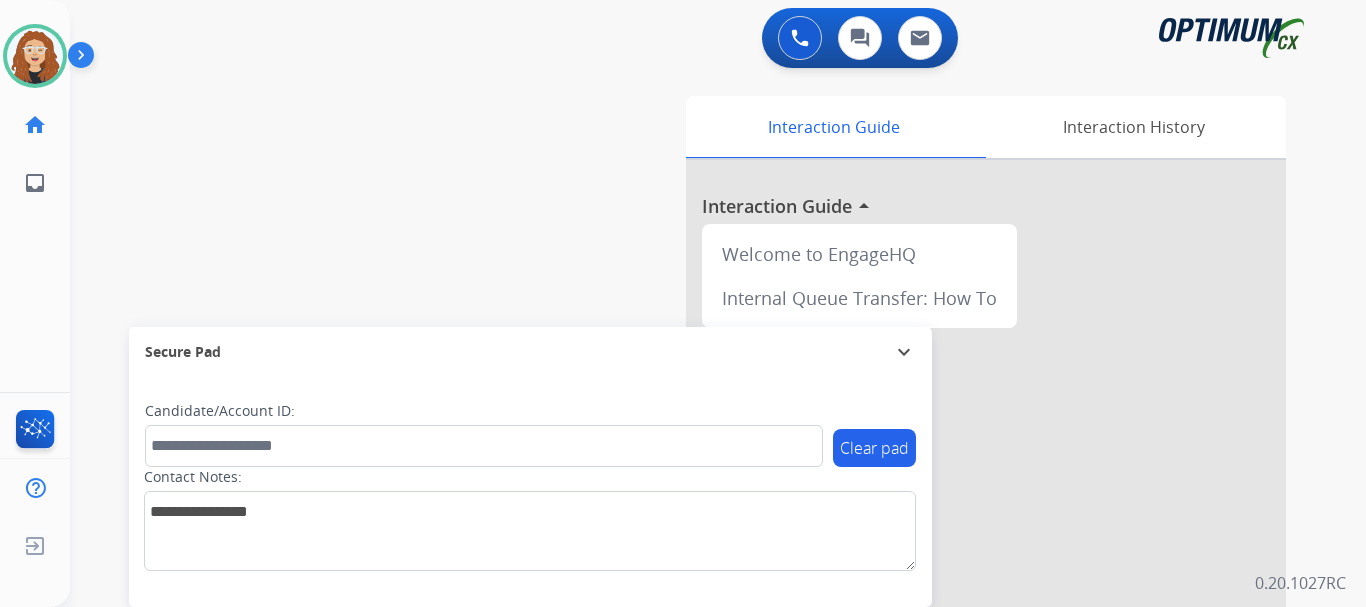 click on "swap_horiz Break voice bridge close_fullscreen Connect 3-Way Call merge_type Separate 3-Way Call  Interaction Guide   Interaction History  Interaction Guide arrow_drop_up  Welcome to EngageHQ   Internal Queue Transfer: How To  Secure Pad expand_more Clear pad Candidate/Account ID: Contact Notes:" at bounding box center [694, 489] 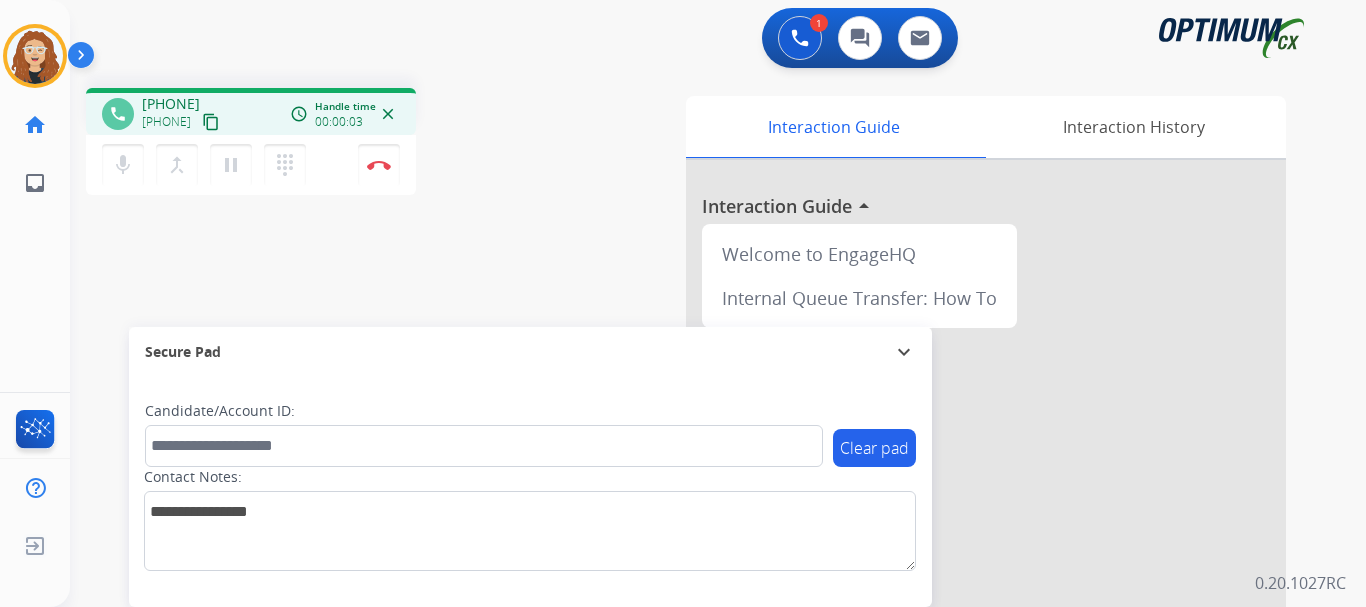 drag, startPoint x: 162, startPoint y: 99, endPoint x: 243, endPoint y: 99, distance: 81 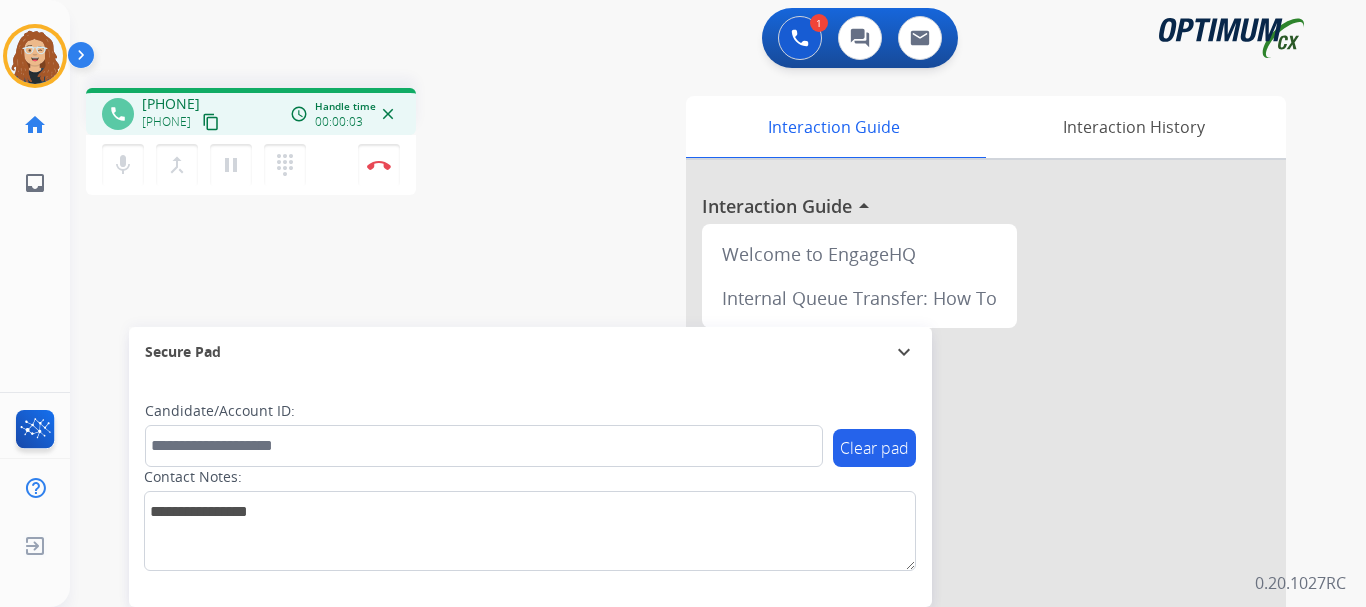 click on "[PHONE] [PHONE] content_copy" at bounding box center (182, 114) 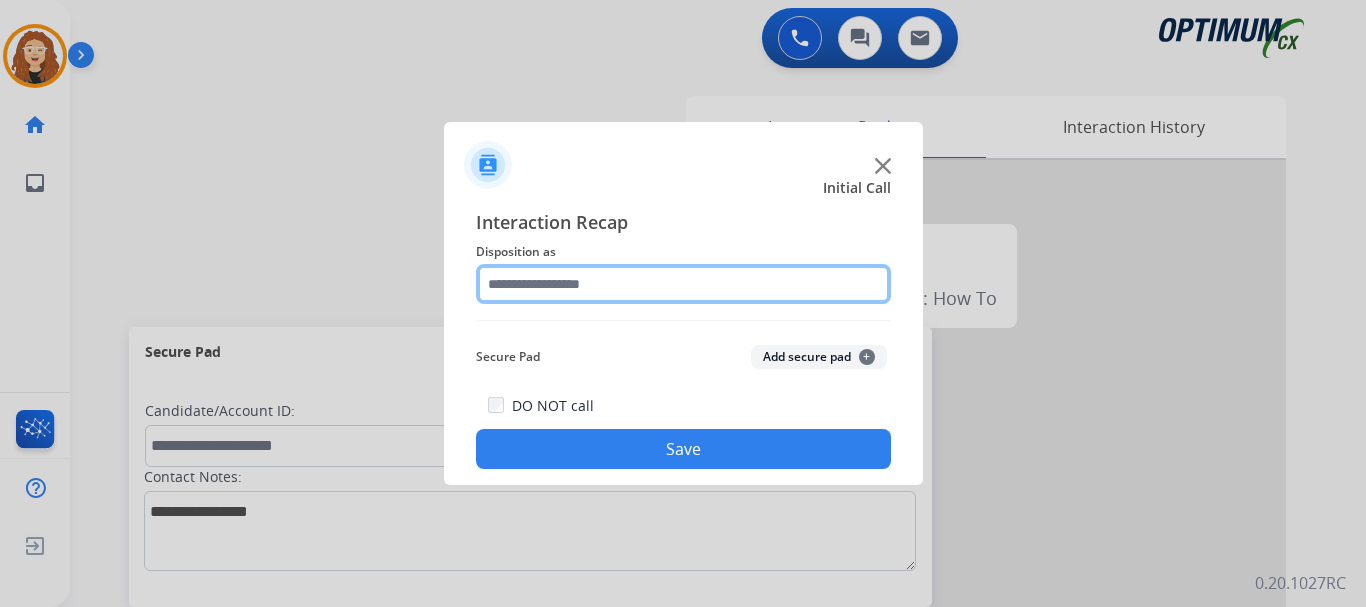 click 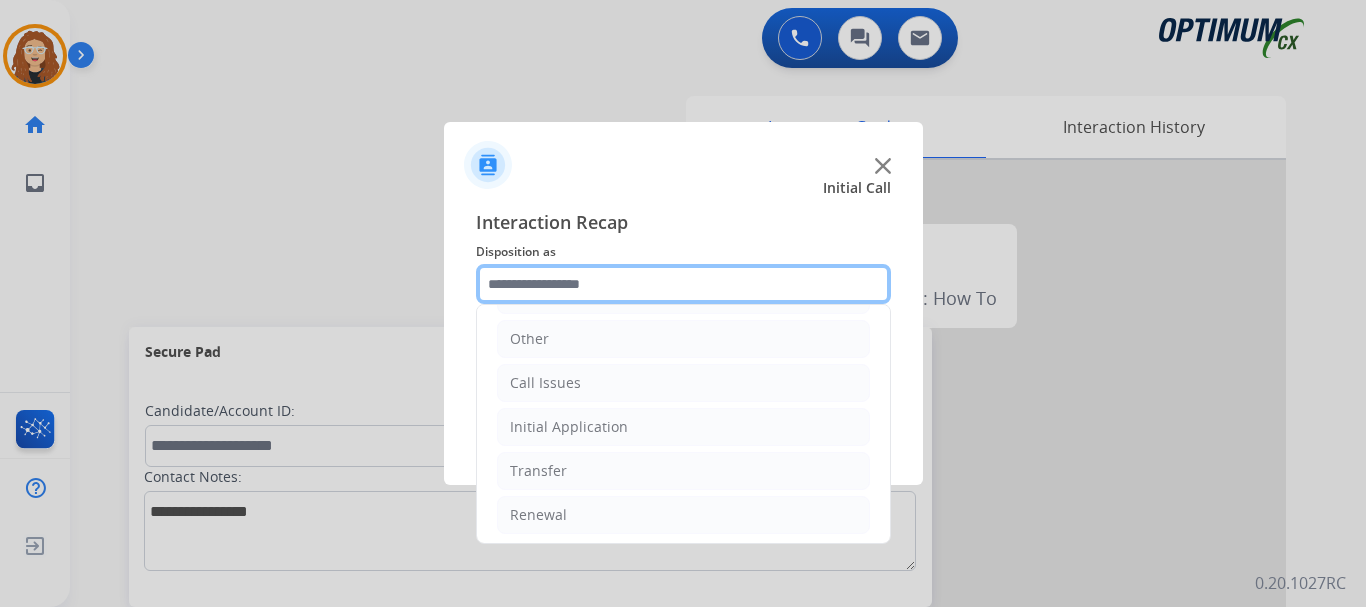 scroll, scrollTop: 136, scrollLeft: 0, axis: vertical 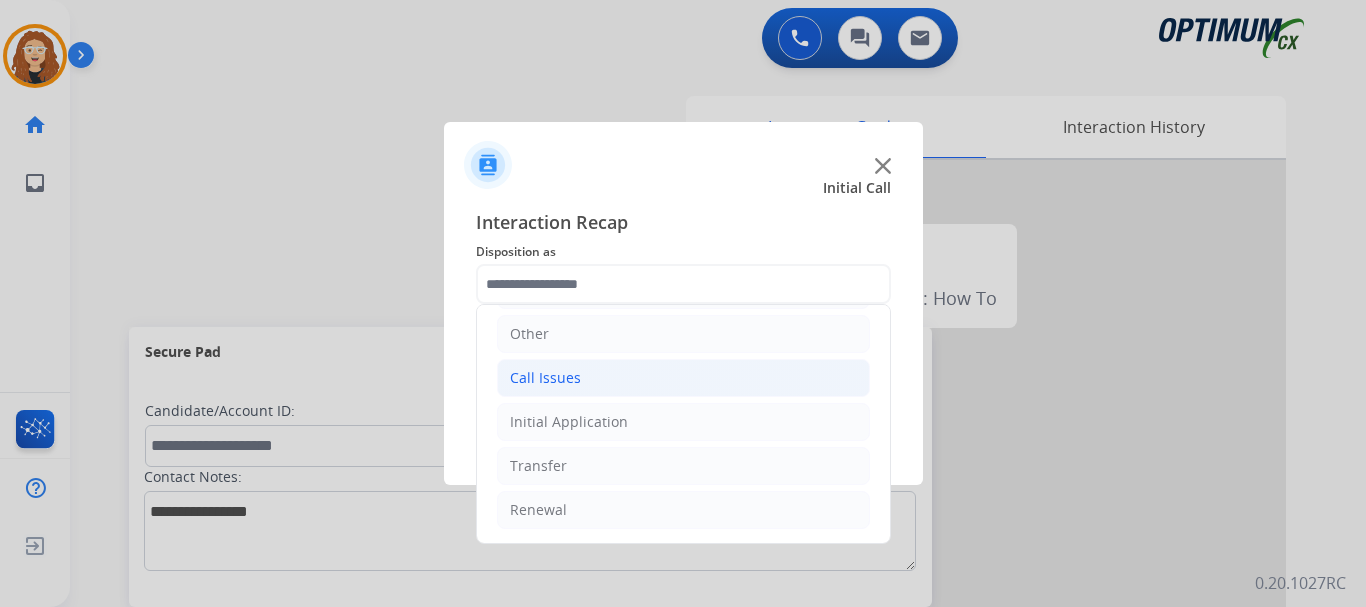 click on "Call Issues" 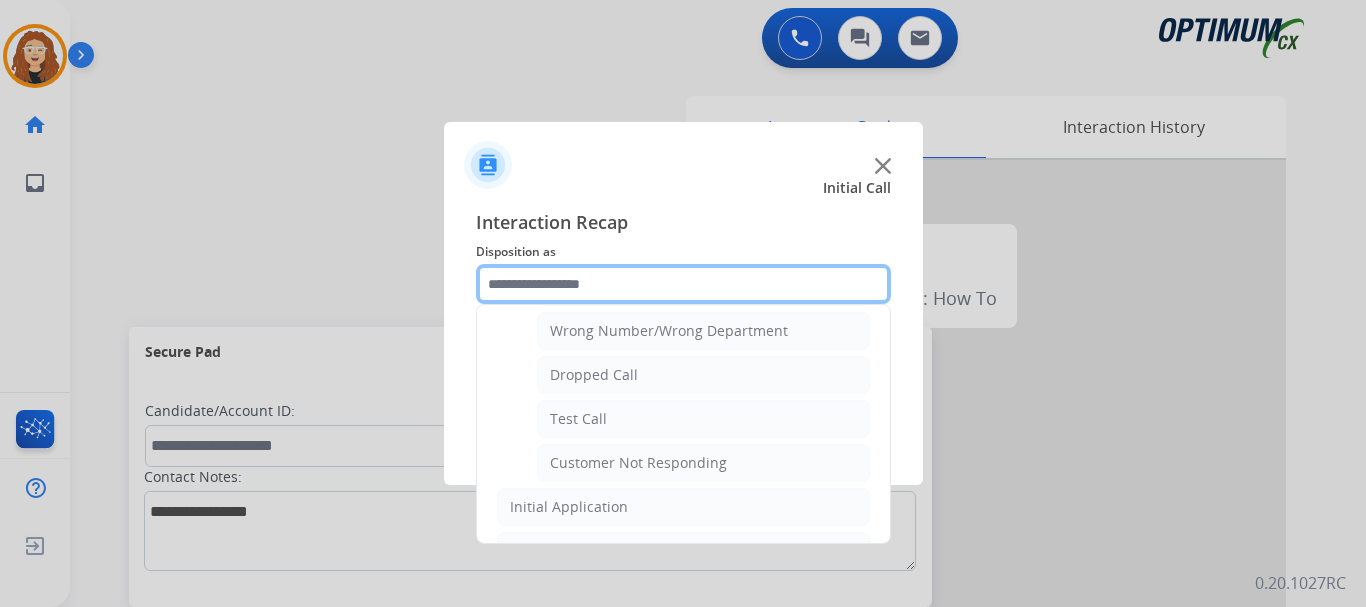 scroll, scrollTop: 284, scrollLeft: 0, axis: vertical 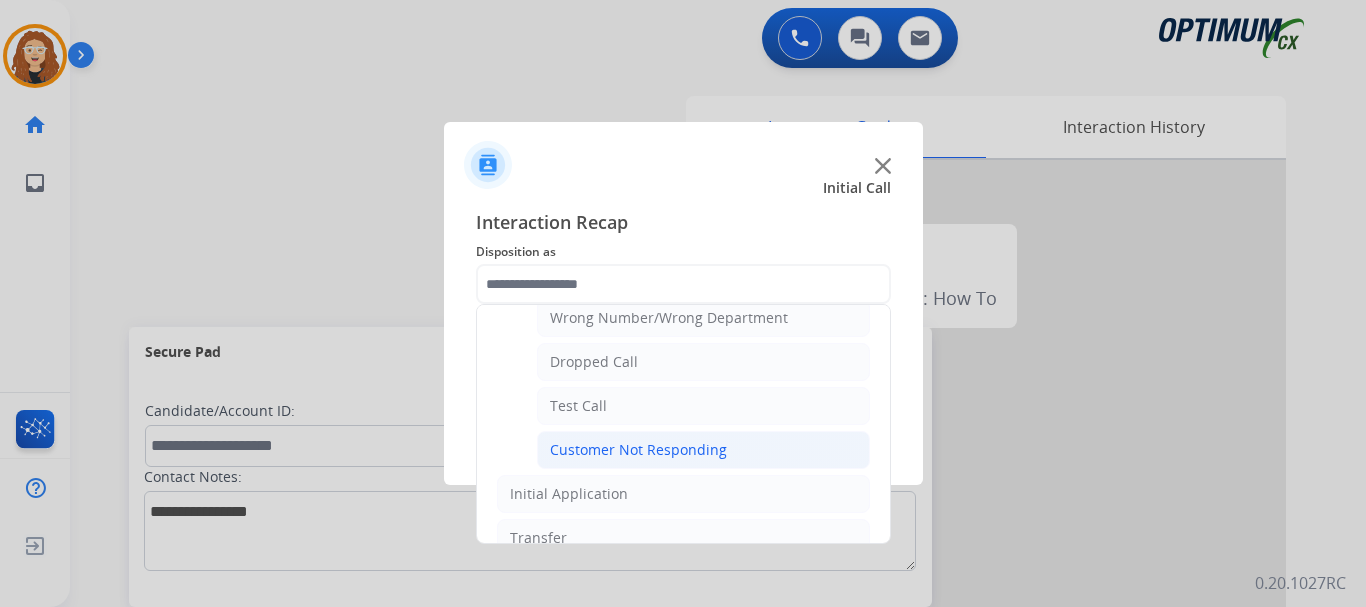 click on "Customer Not Responding" 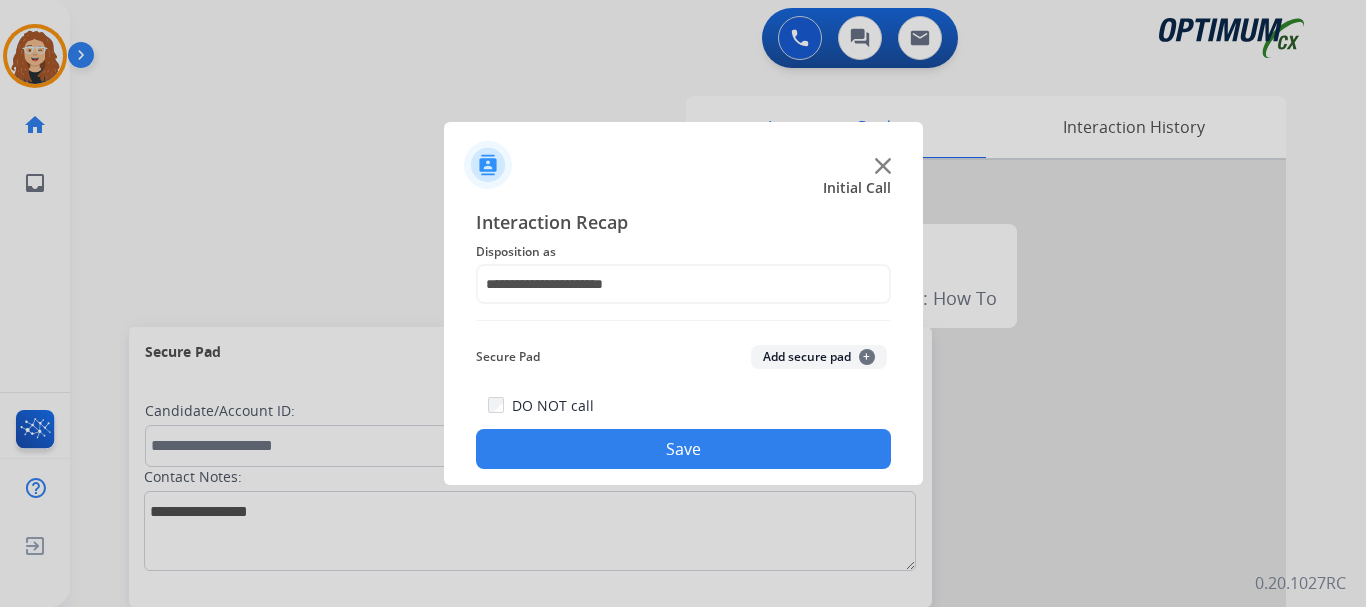 click on "Save" 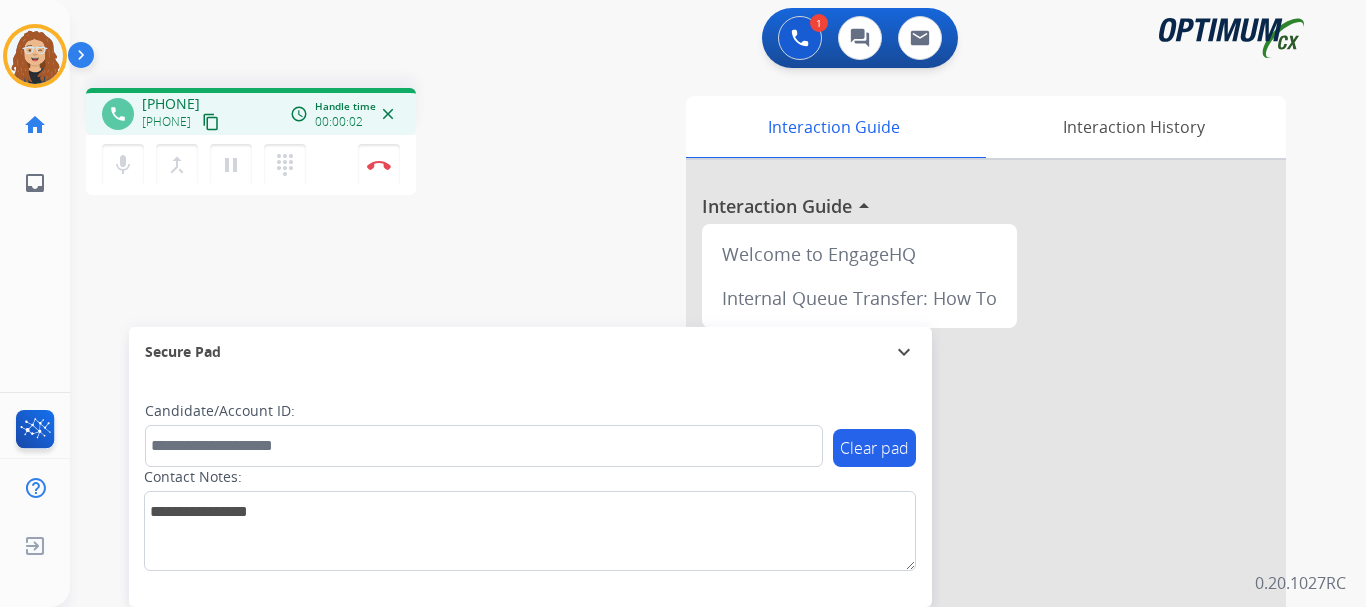 drag, startPoint x: 159, startPoint y: 99, endPoint x: 241, endPoint y: 96, distance: 82.05486 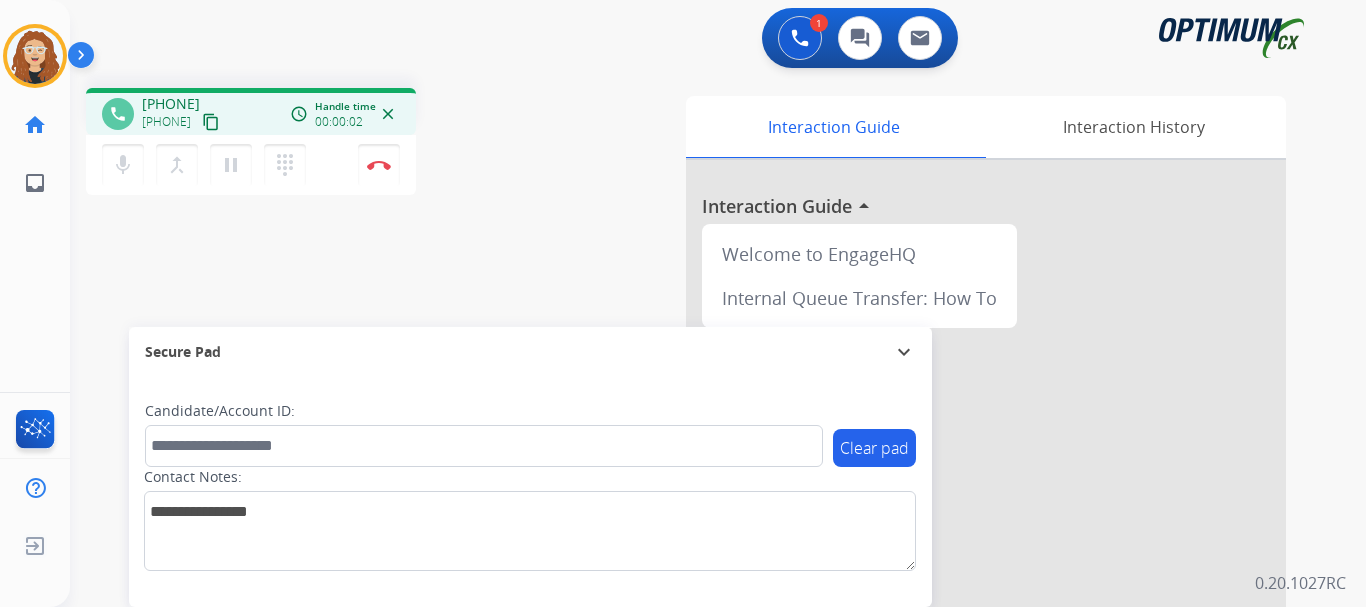 click on "[PHONE] [PHONE] content_copy" at bounding box center (182, 114) 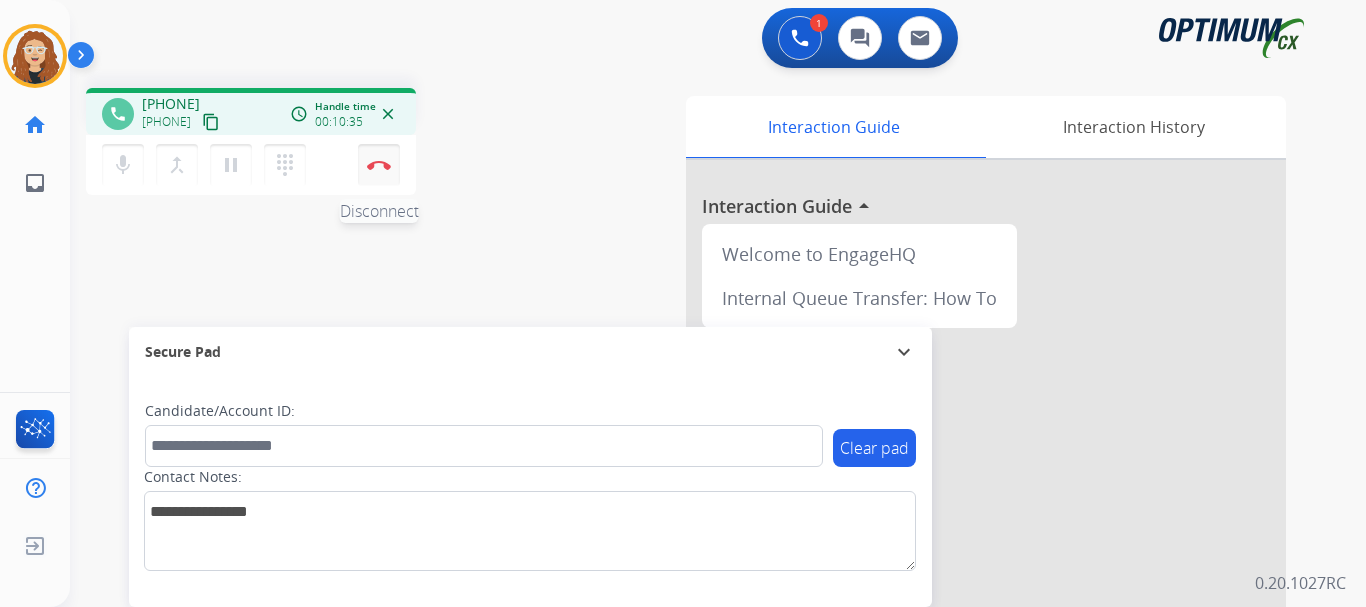 click at bounding box center (379, 165) 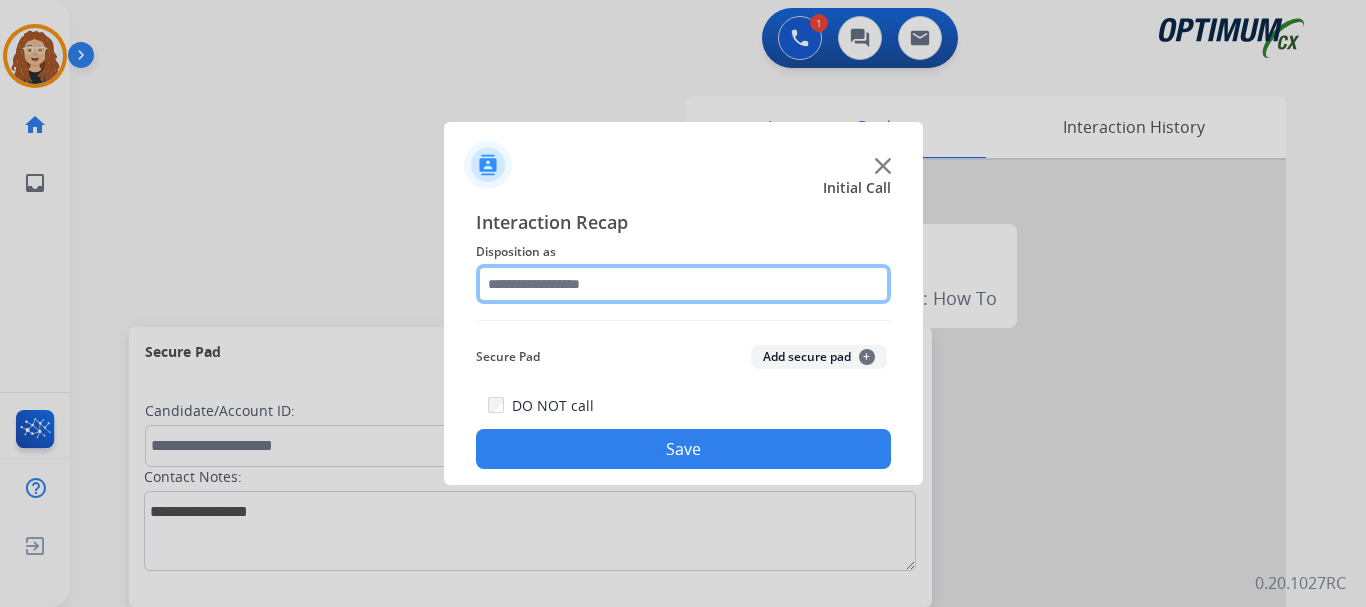 click 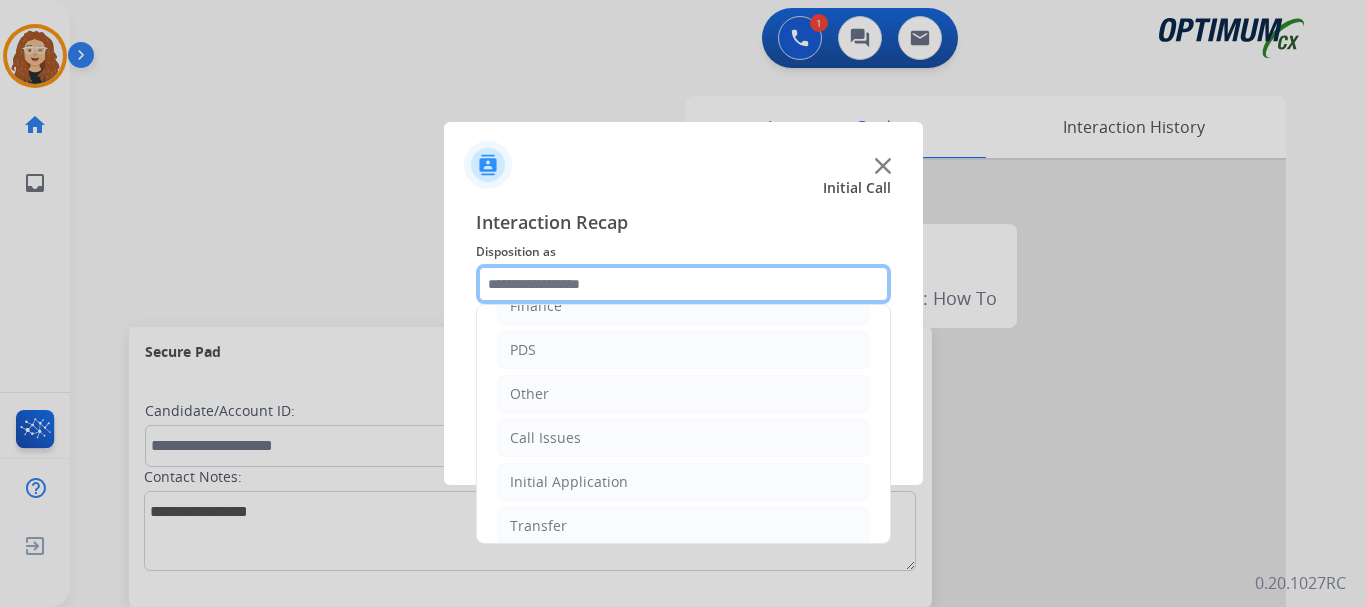 scroll, scrollTop: 136, scrollLeft: 0, axis: vertical 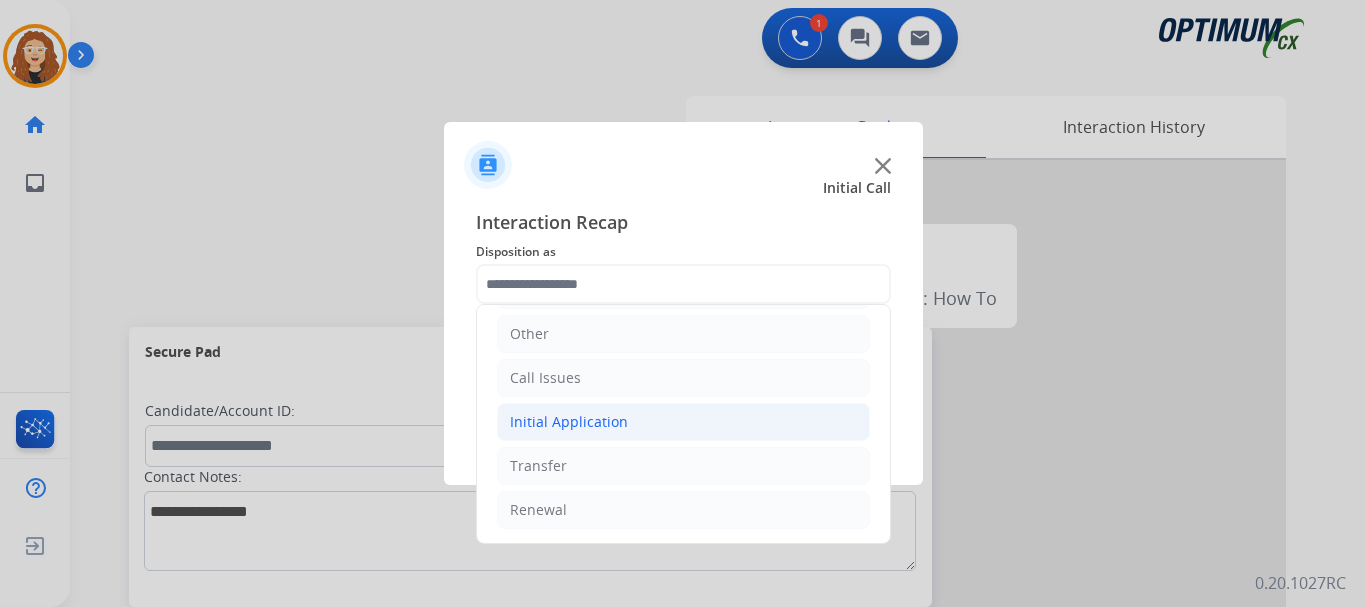 click on "Initial Application" 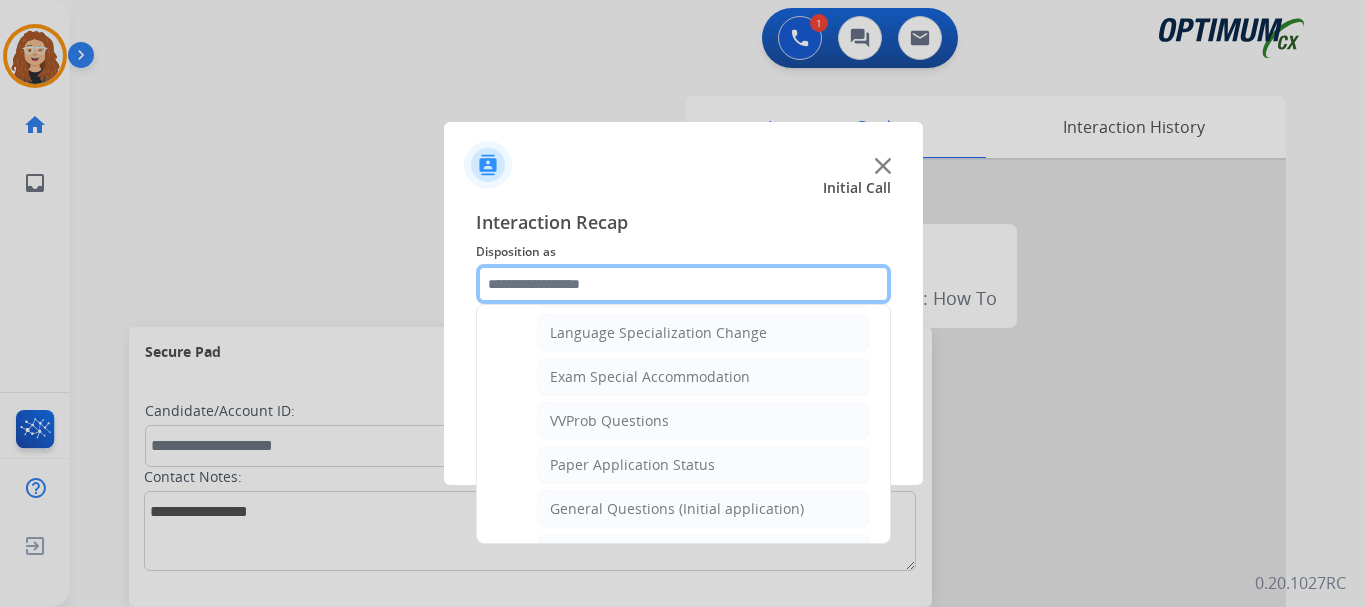 scroll, scrollTop: 1005, scrollLeft: 0, axis: vertical 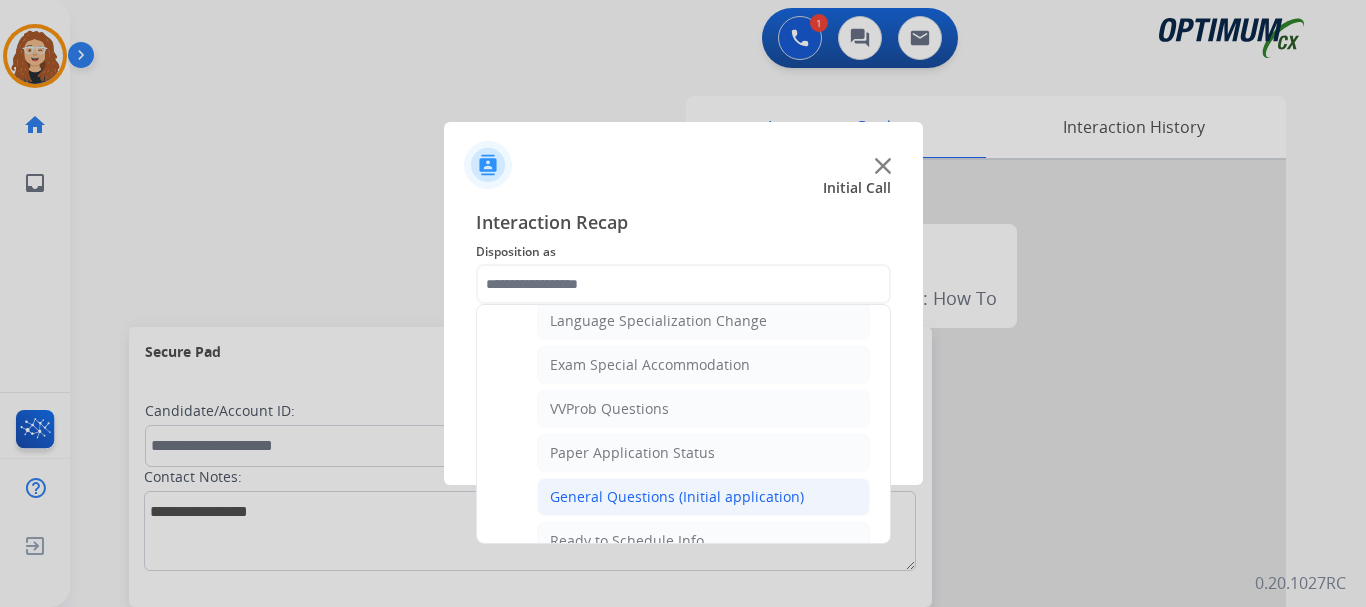 click on "General Questions (Initial application)" 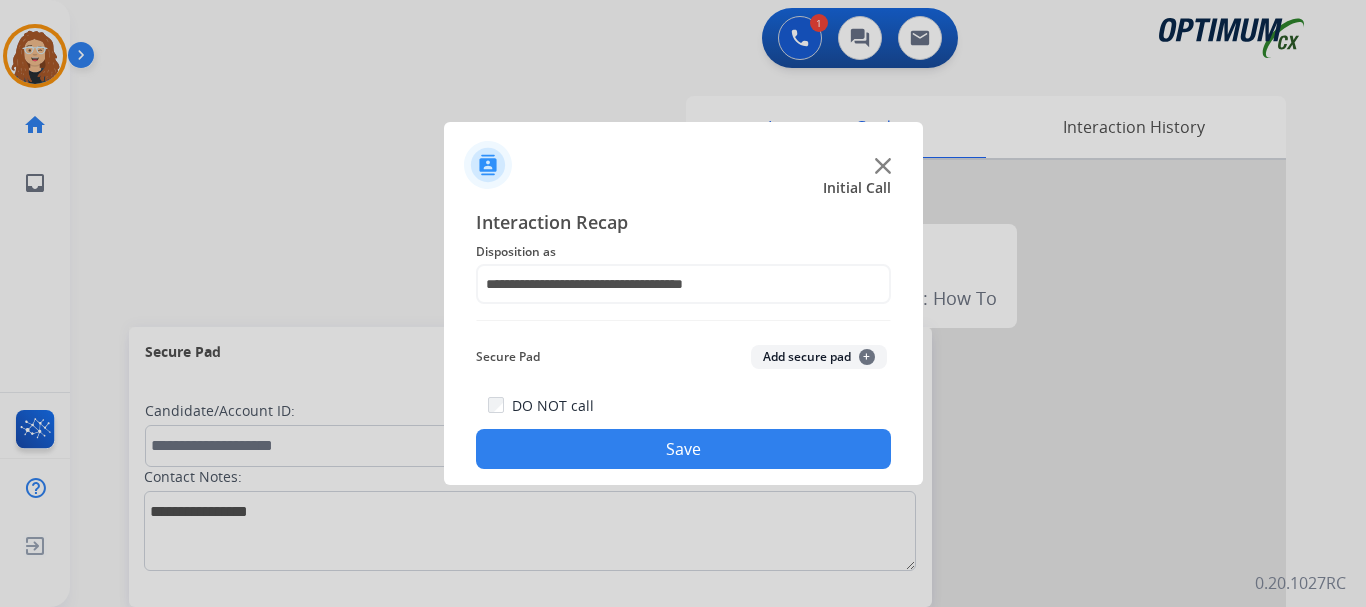 click on "Save" 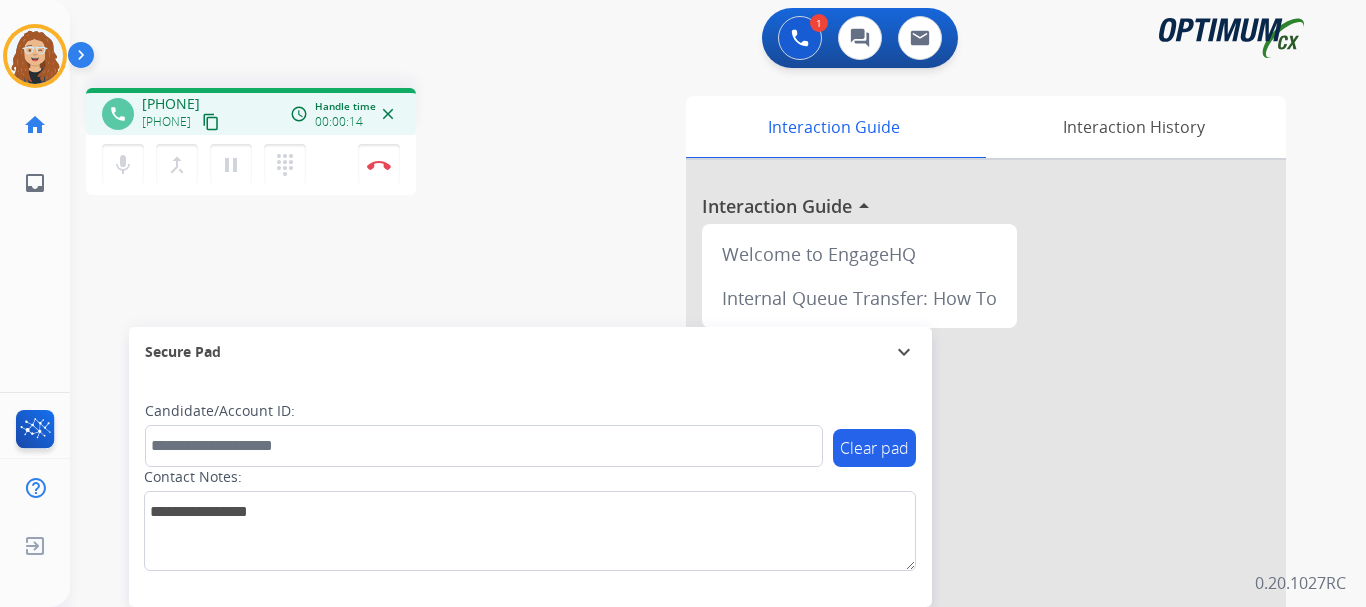 drag, startPoint x: 160, startPoint y: 103, endPoint x: 242, endPoint y: 100, distance: 82.05486 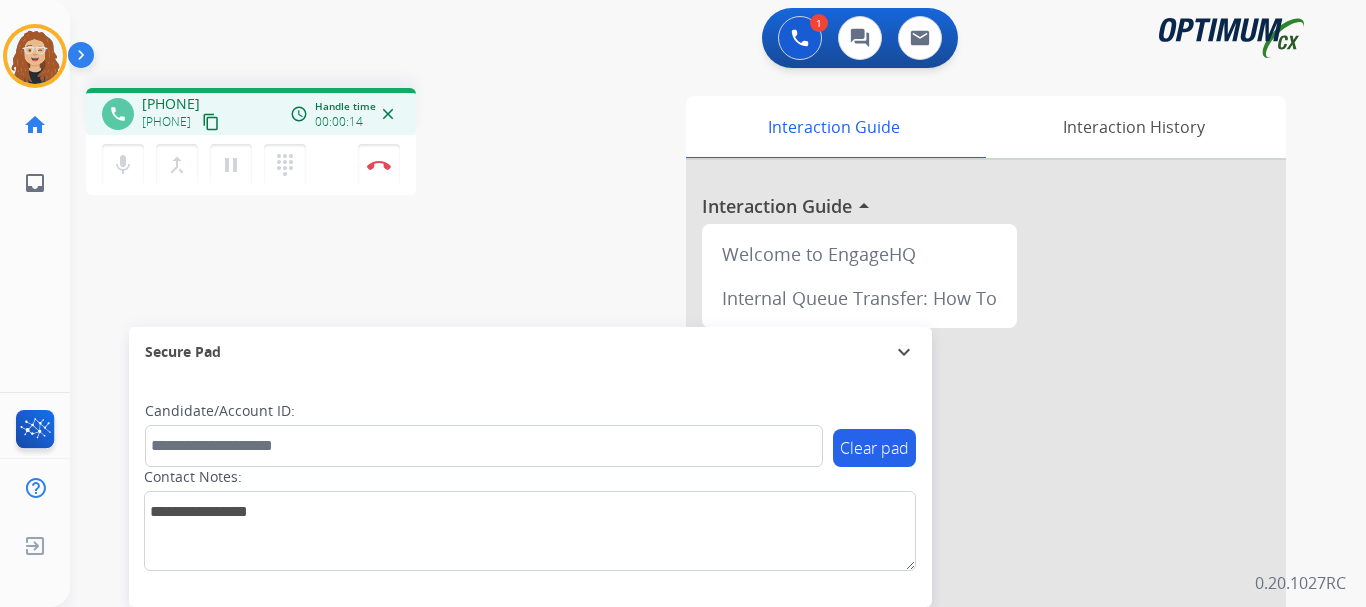 click on "[PHONE] [PHONE] content_copy" at bounding box center (182, 114) 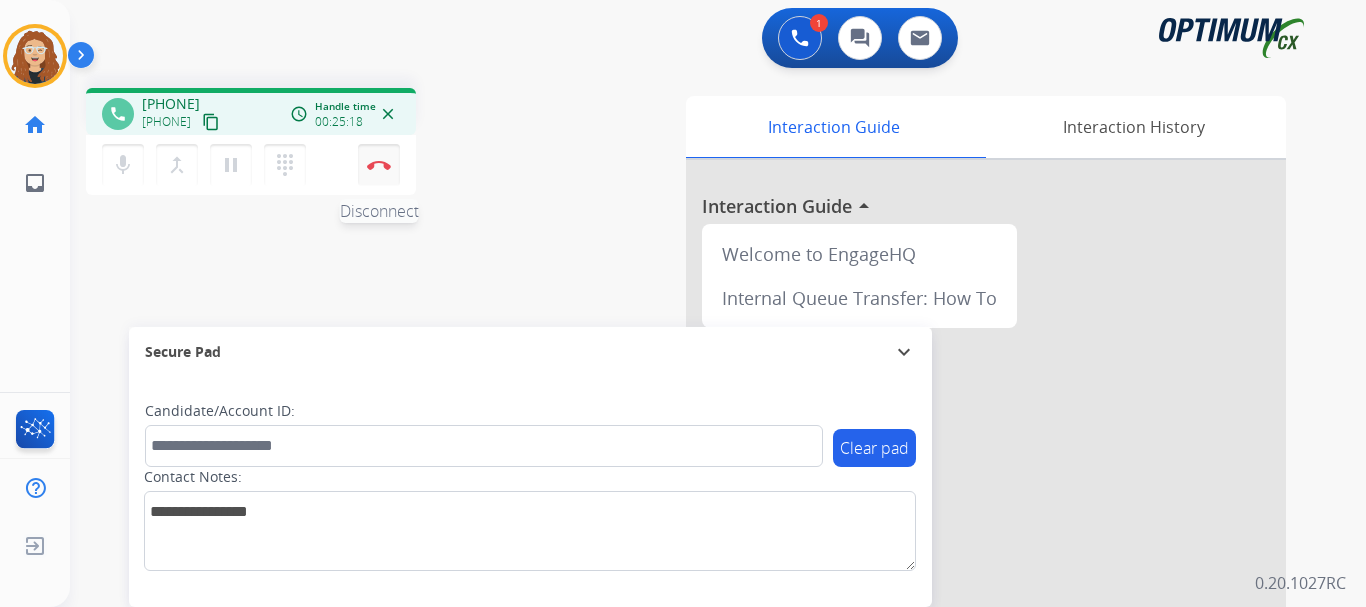 click on "Disconnect" at bounding box center [379, 165] 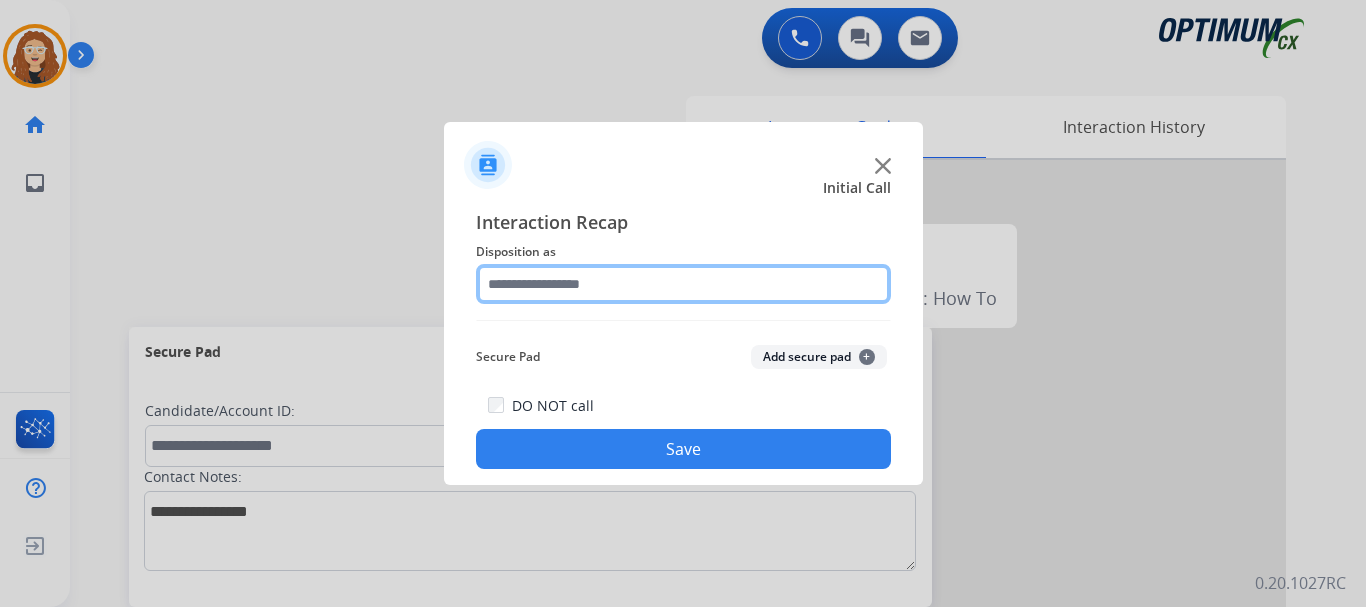 click 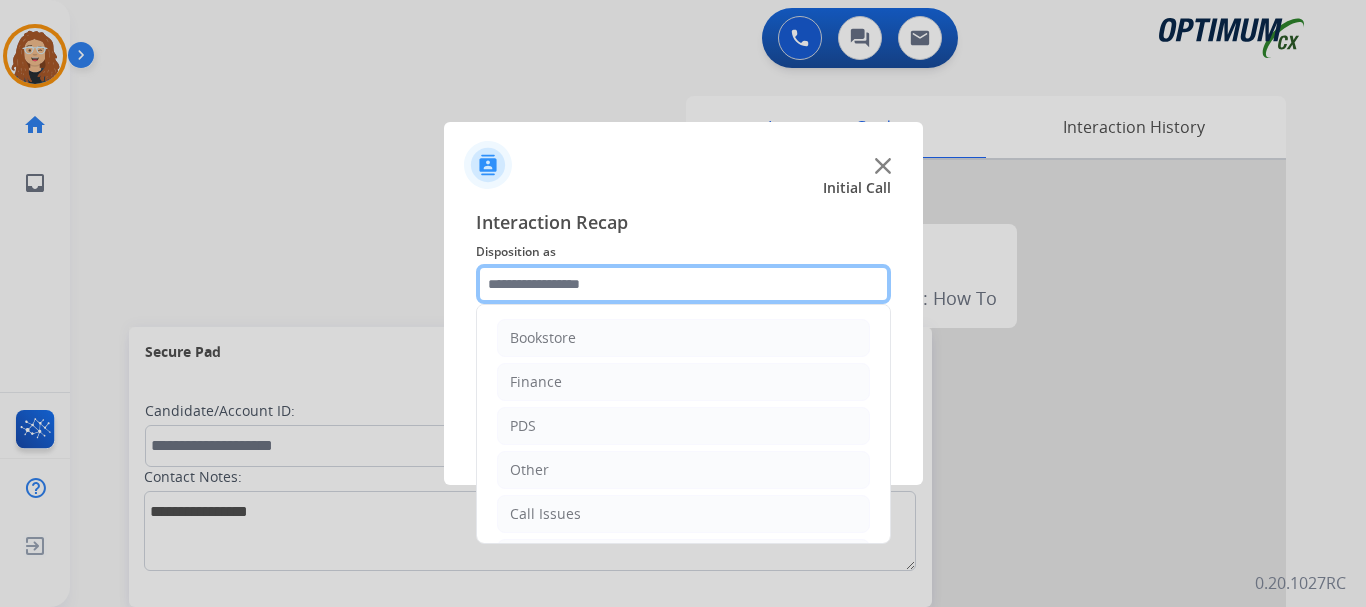 scroll, scrollTop: 136, scrollLeft: 0, axis: vertical 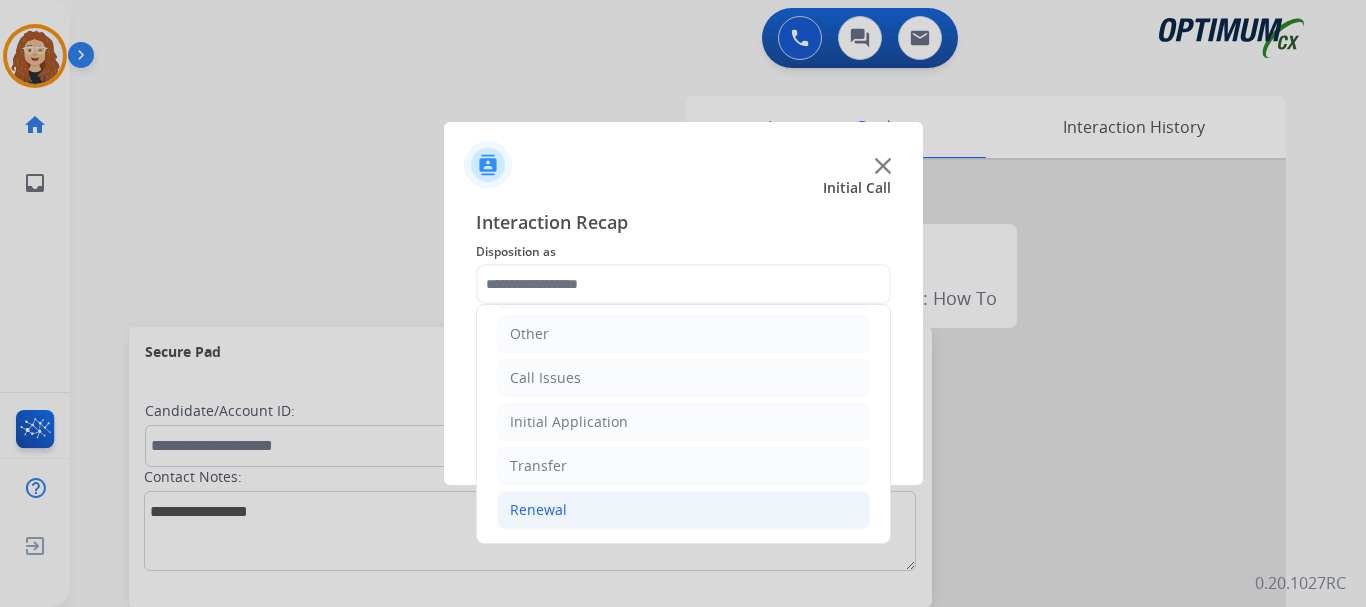 click on "Renewal" 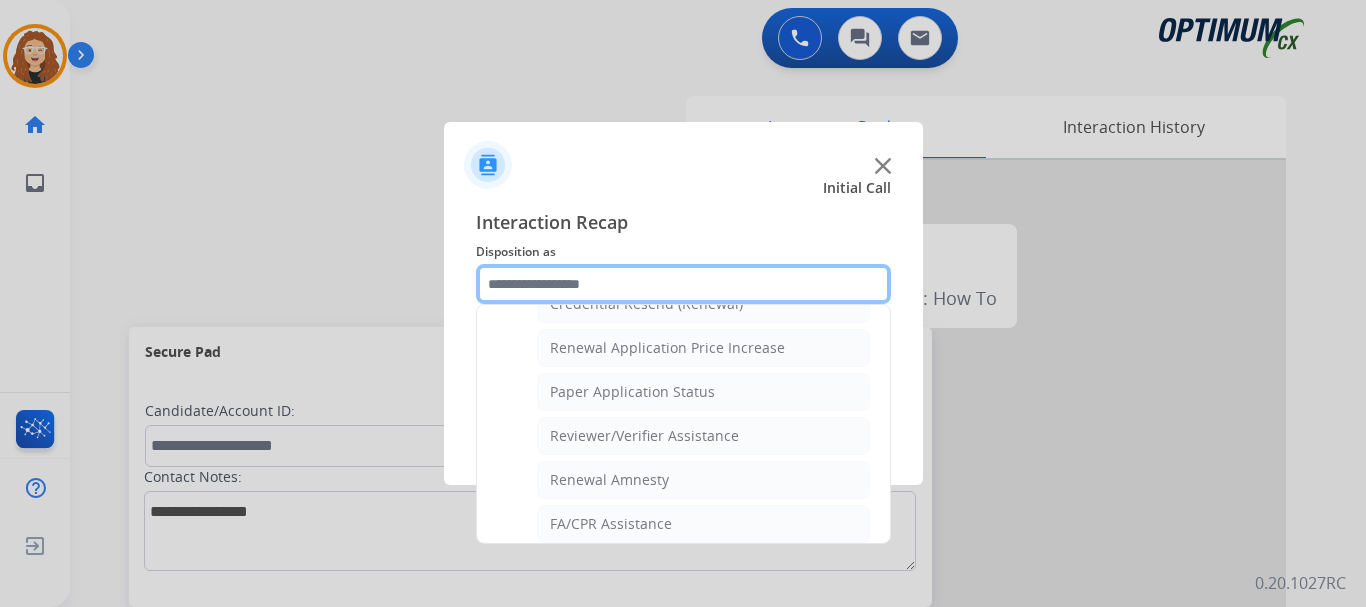 scroll, scrollTop: 675, scrollLeft: 0, axis: vertical 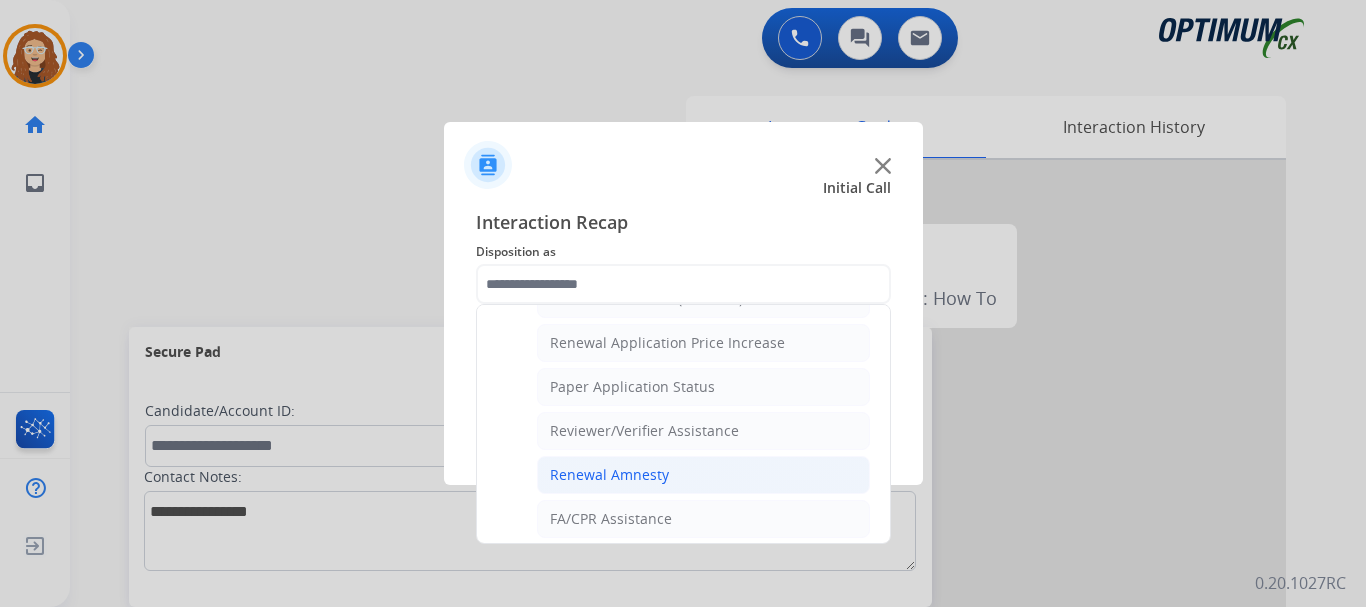 click on "Renewal Amnesty" 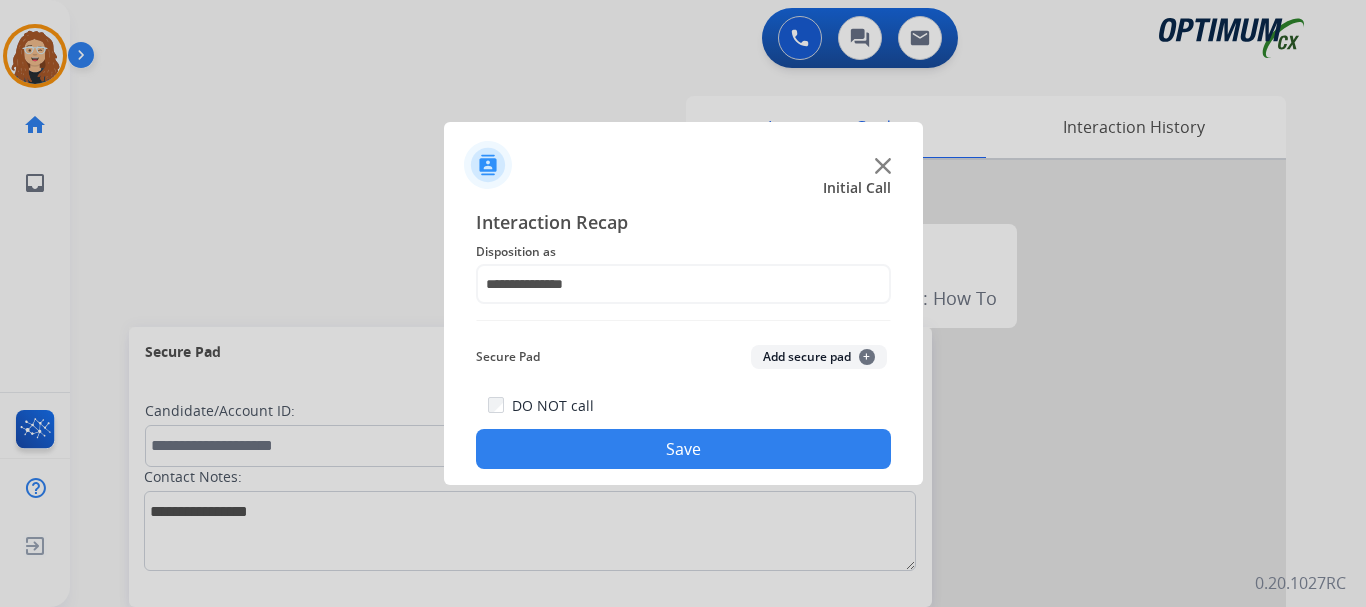 click on "Save" 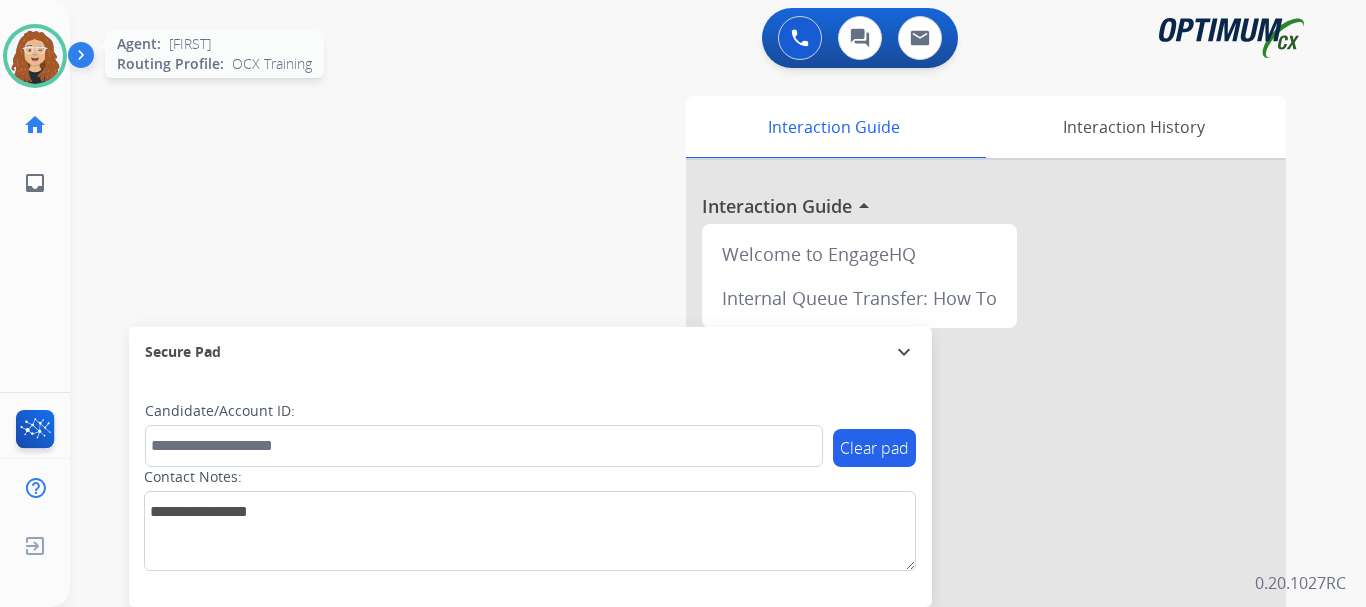 click at bounding box center [35, 56] 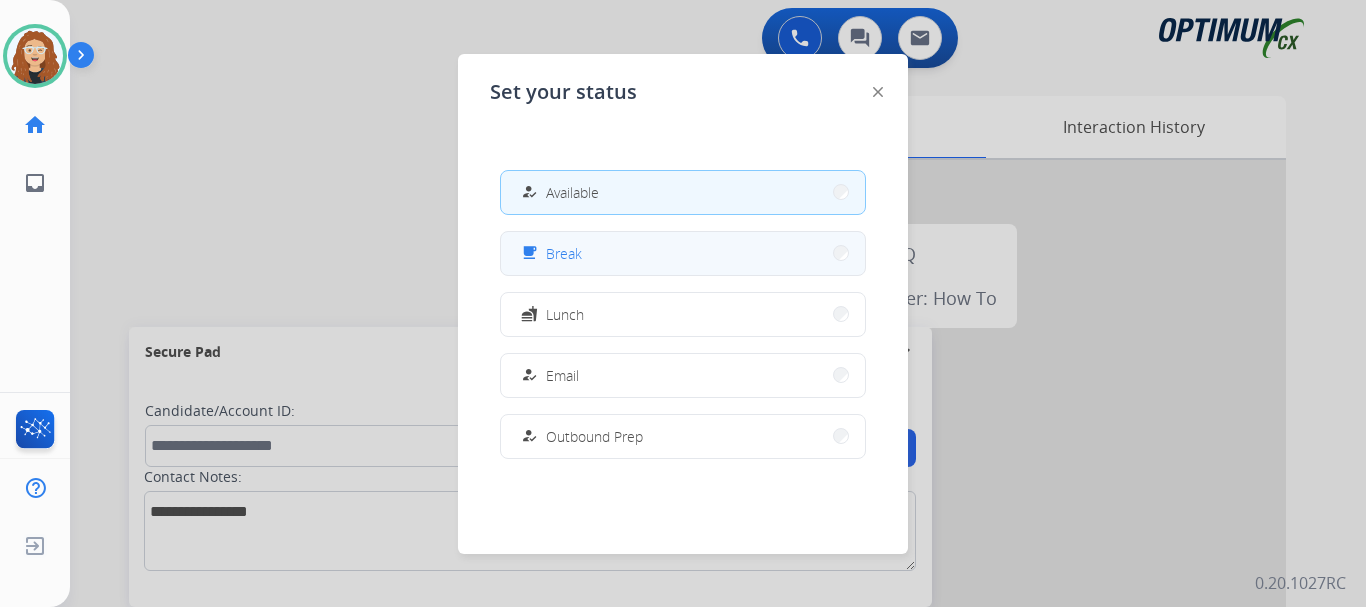 click on "free_breakfast Break" at bounding box center [683, 253] 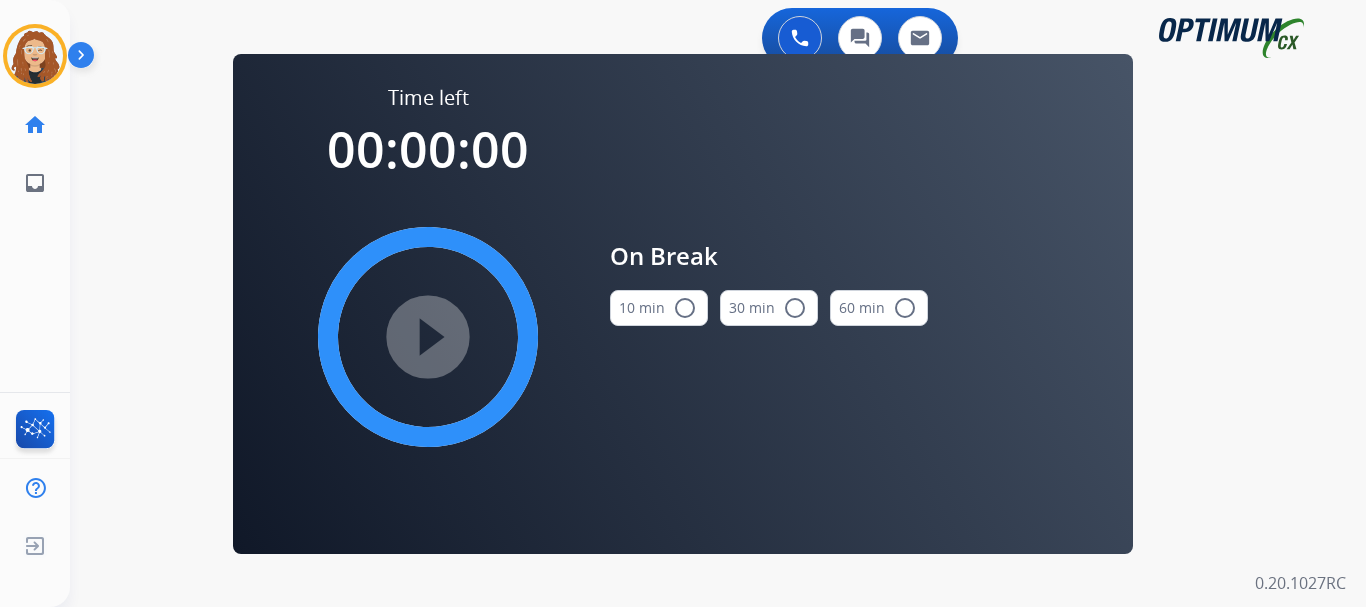 click on "radio_button_unchecked" at bounding box center [685, 308] 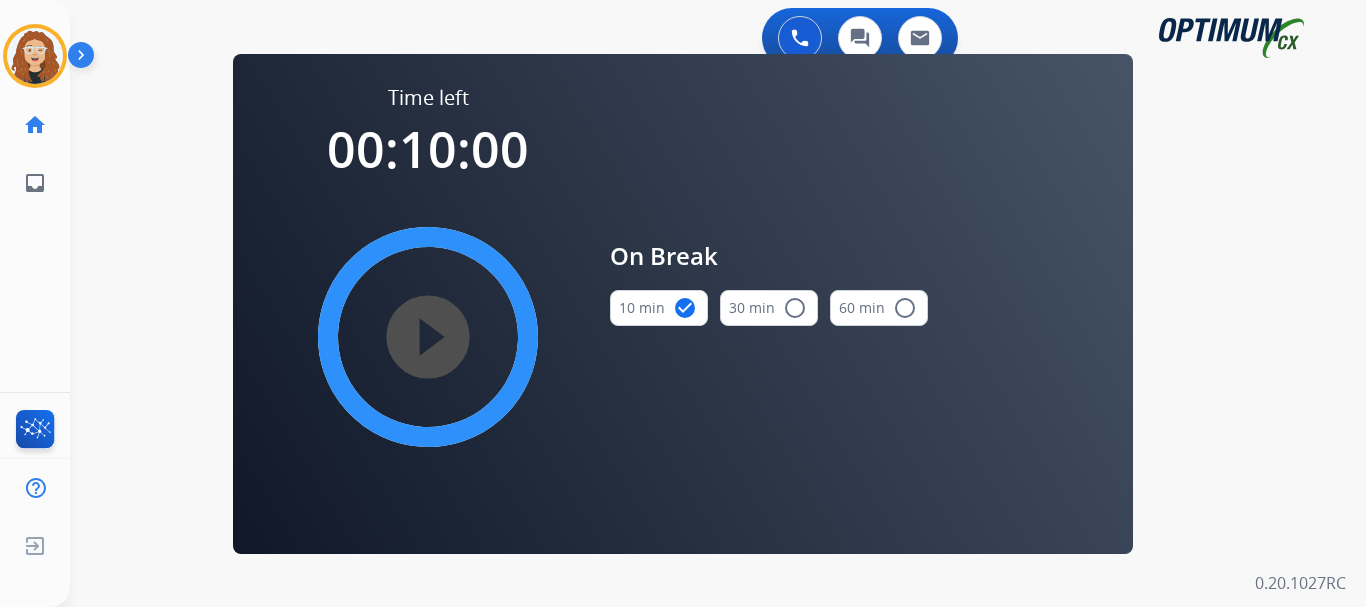 click on "play_circle_filled" at bounding box center [428, 337] 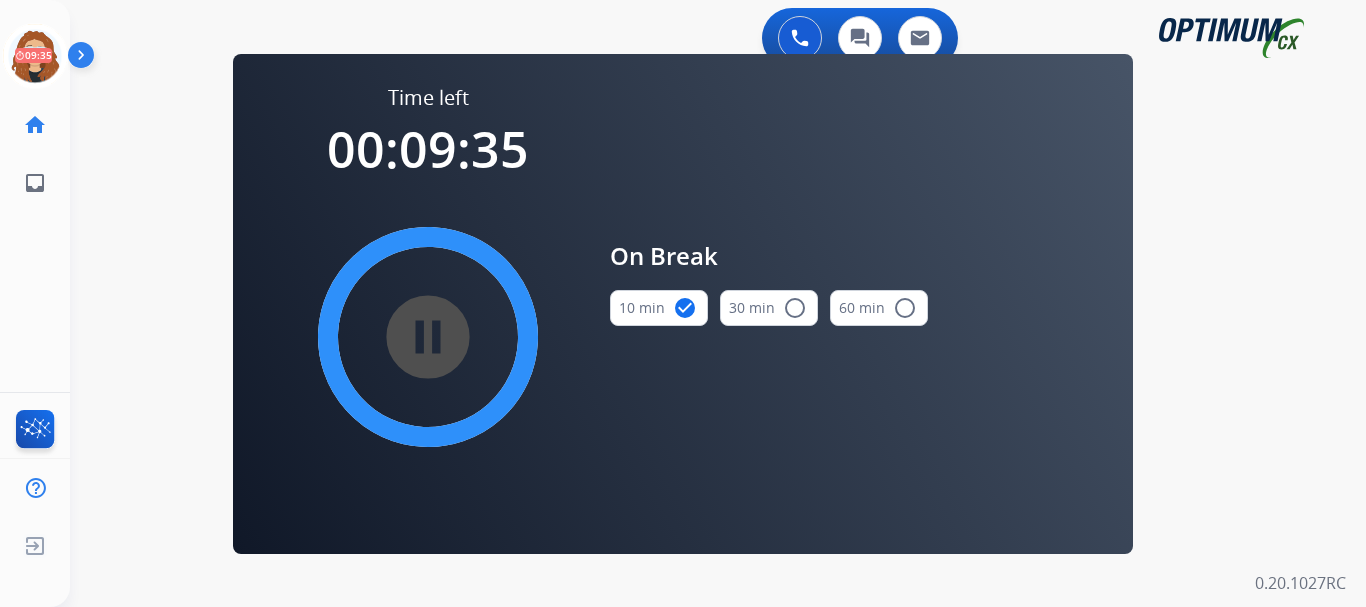 click on "0 Voice Interactions  0  Chat Interactions   0  Email Interactions swap_horiz Break voice bridge close_fullscreen Connect 3-Way Call merge_type Separate 3-Way Call Time left 00:09:35 pause_circle_filled On Break  10 min  check_circle  30 min  radio_button_unchecked  60 min  radio_button_unchecked  Interaction Guide   Interaction History  Interaction Guide arrow_drop_up  Welcome to EngageHQ   Internal Queue Transfer: How To  Secure Pad expand_more Clear pad Candidate/Account ID: Contact Notes:                  0.20.1027RC" at bounding box center [718, 303] 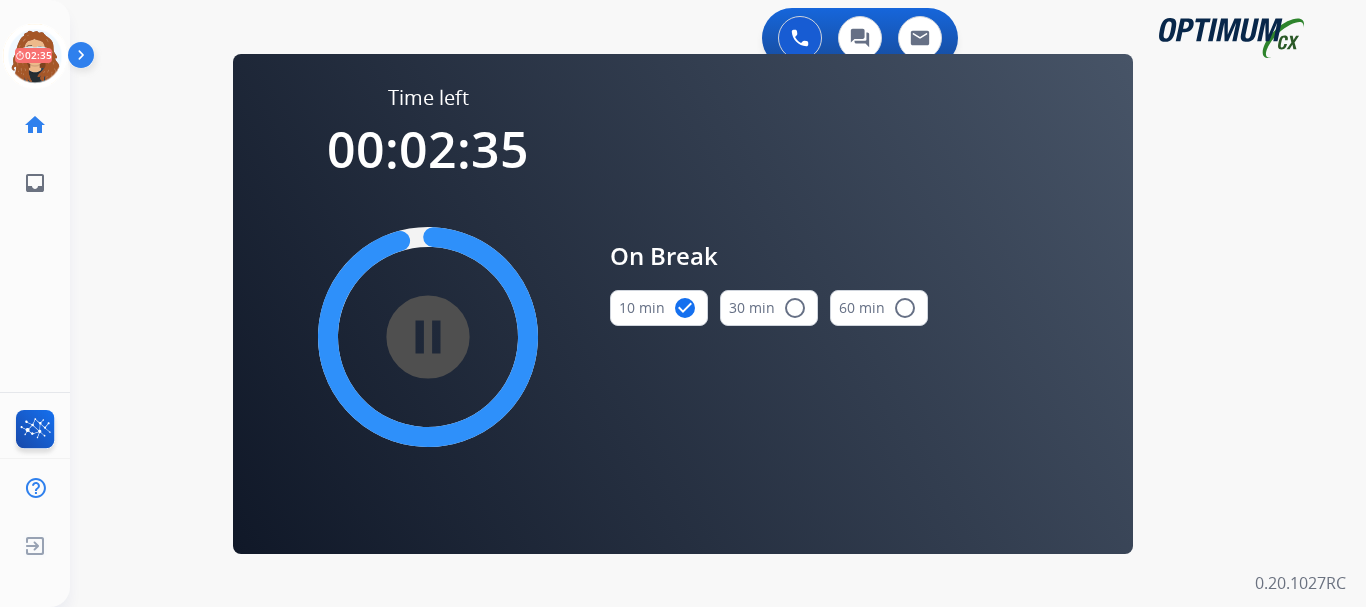 click on "swap_horiz Break voice bridge close_fullscreen Connect 3-Way Call merge_type Separate 3-Way Call Time left 00:02:35 pause_circle_filled On Break  10 min  check_circle  30 min  radio_button_unchecked  60 min  radio_button_unchecked  Interaction Guide   Interaction History  Interaction Guide arrow_drop_up  Welcome to EngageHQ   Internal Queue Transfer: How To  Secure Pad expand_more Clear pad Candidate/Account ID: Contact Notes:" at bounding box center [694, 120] 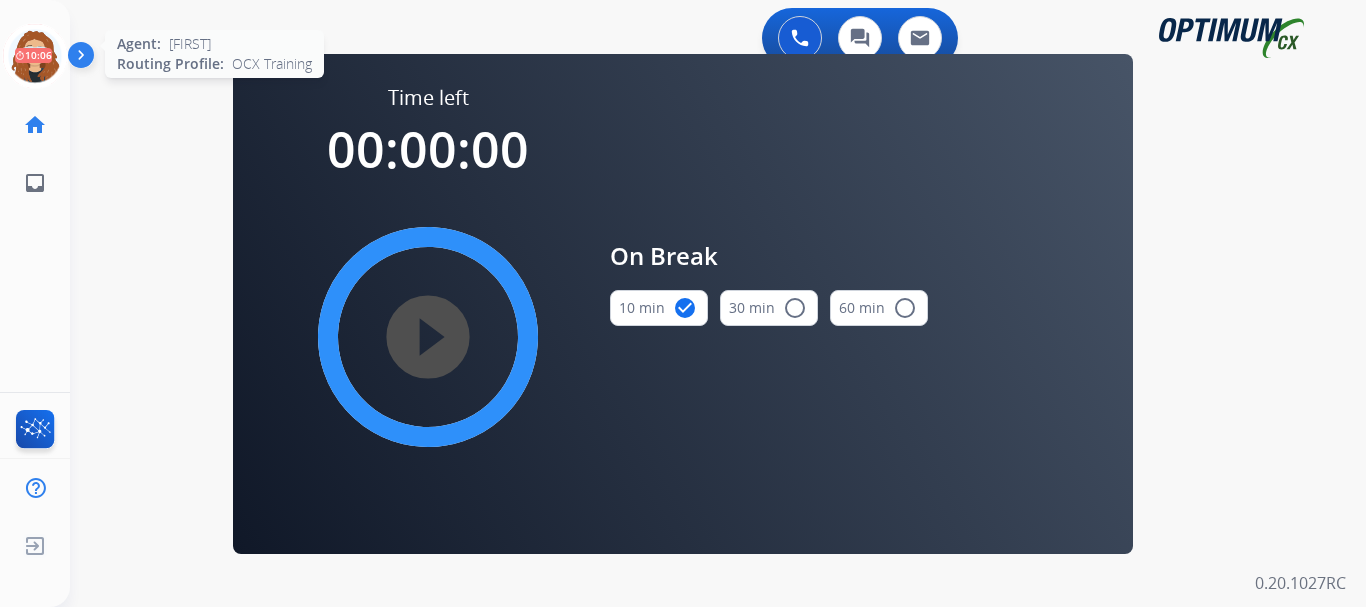click 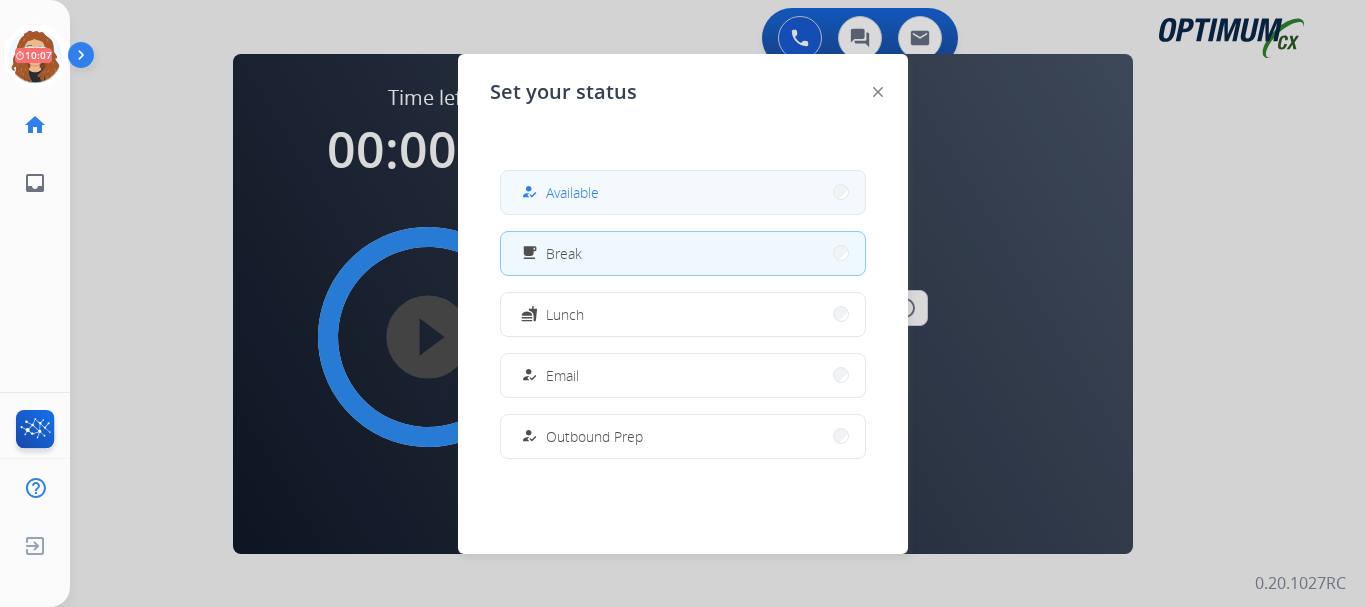click on "how_to_reg Available" at bounding box center (683, 192) 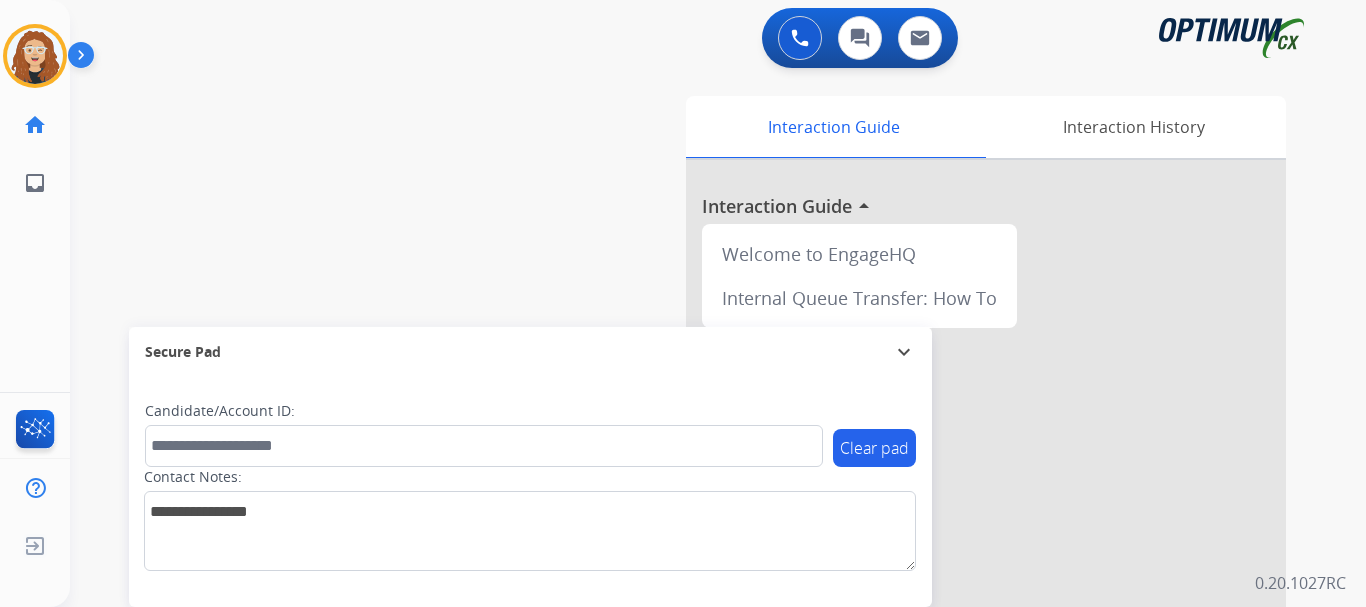click on "swap_horiz Break voice bridge close_fullscreen Connect 3-Way Call merge_type Separate 3-Way Call  Interaction Guide   Interaction History  Interaction Guide arrow_drop_up  Welcome to EngageHQ   Internal Queue Transfer: How To  Secure Pad expand_more Clear pad Candidate/Account ID: Contact Notes:" at bounding box center [694, 489] 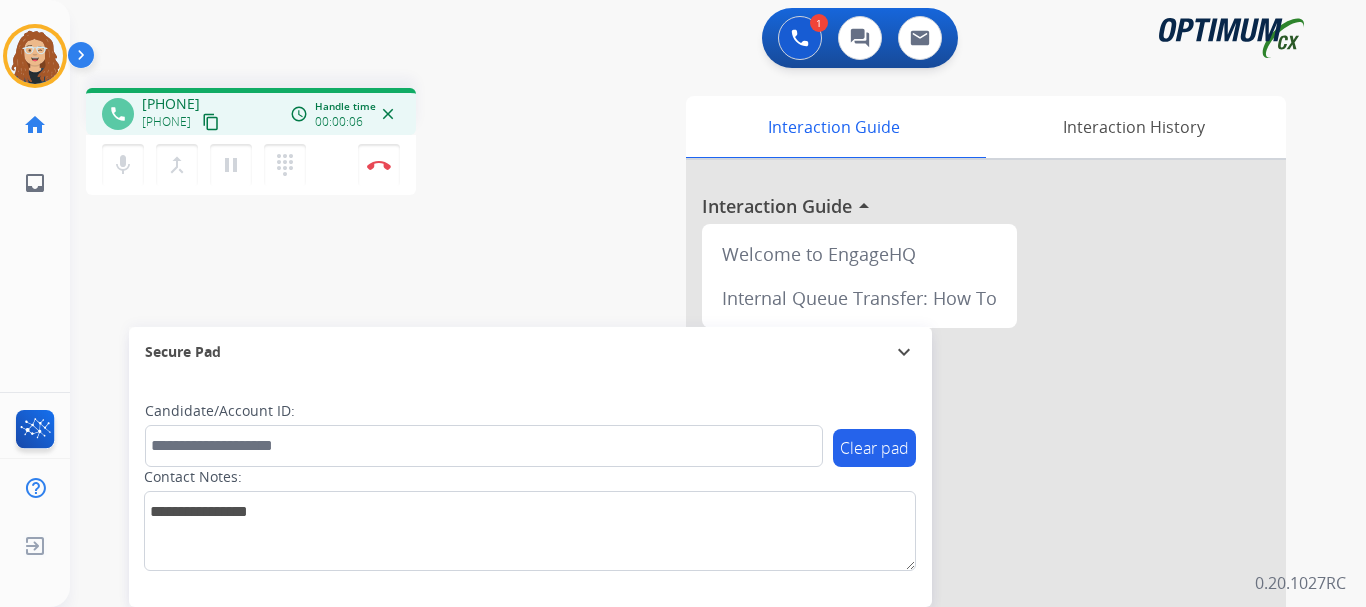 drag, startPoint x: 161, startPoint y: 103, endPoint x: 226, endPoint y: 92, distance: 65.9242 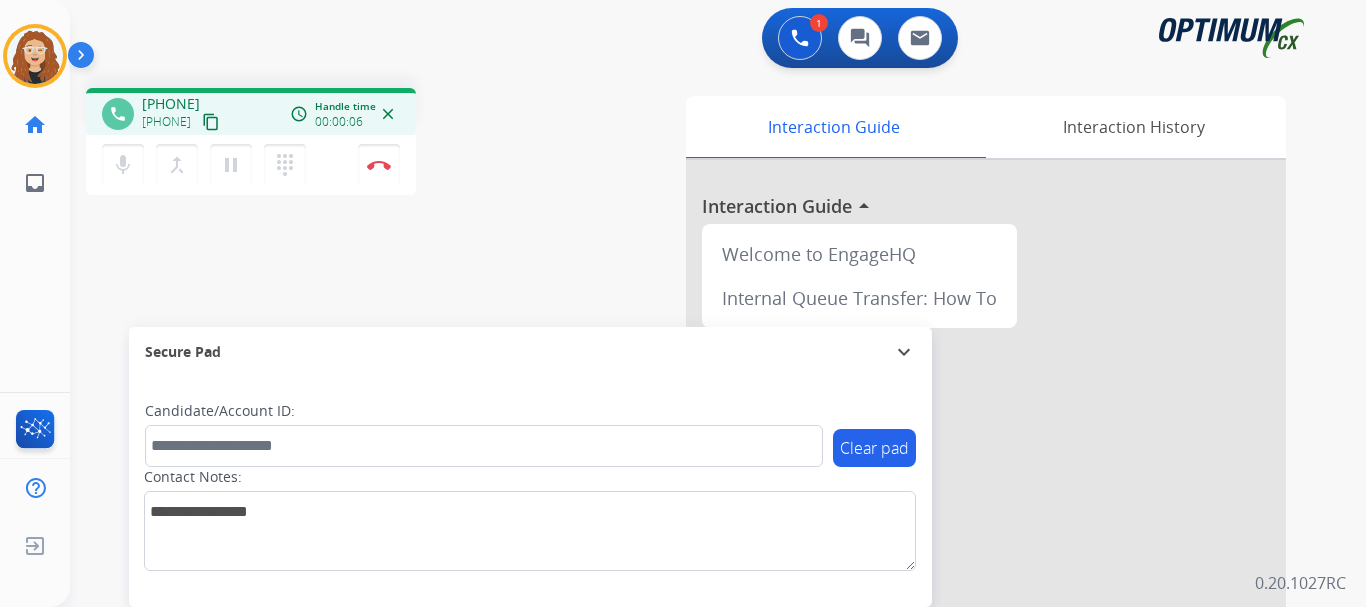click on "phone [PHONE] [PHONE] content_copy access_time Call metrics Queue   00:09 Hold   00:00 Talk   00:07 Total   00:15 Handle time 00:00:06 close" at bounding box center (251, 111) 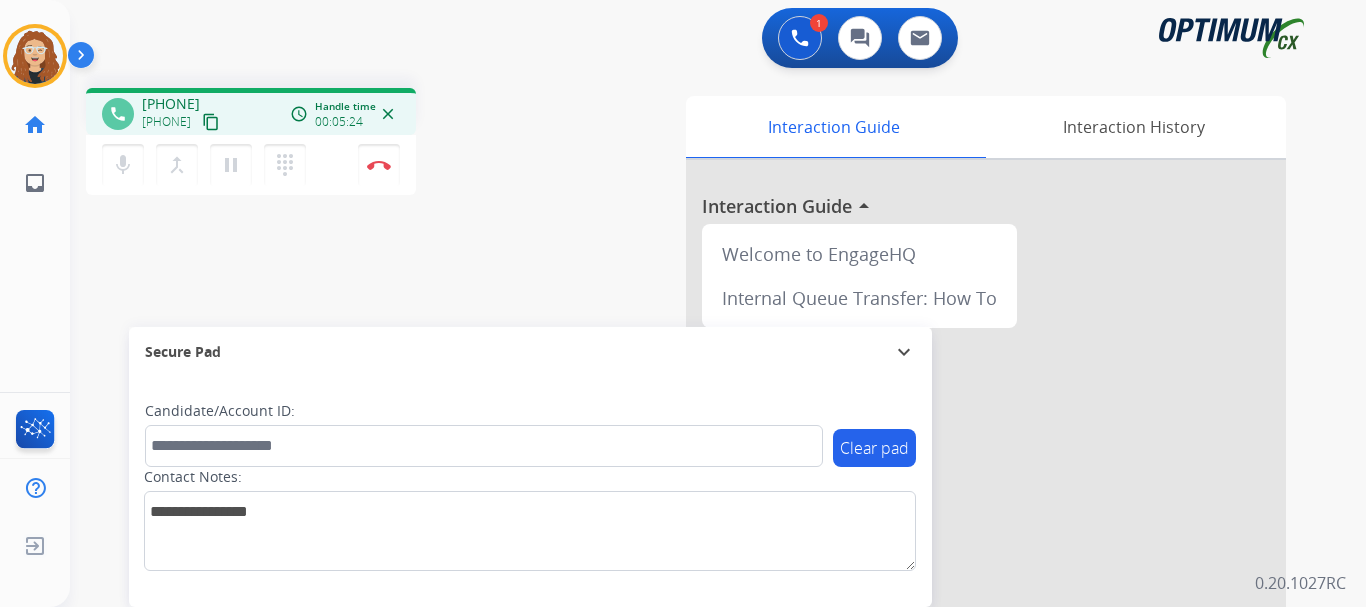 click on "phone [PHONE] [PHONE] content_copy access_time Call metrics Queue   00:09 Hold   00:00 Talk   05:25 Total   05:33 Handle time 00:05:24 close mic Mute merge_type Bridge pause Hold dialpad Dialpad Disconnect swap_horiz Break voice bridge close_fullscreen Connect 3-Way Call merge_type Separate 3-Way Call  Interaction Guide   Interaction History  Interaction Guide arrow_drop_up  Welcome to EngageHQ   Internal Queue Transfer: How To  Secure Pad expand_more Clear pad Candidate/Account ID: Contact Notes:" at bounding box center (694, 489) 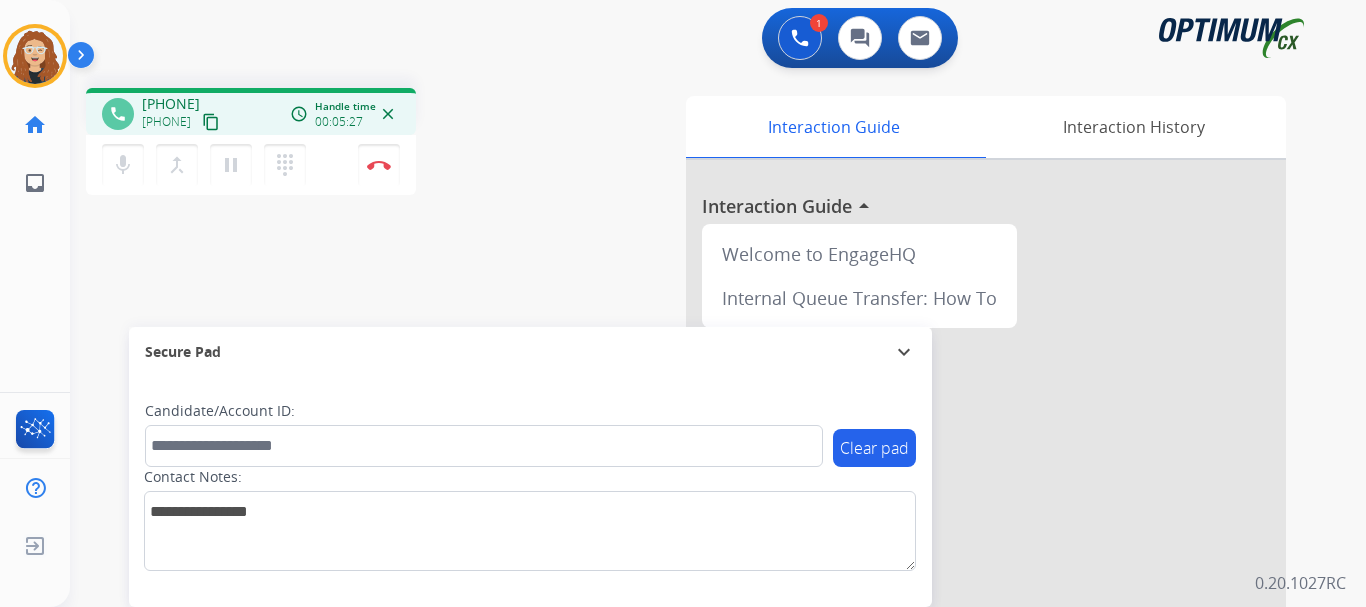 drag, startPoint x: 159, startPoint y: 107, endPoint x: 225, endPoint y: 103, distance: 66.1211 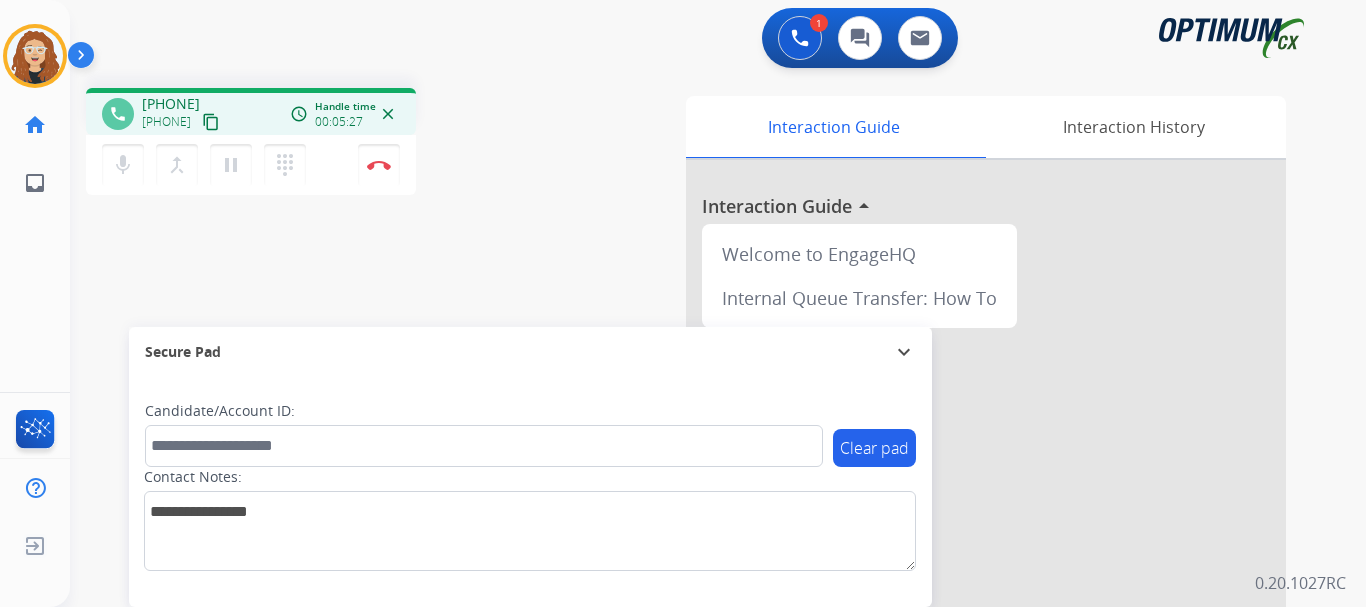 click on "[PHONE]" at bounding box center [171, 104] 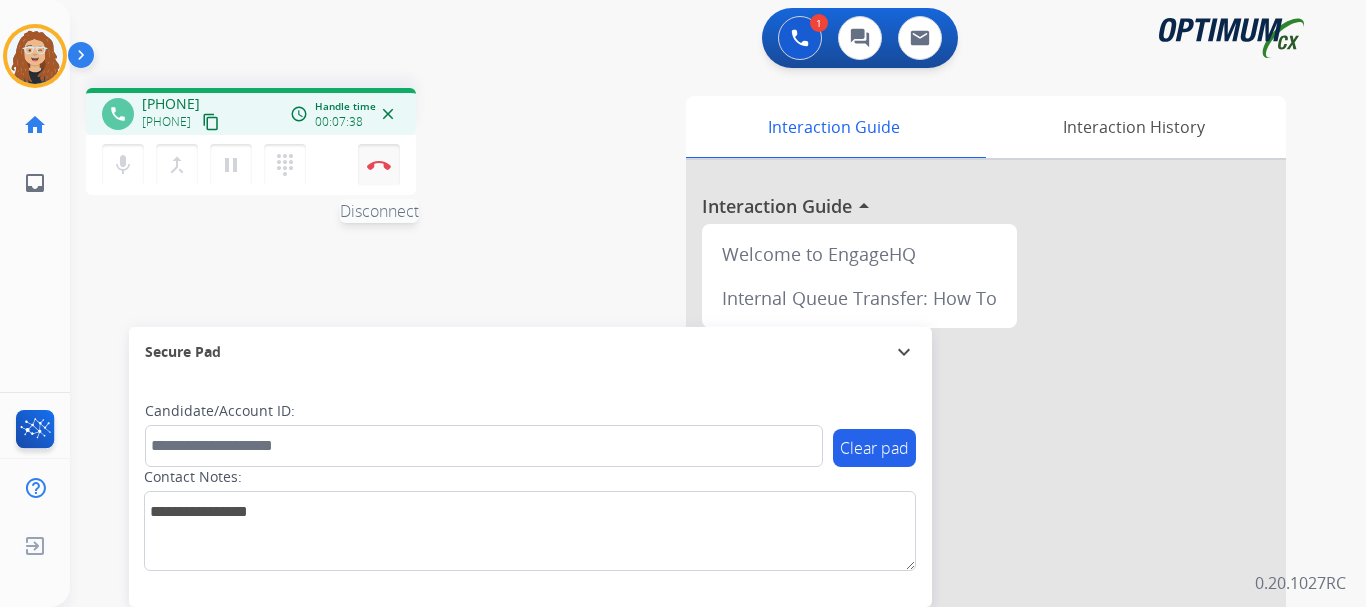 click at bounding box center (379, 165) 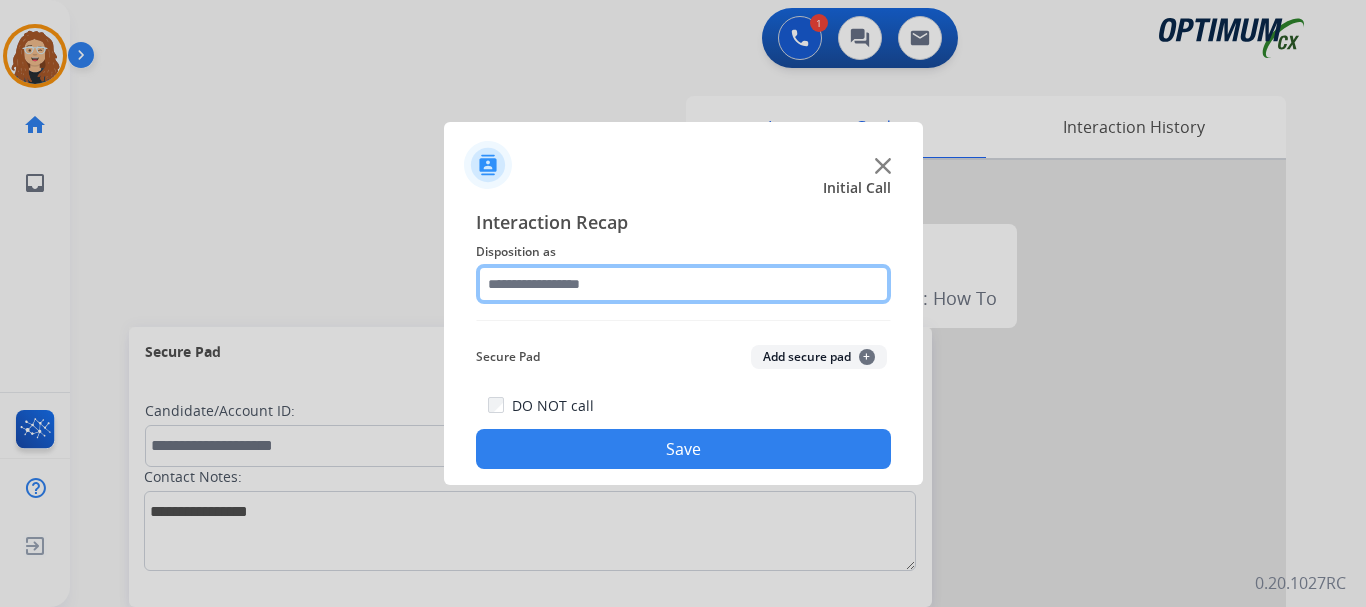 click 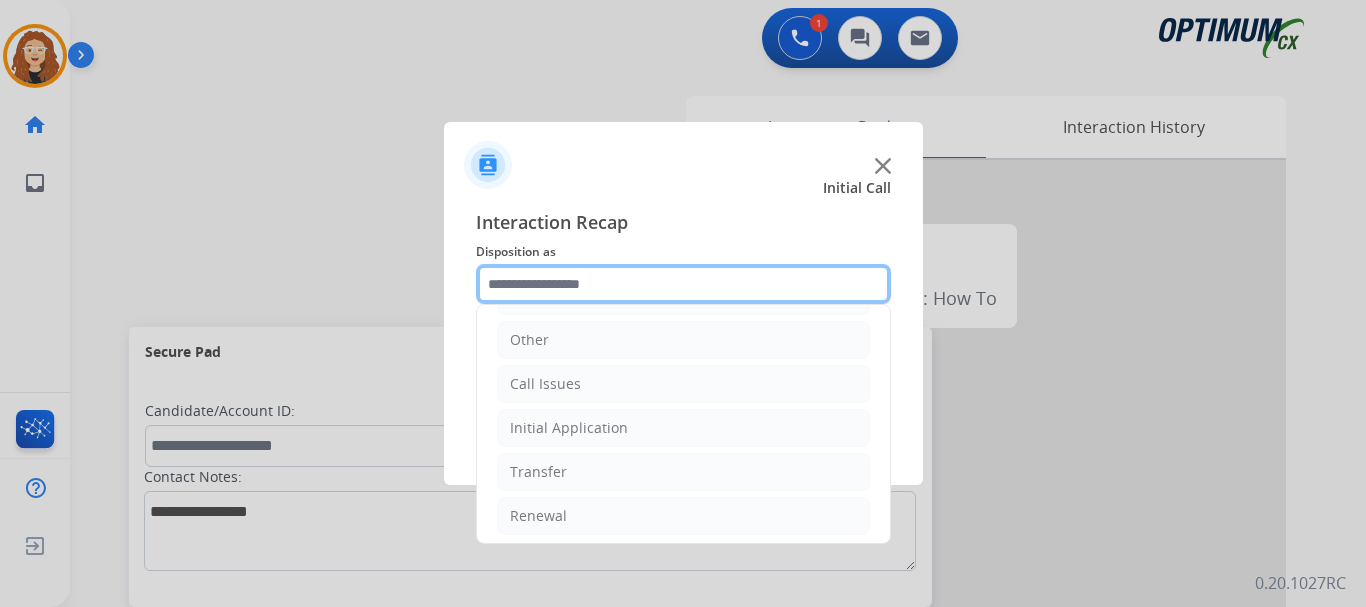 scroll, scrollTop: 136, scrollLeft: 0, axis: vertical 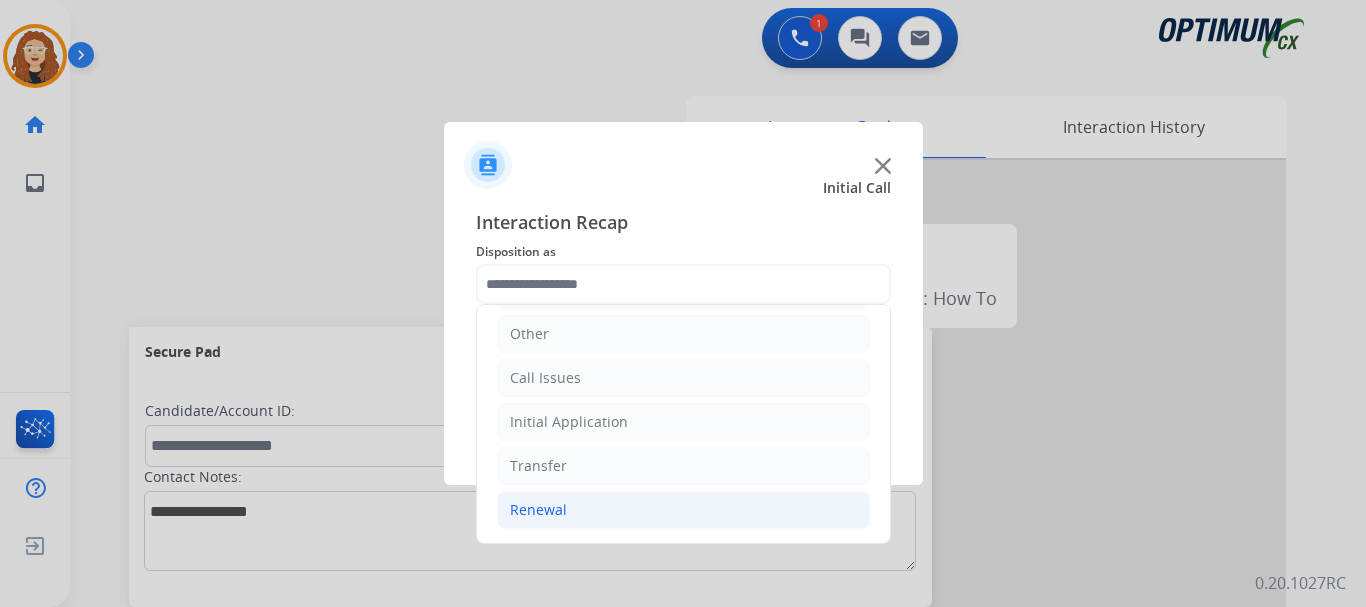 click on "Renewal" 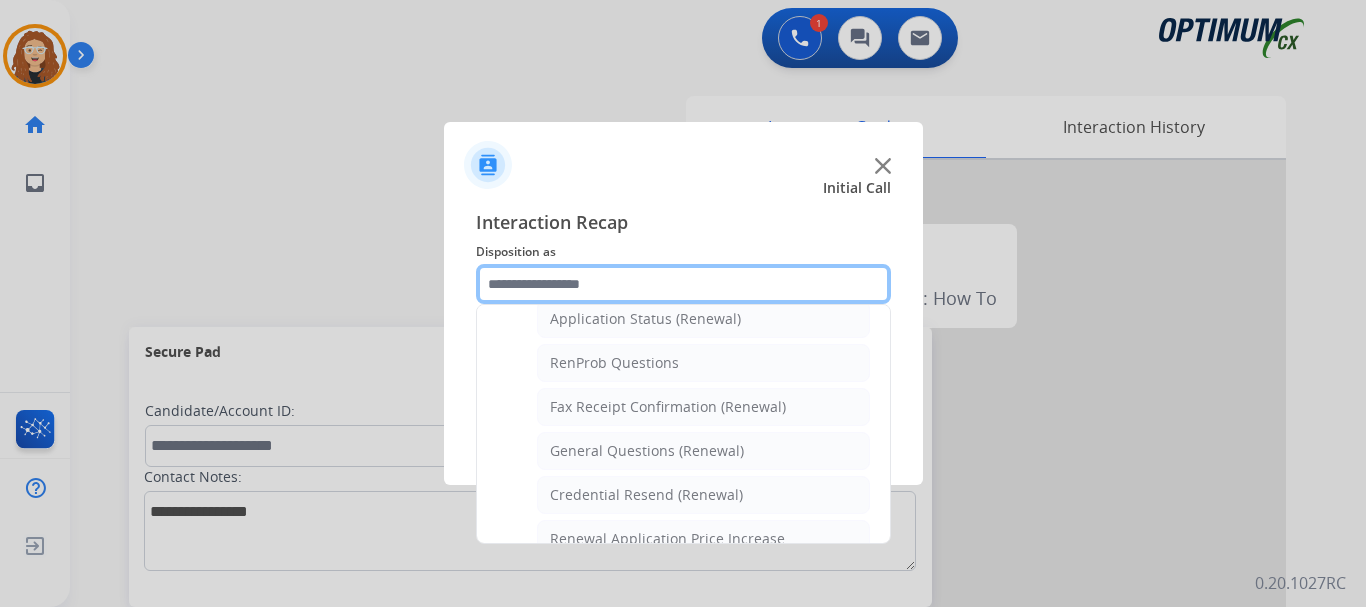 scroll, scrollTop: 496, scrollLeft: 0, axis: vertical 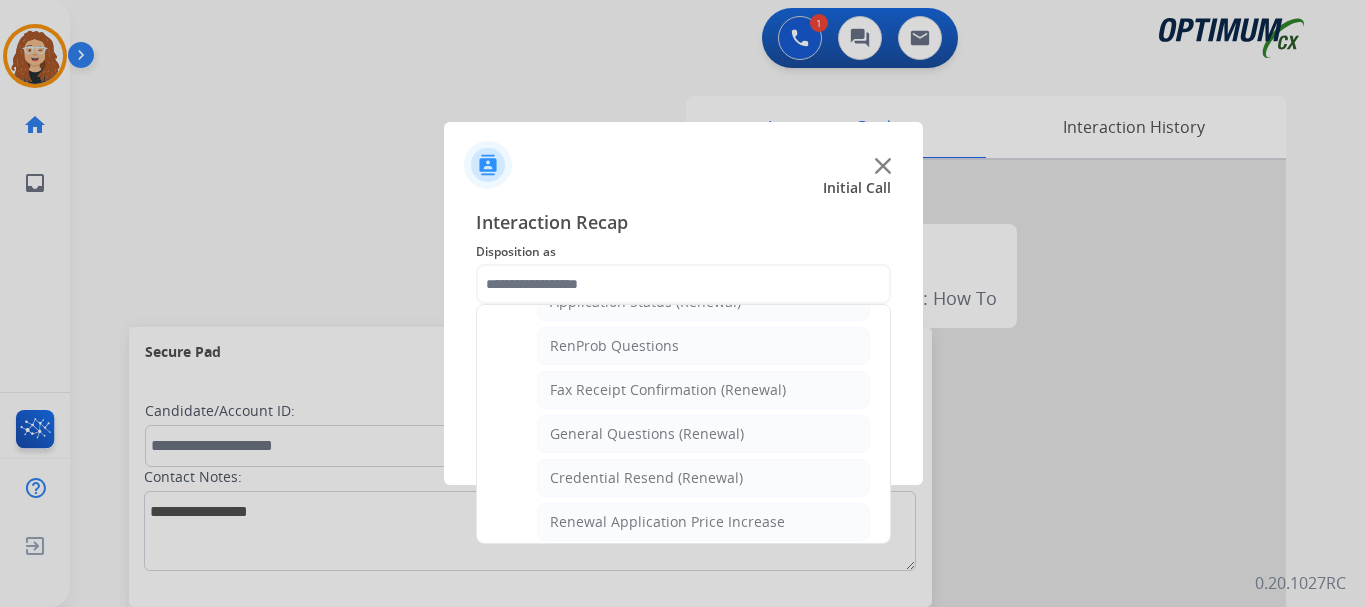 click on "General Questions (Renewal)" 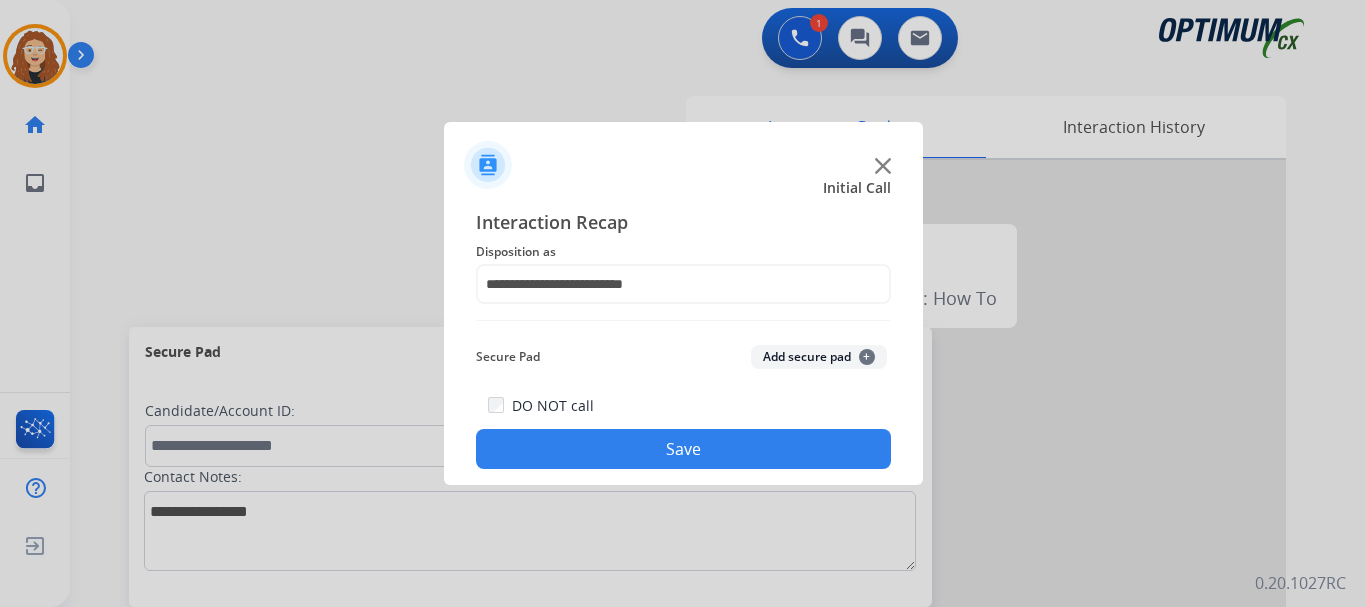 click on "Save" 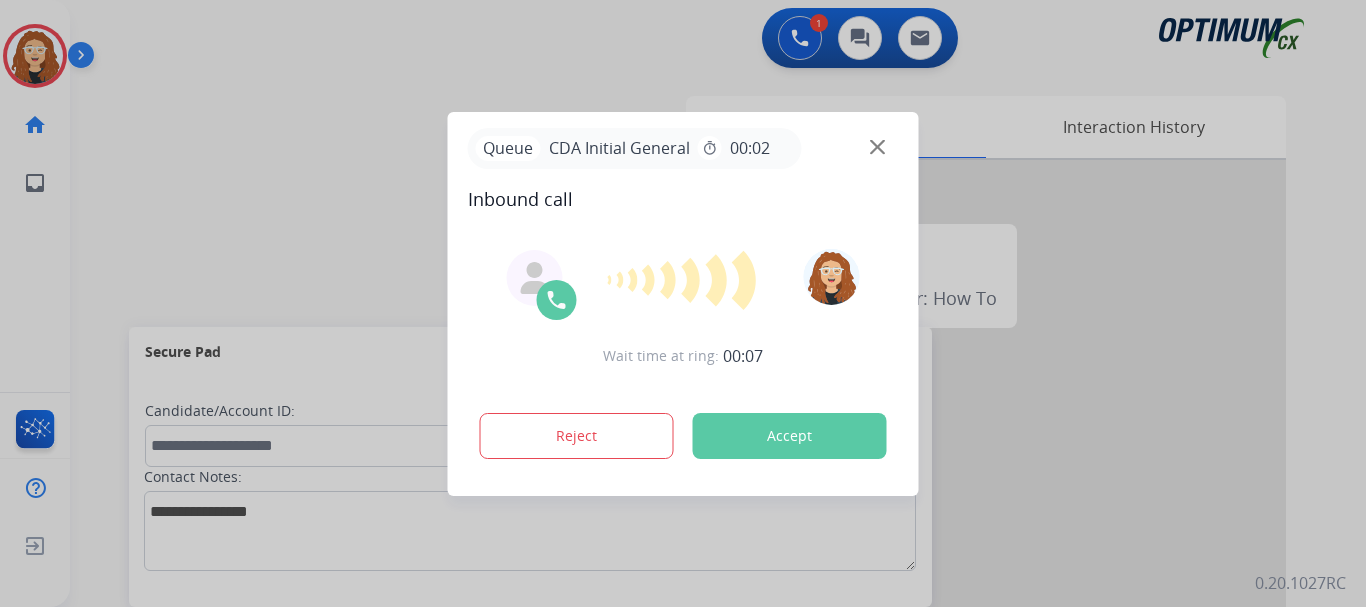 click at bounding box center (683, 303) 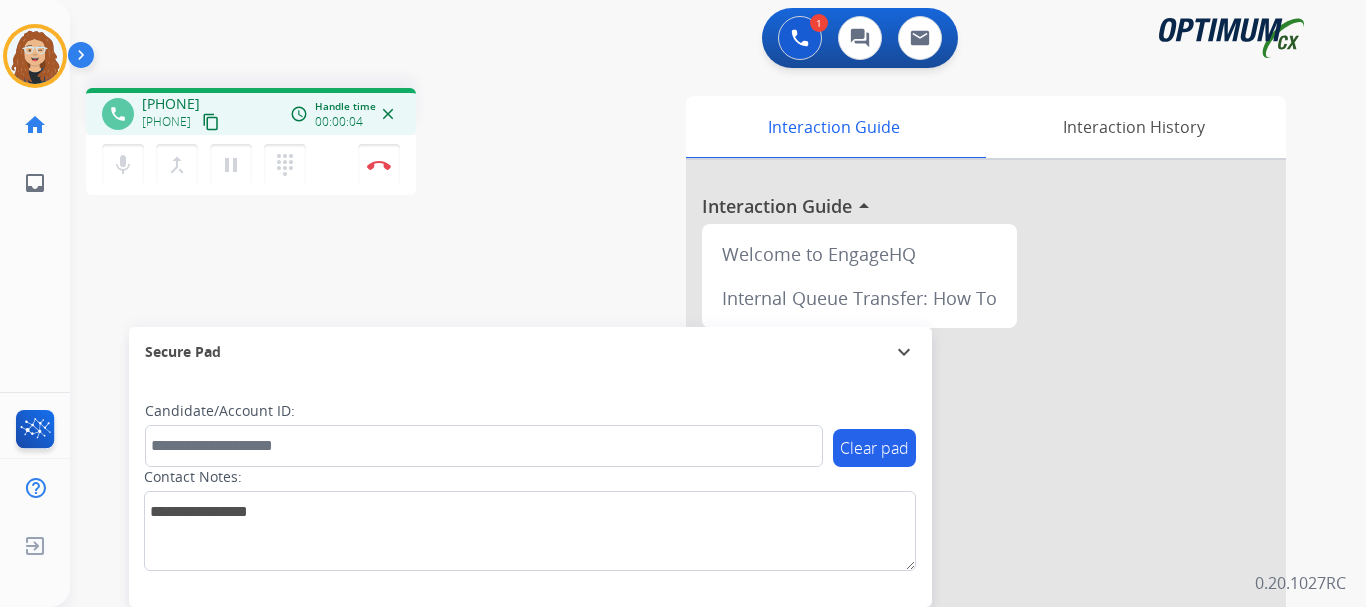 drag, startPoint x: 161, startPoint y: 102, endPoint x: 239, endPoint y: 99, distance: 78.05767 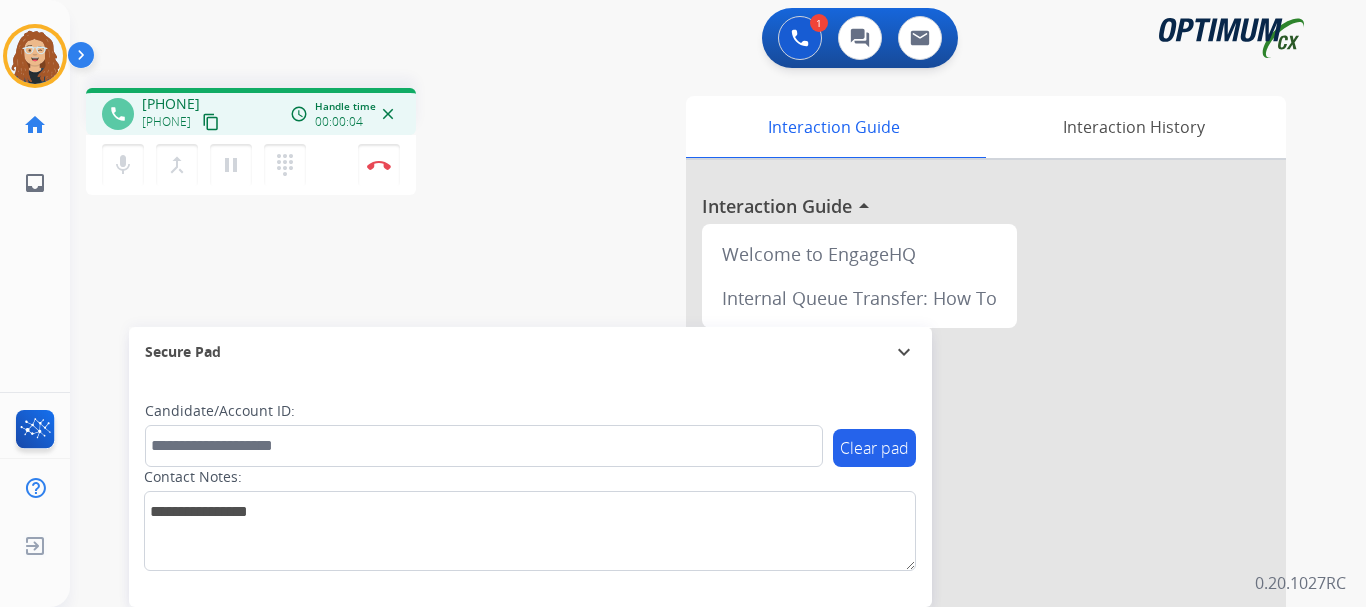 click on "[PHONE] [PHONE] content_copy" at bounding box center [182, 114] 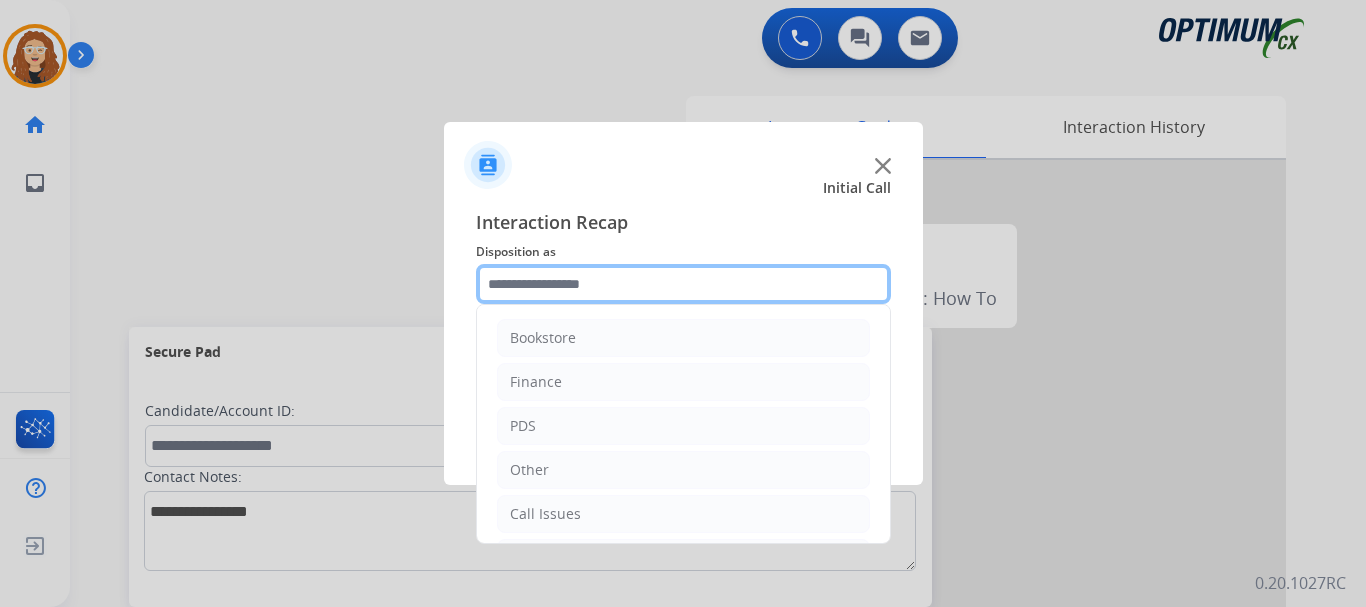 click 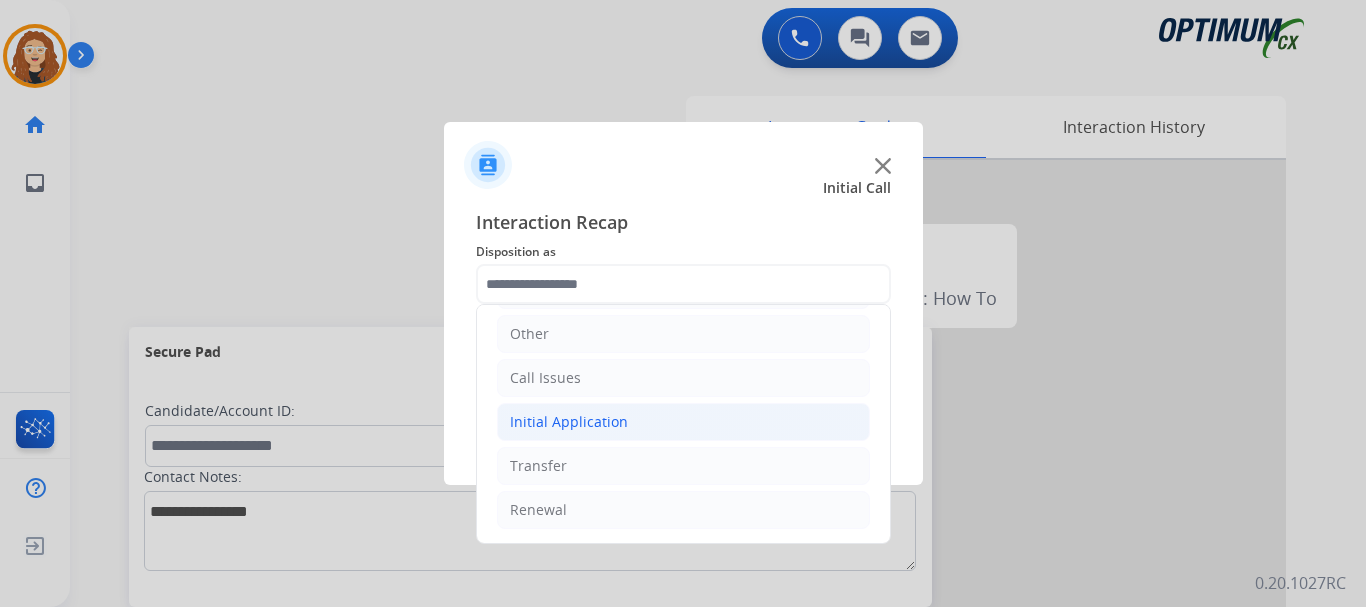 click on "Initial Application" 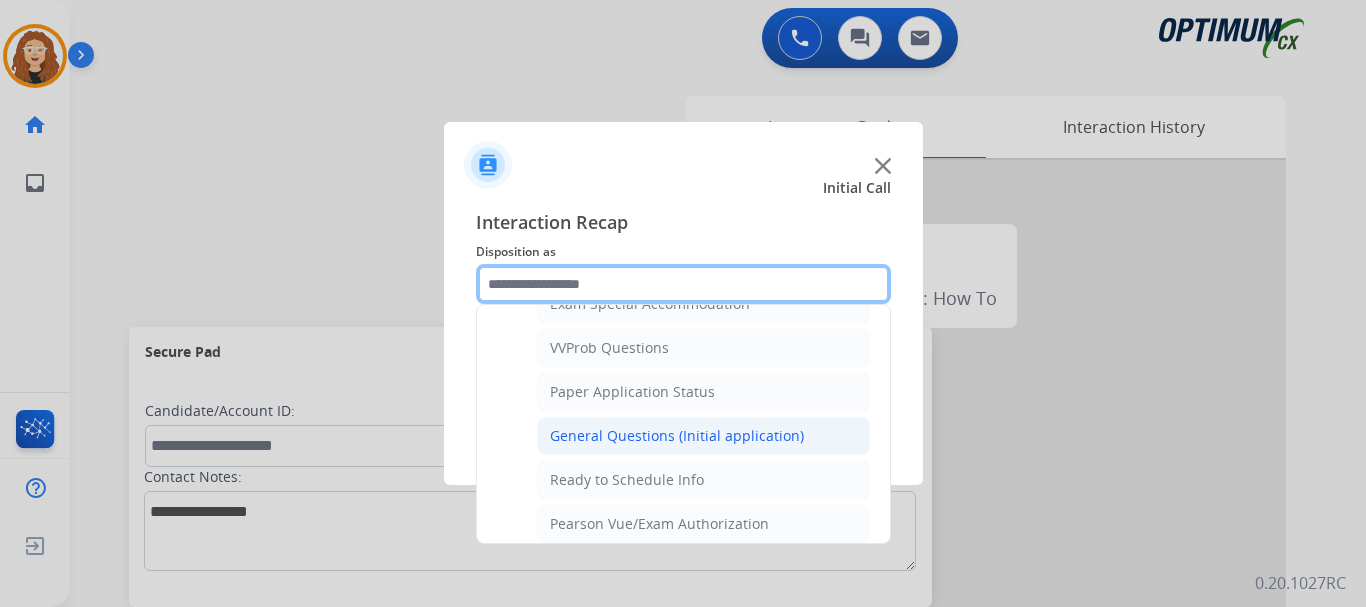 scroll, scrollTop: 1060, scrollLeft: 0, axis: vertical 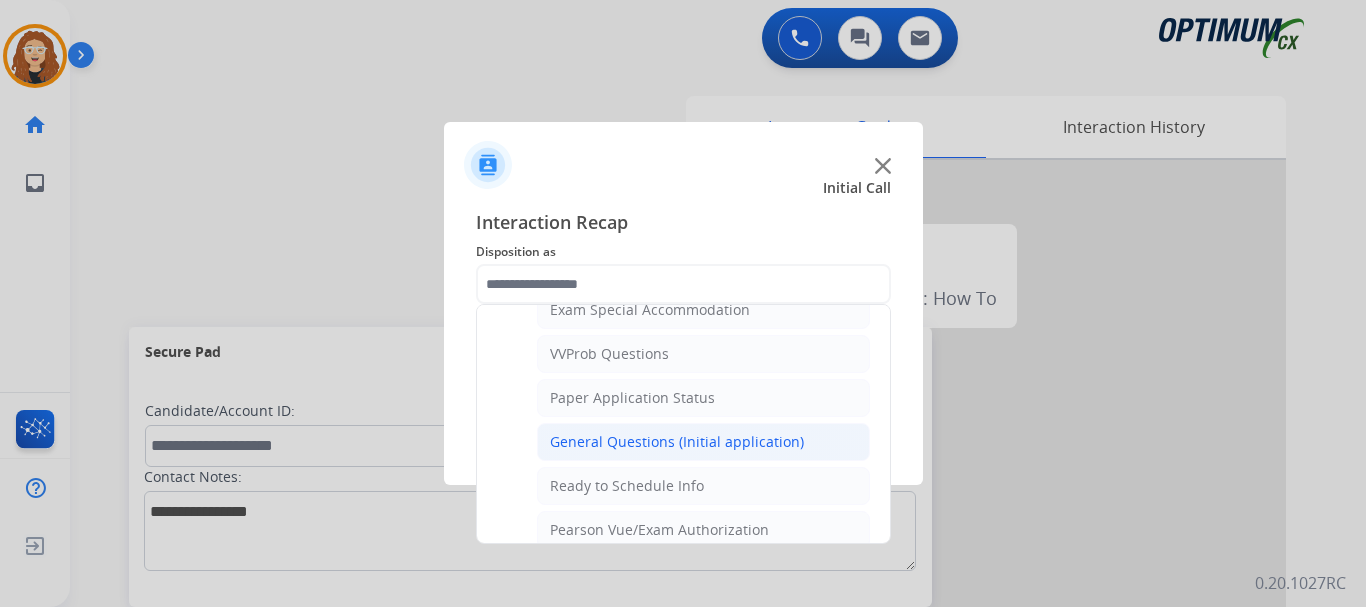 click on "General Questions (Initial application)" 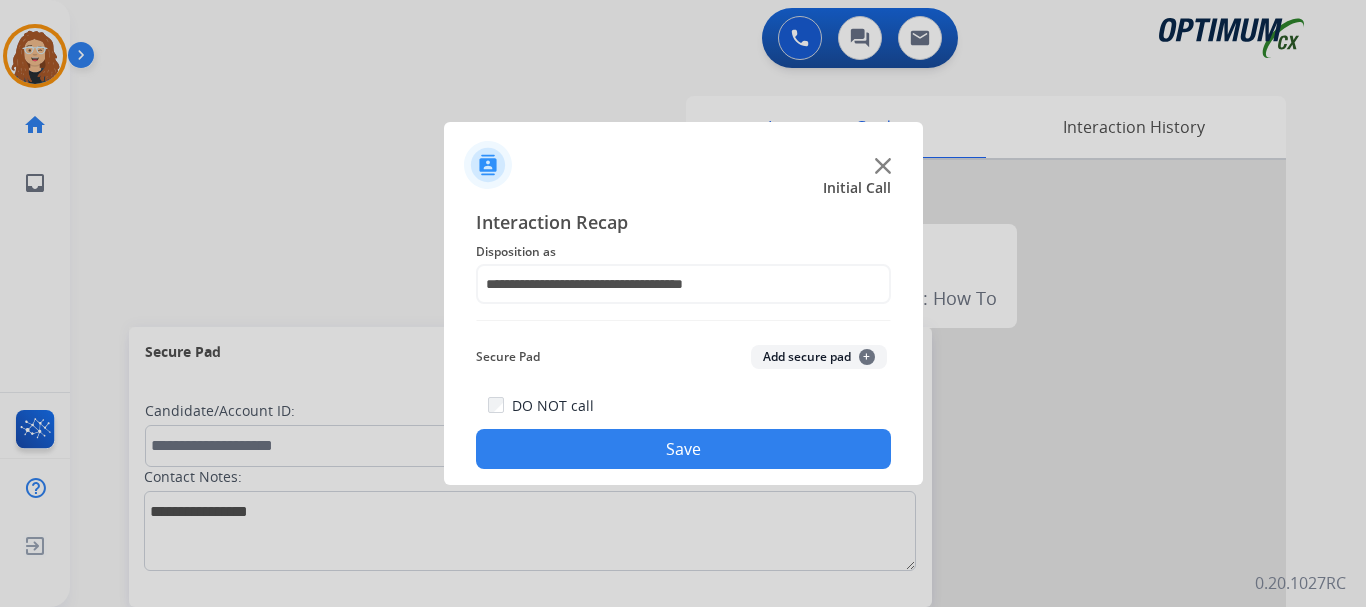 click on "Save" 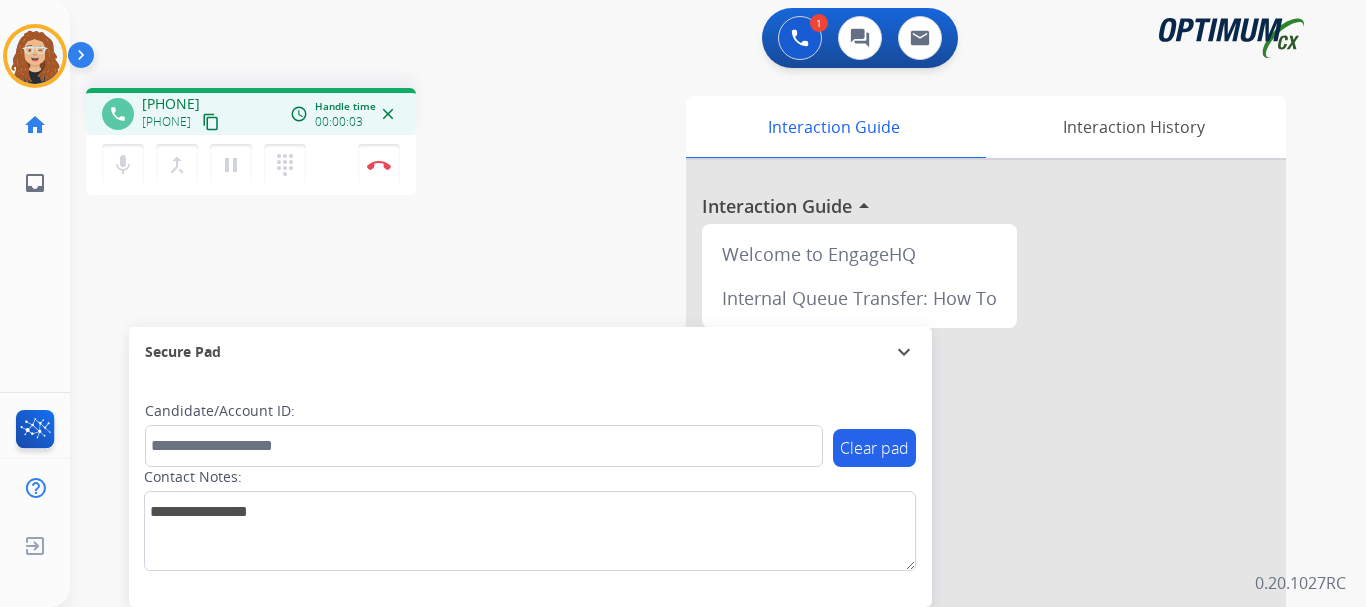 drag, startPoint x: 157, startPoint y: 103, endPoint x: 246, endPoint y: 94, distance: 89.453896 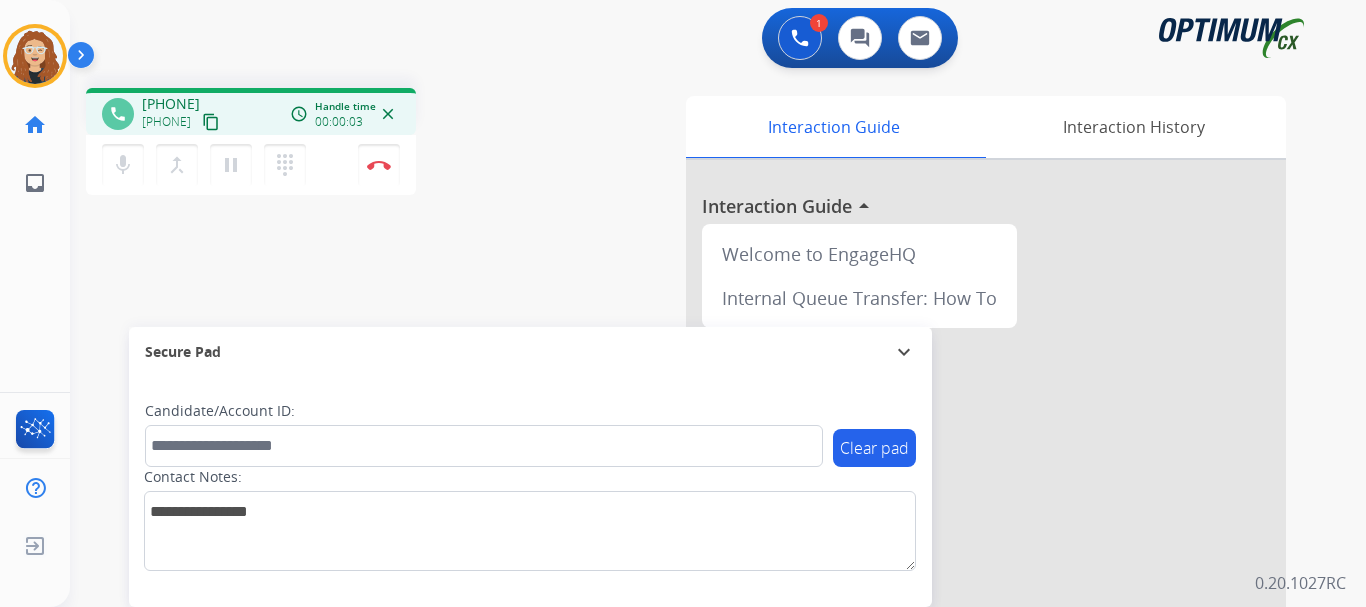 click on "[PHONE] [PHONE] content_copy" at bounding box center (182, 114) 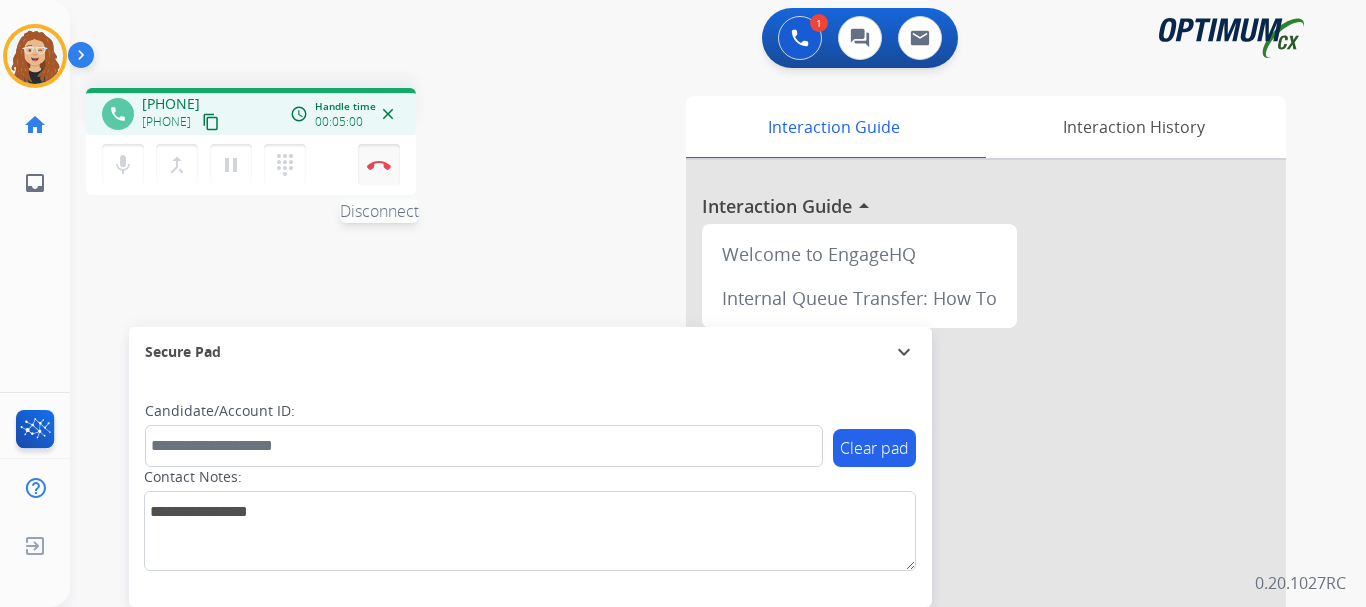click on "Disconnect" at bounding box center (379, 165) 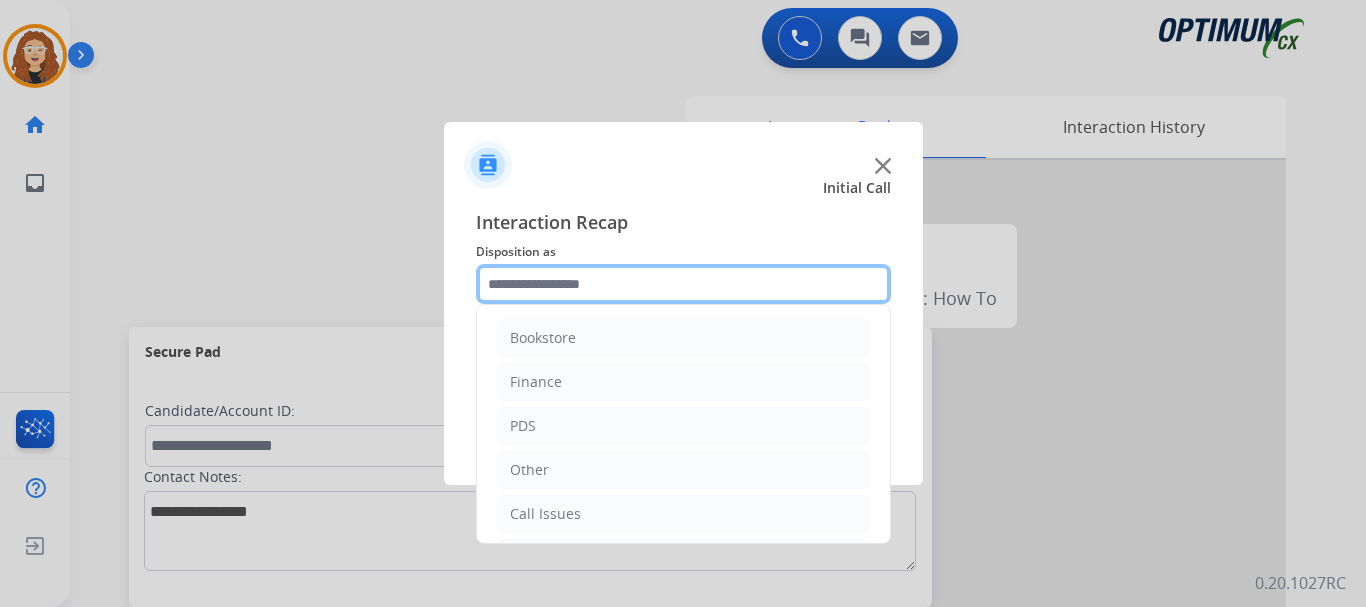click 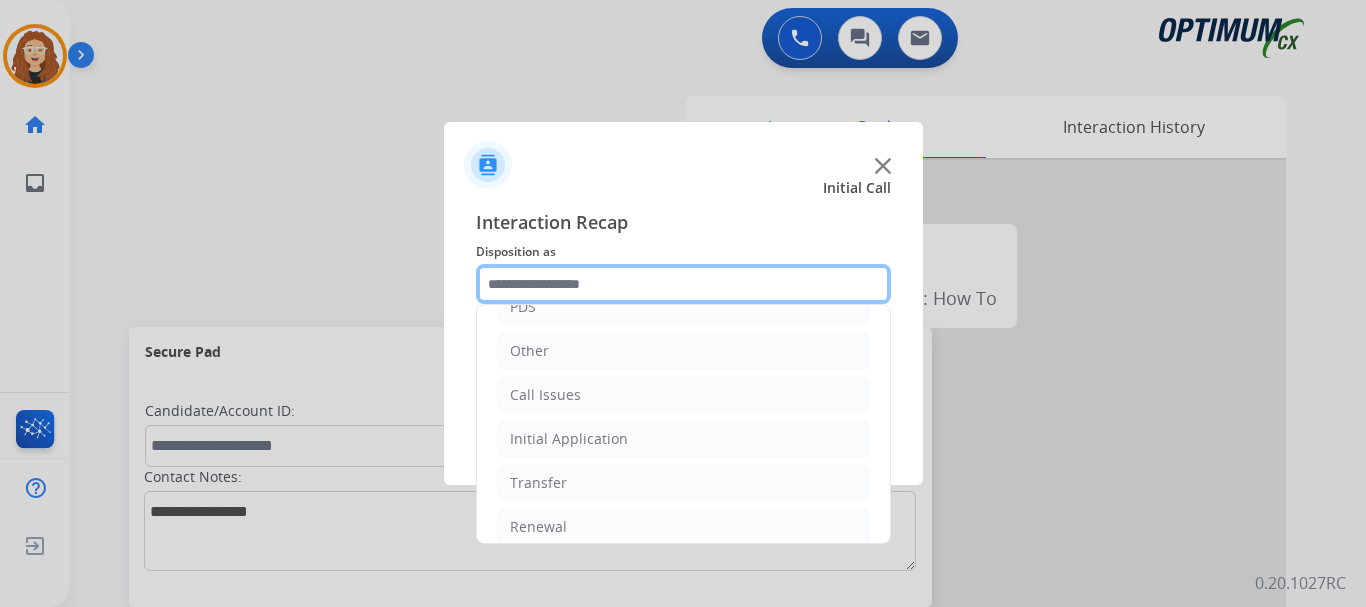 scroll, scrollTop: 136, scrollLeft: 0, axis: vertical 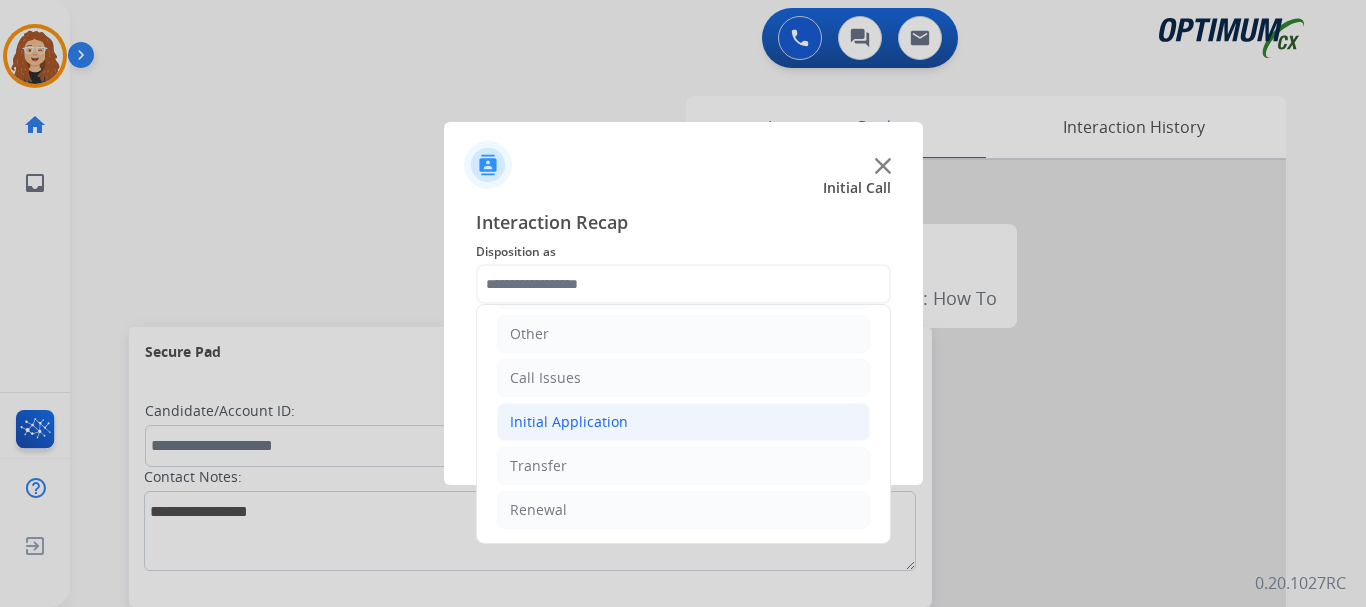 click on "Initial Application" 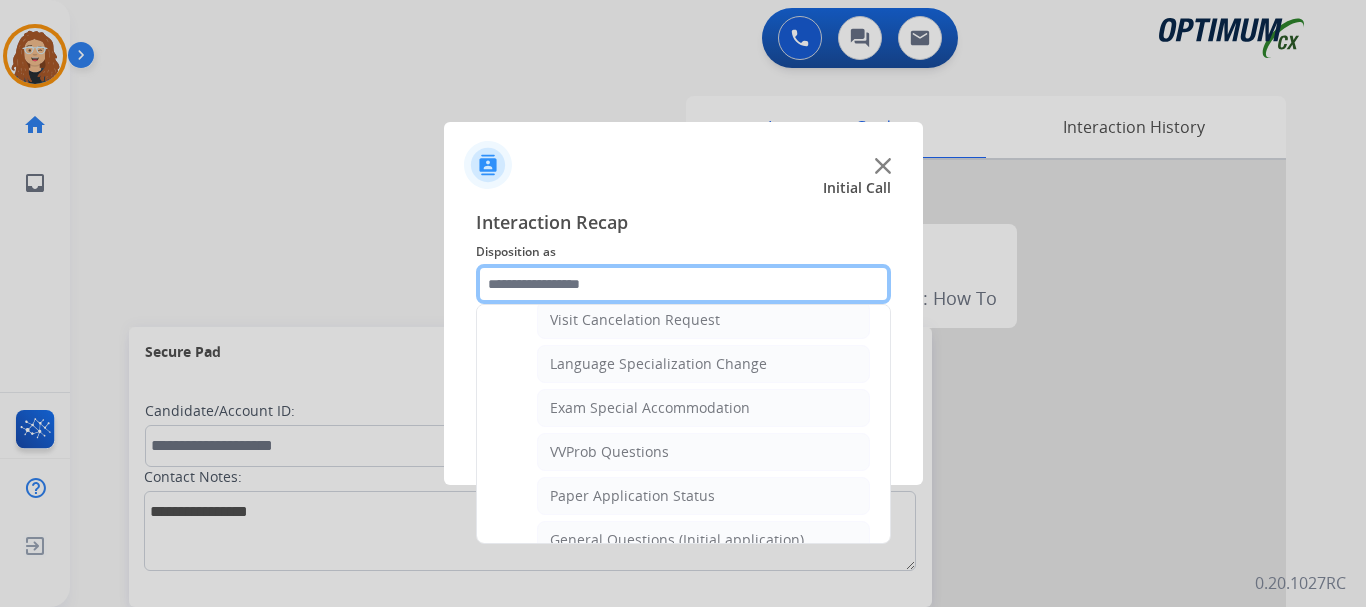 scroll, scrollTop: 1072, scrollLeft: 0, axis: vertical 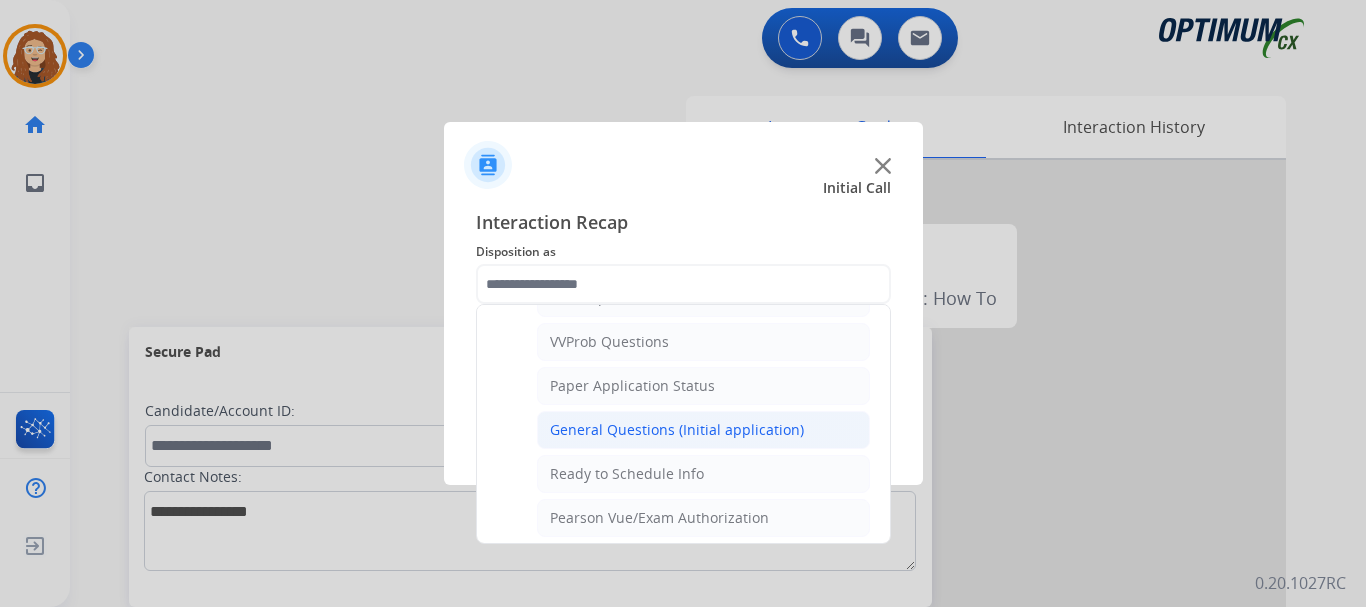click on "General Questions (Initial application)" 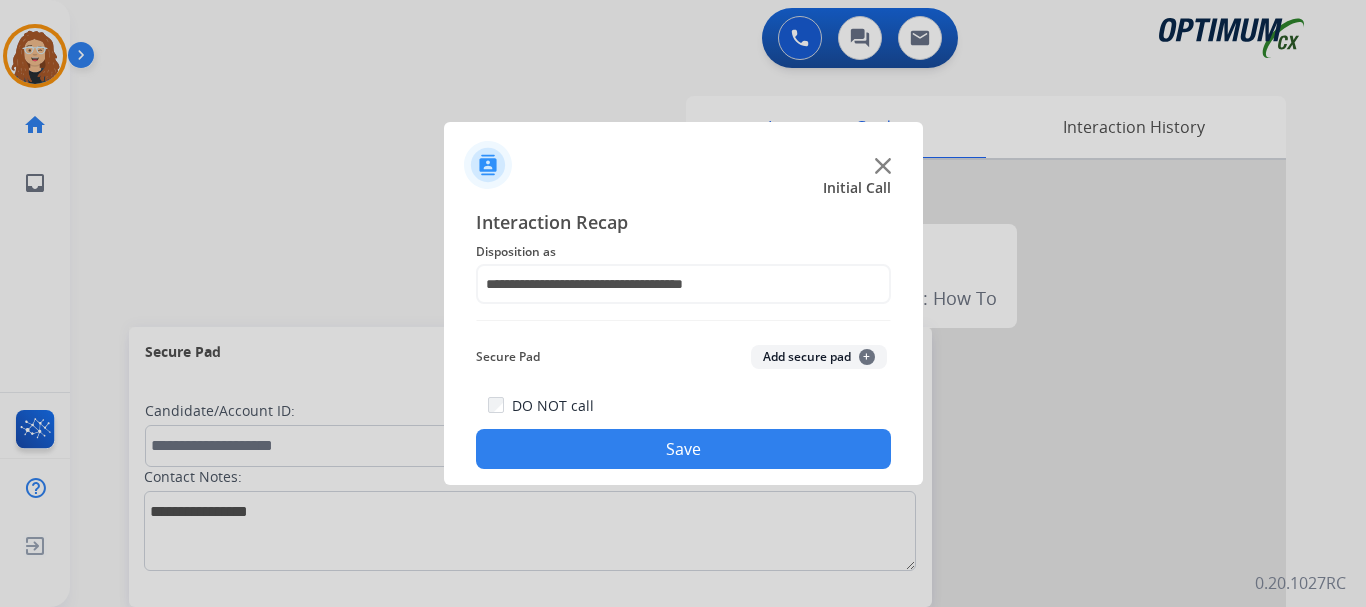 click on "Save" 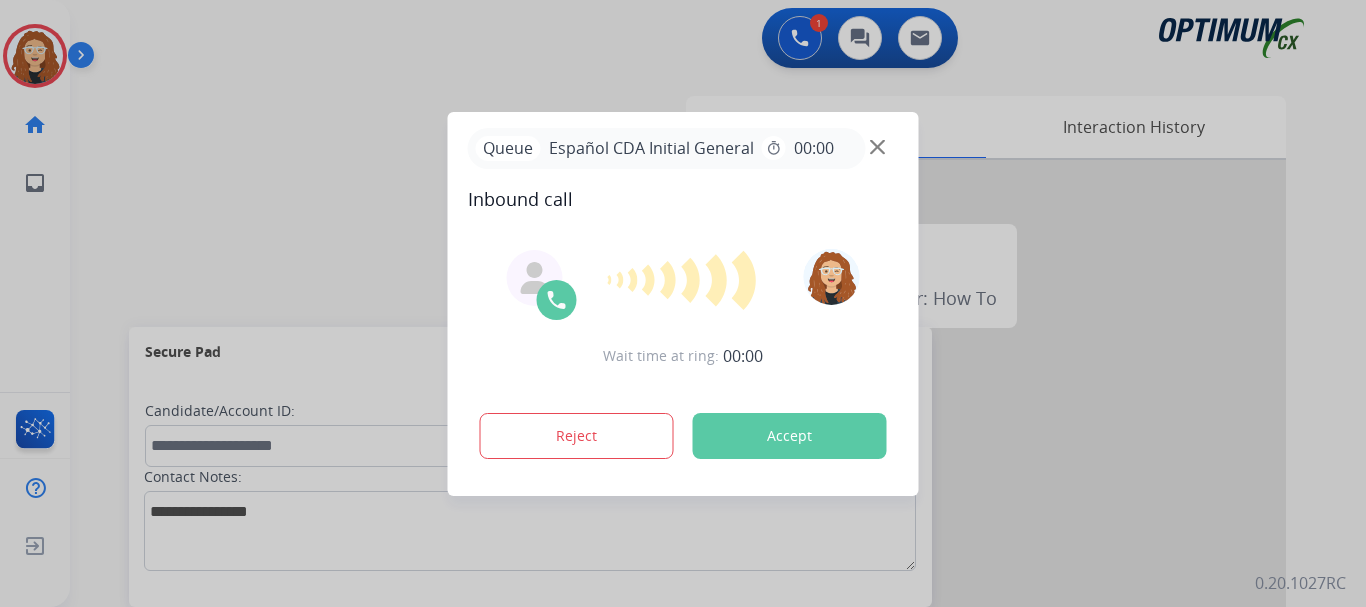 click on "Accept" at bounding box center [790, 436] 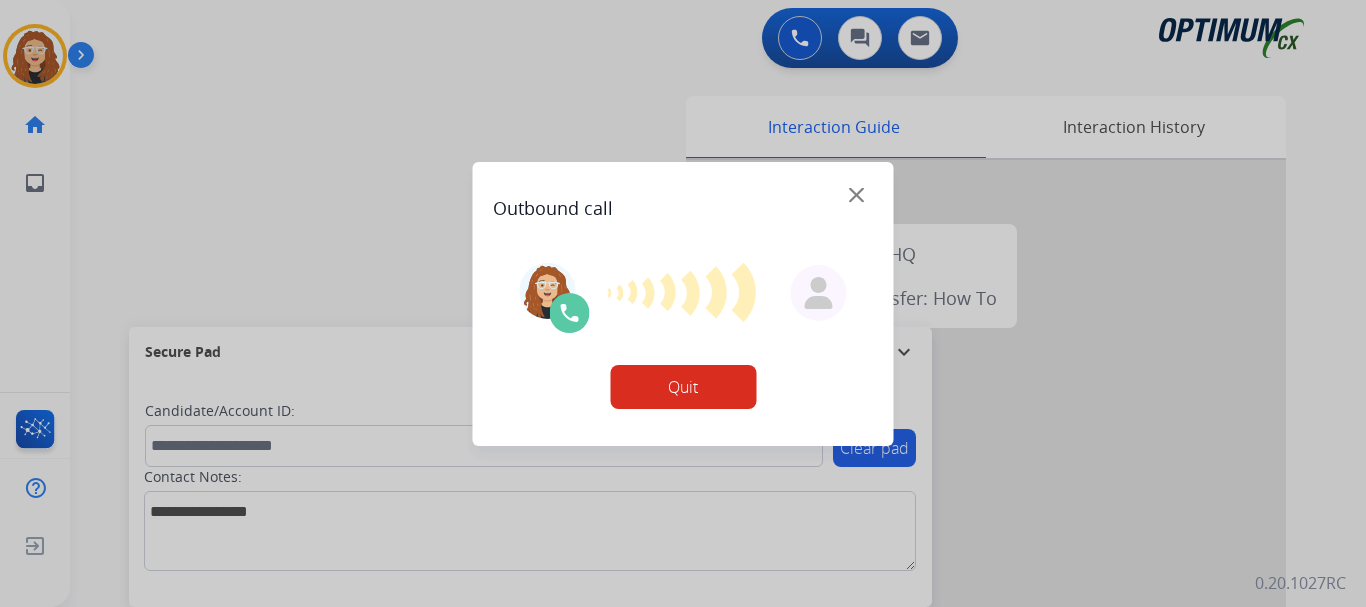 click at bounding box center [683, 303] 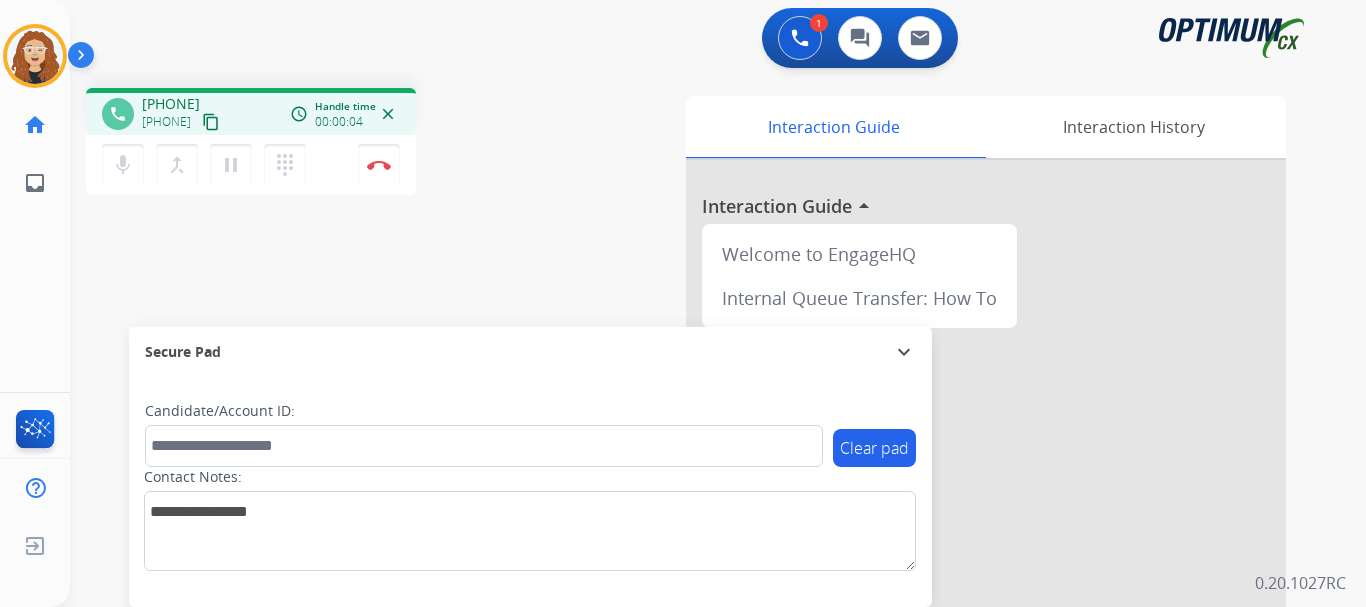 drag, startPoint x: 157, startPoint y: 102, endPoint x: 238, endPoint y: 94, distance: 81.394104 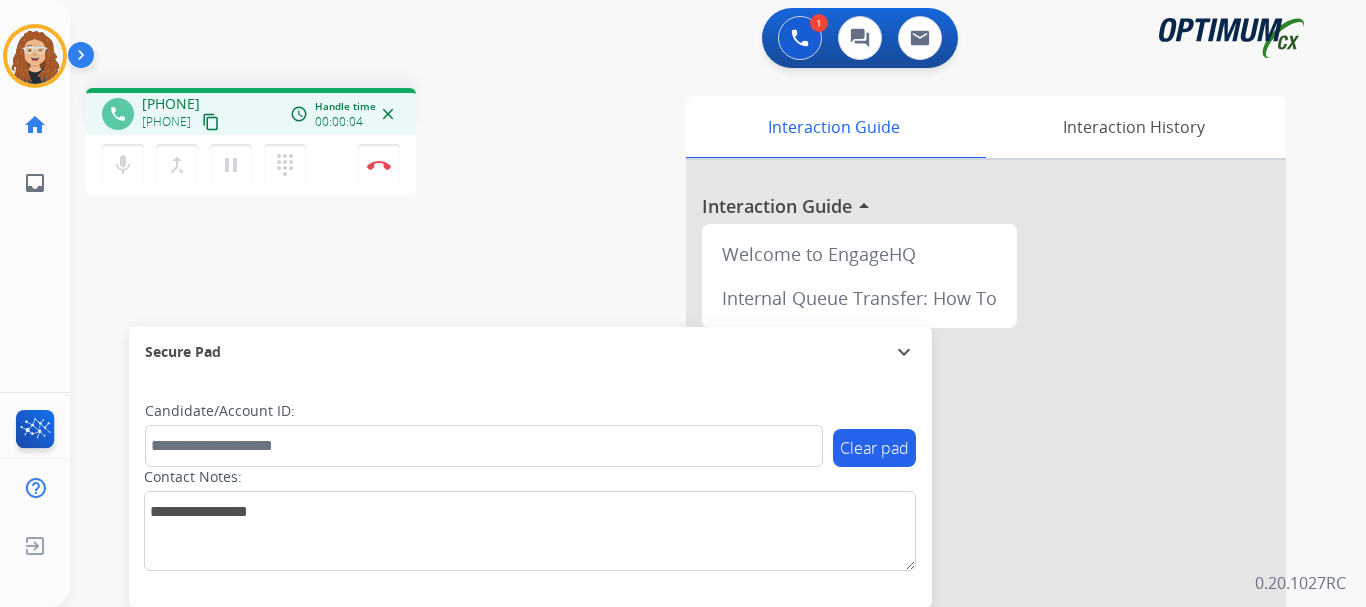 click on "[PHONE]" at bounding box center (171, 104) 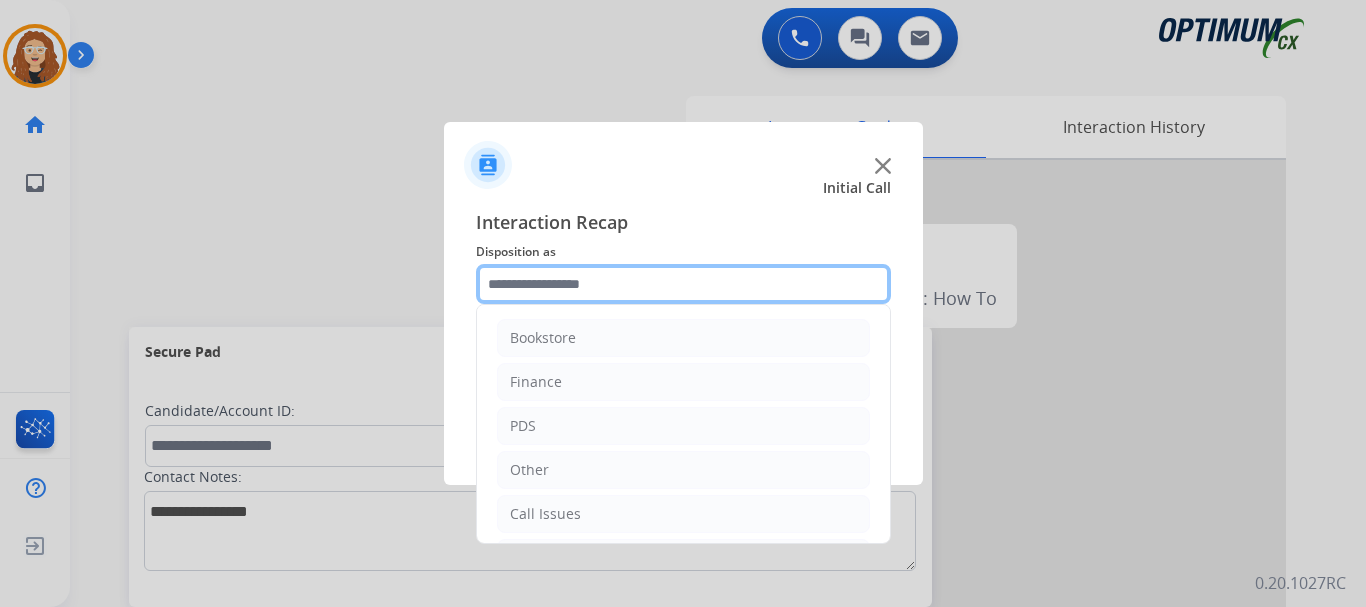 click 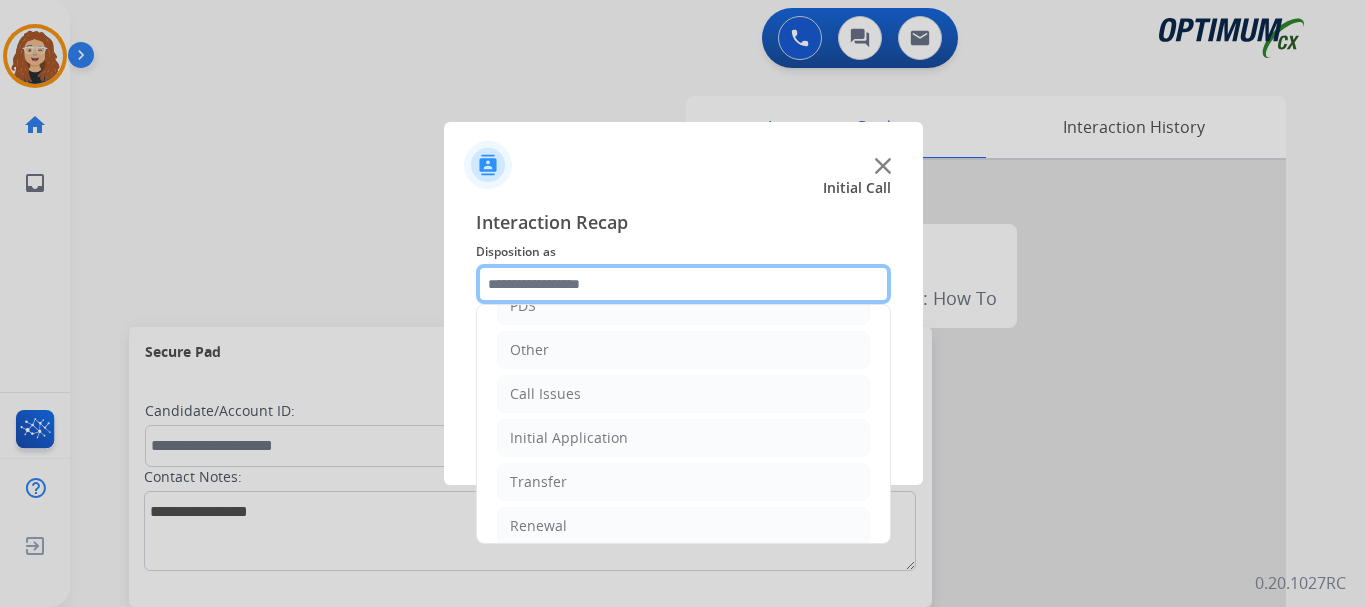 scroll, scrollTop: 136, scrollLeft: 0, axis: vertical 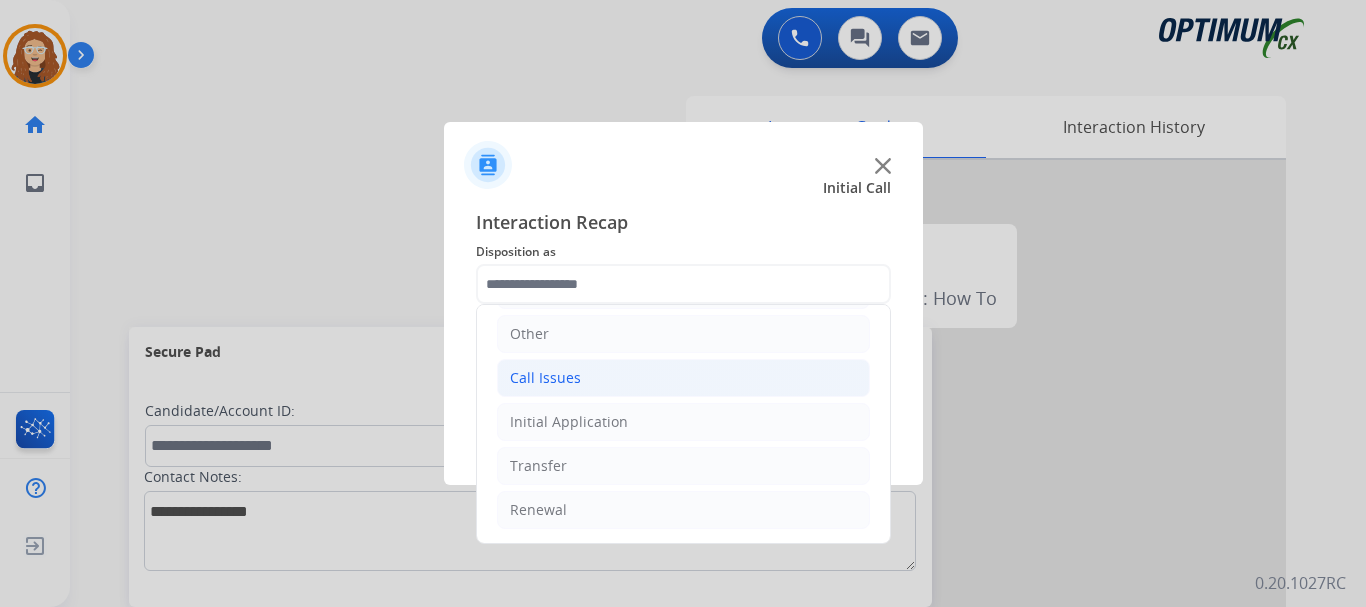 click on "Call Issues" 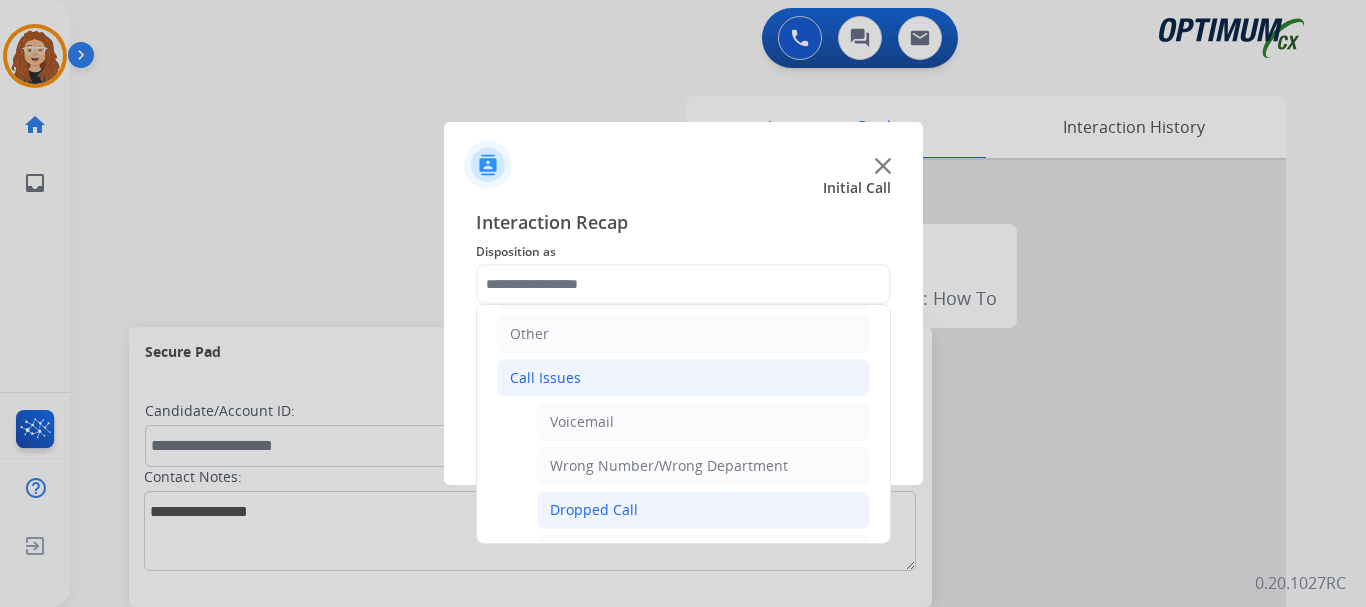 click on "Dropped Call" 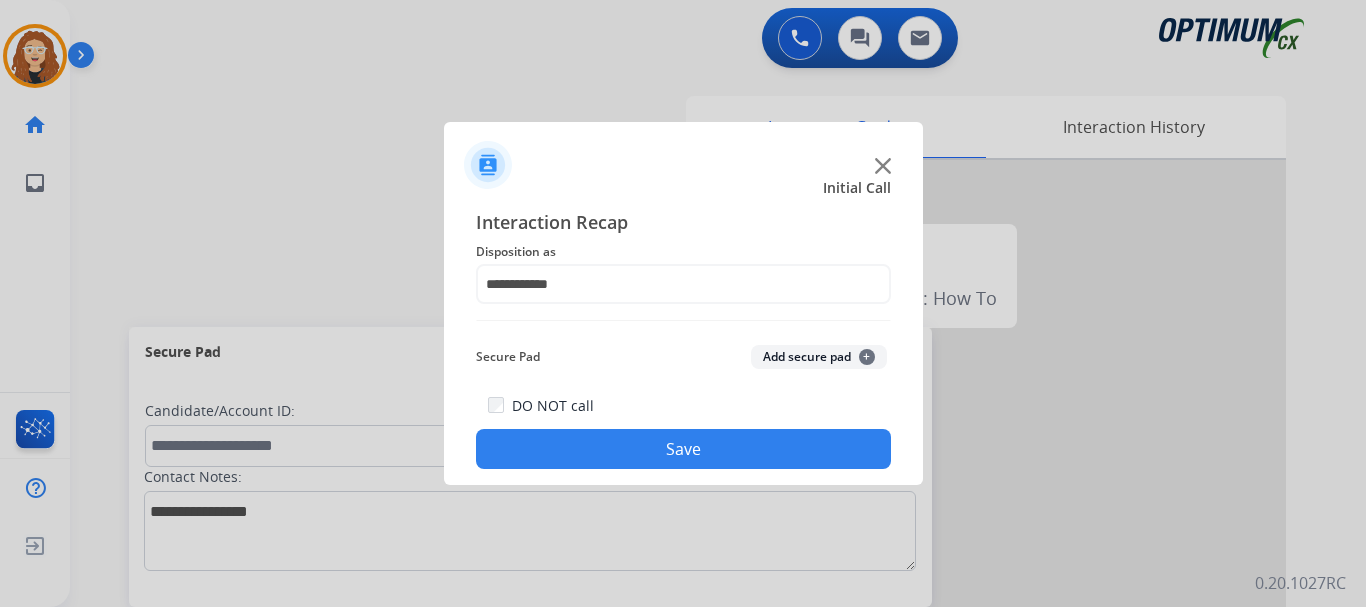 click on "Save" 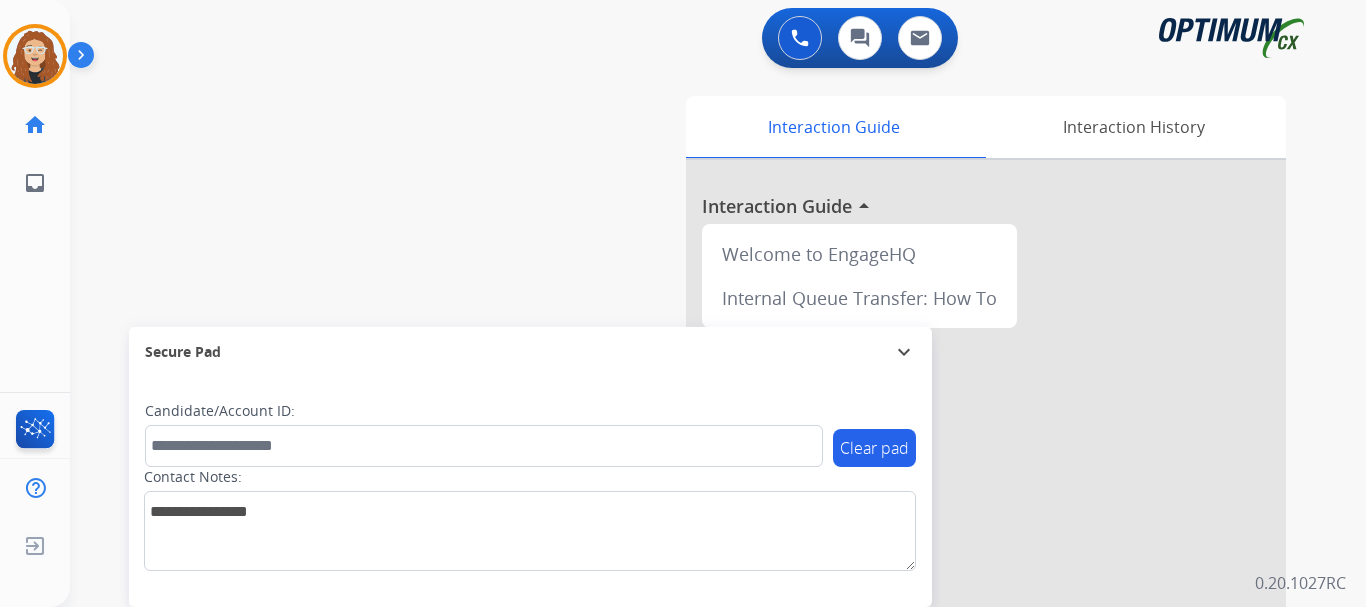 click on "swap_horiz Break voice bridge close_fullscreen Connect 3-Way Call merge_type Separate 3-Way Call  Interaction Guide   Interaction History  Interaction Guide arrow_drop_up  Welcome to EngageHQ   Internal Queue Transfer: How To  Secure Pad expand_more Clear pad Candidate/Account ID: Contact Notes:" at bounding box center (694, 489) 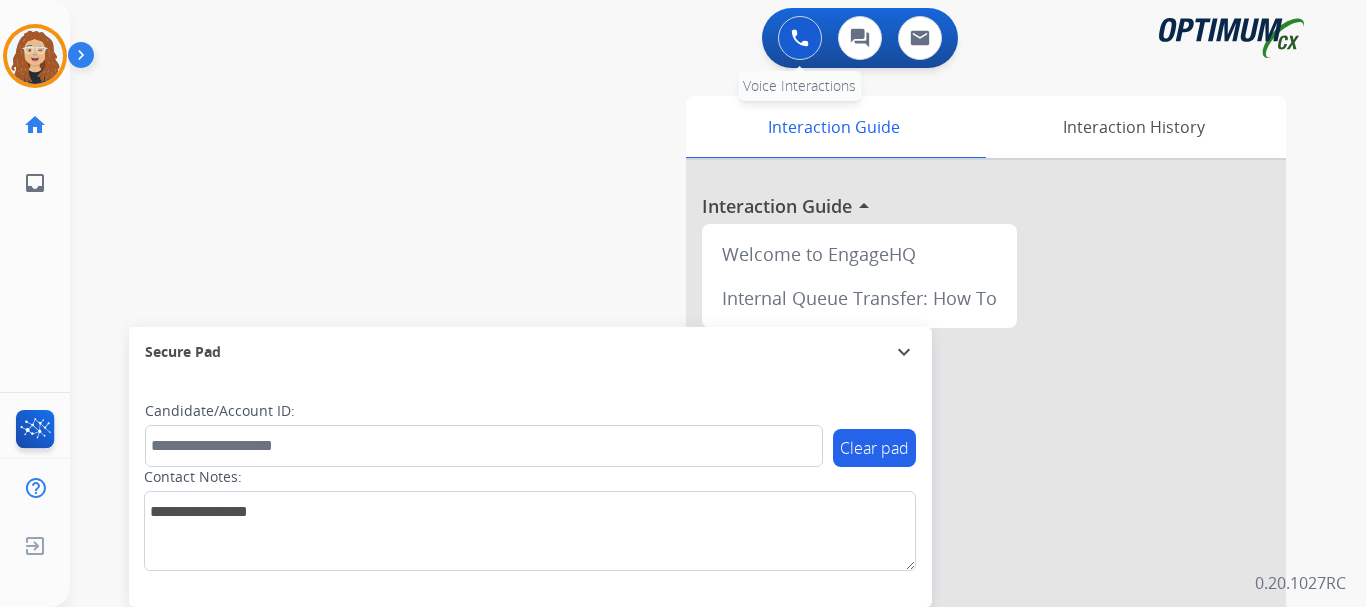 click at bounding box center [800, 38] 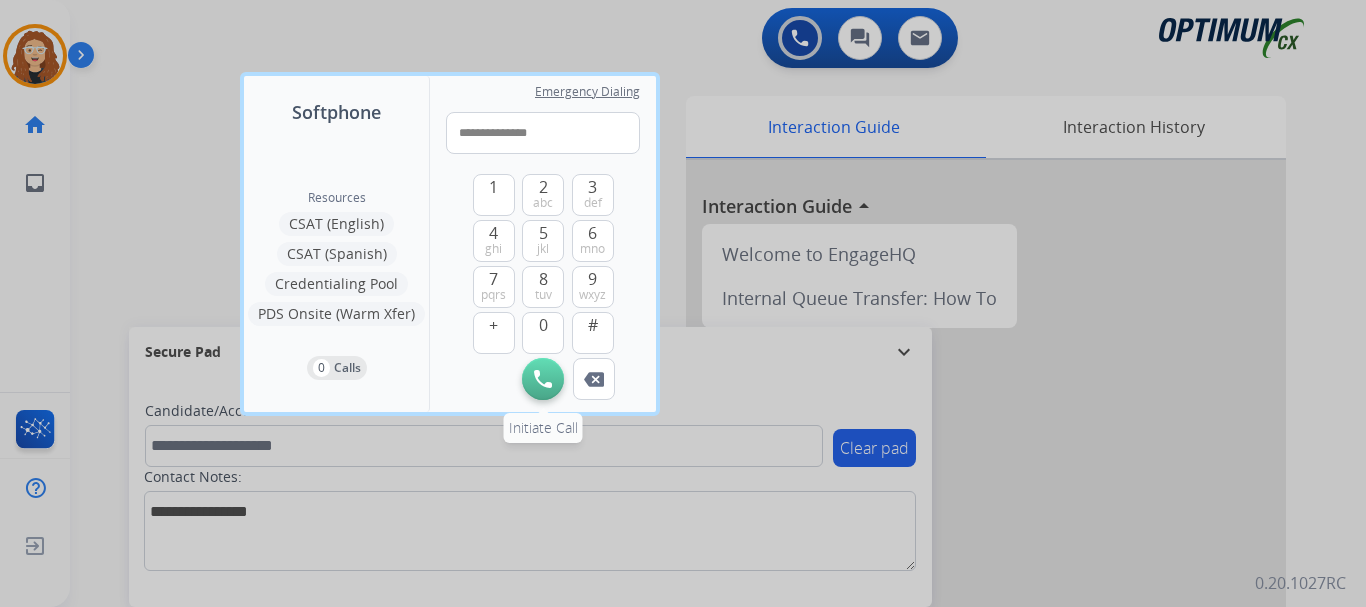 type on "**********" 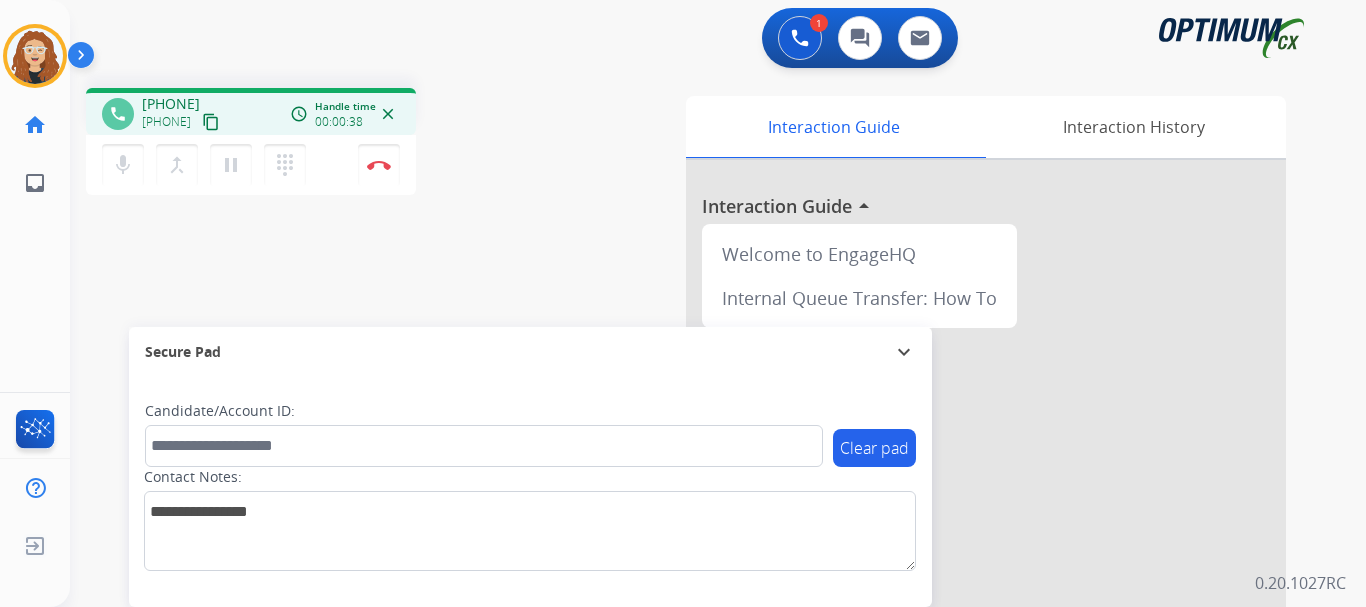 click on "phone [PHONE] [PHONE] content_copy access_time Call metrics Queue   00:17 Hold   00:00 Talk   00:23 Total   00:39 Handle time 00:00:38 close mic Mute merge_type Bridge pause Hold dialpad Dialpad Disconnect swap_horiz Break voice bridge close_fullscreen Connect 3-Way Call merge_type Separate 3-Way Call" at bounding box center (333, 144) 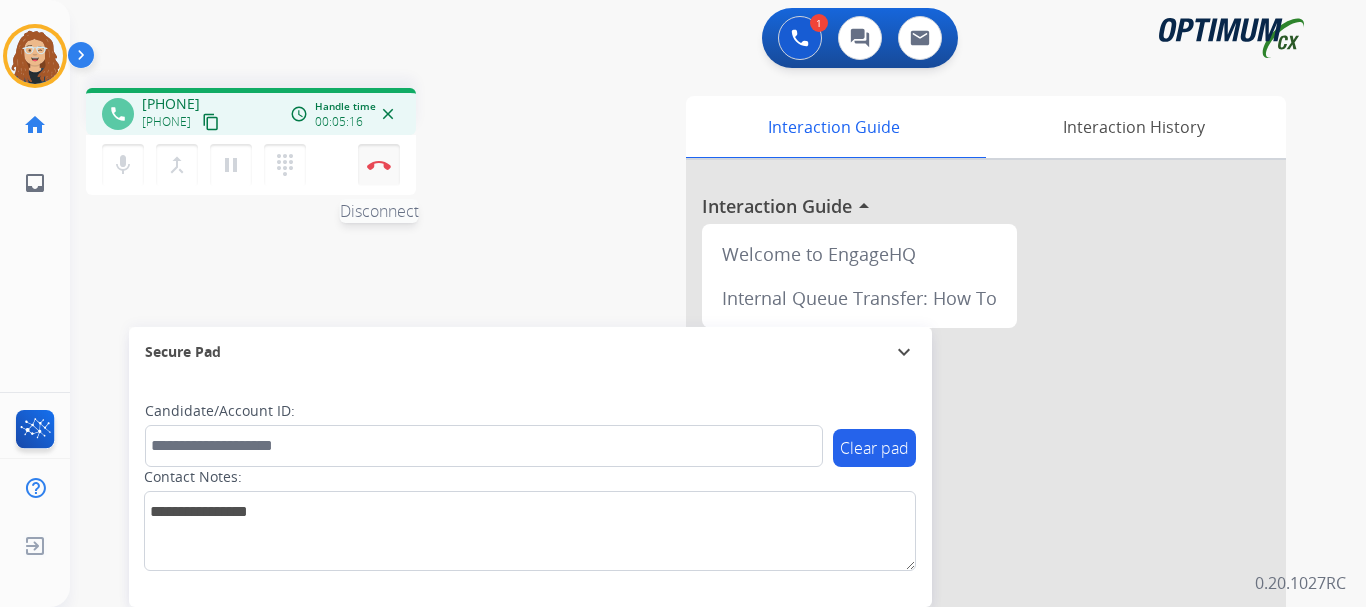 click at bounding box center [379, 165] 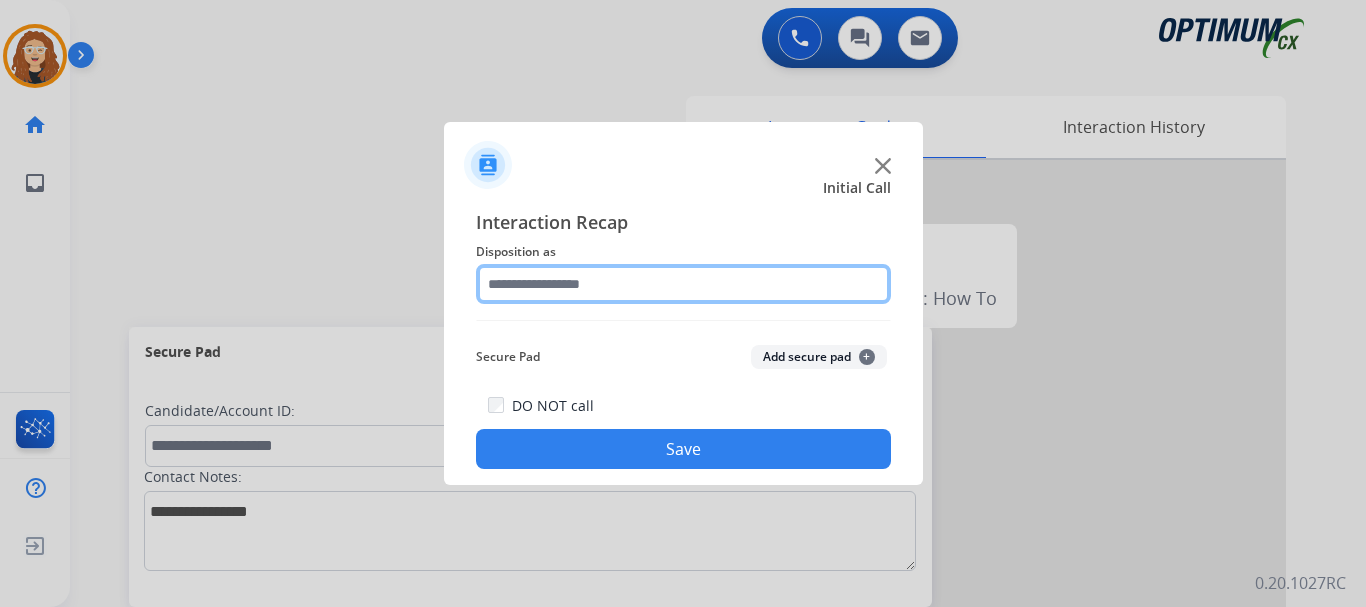 click 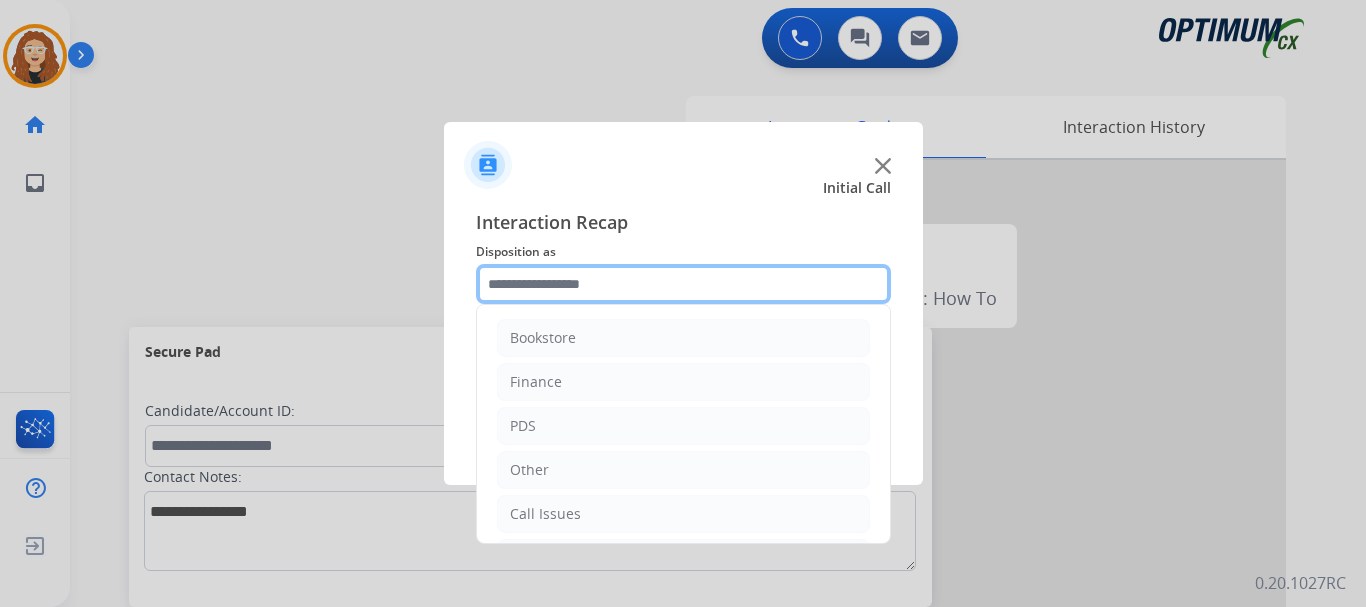 scroll, scrollTop: 136, scrollLeft: 0, axis: vertical 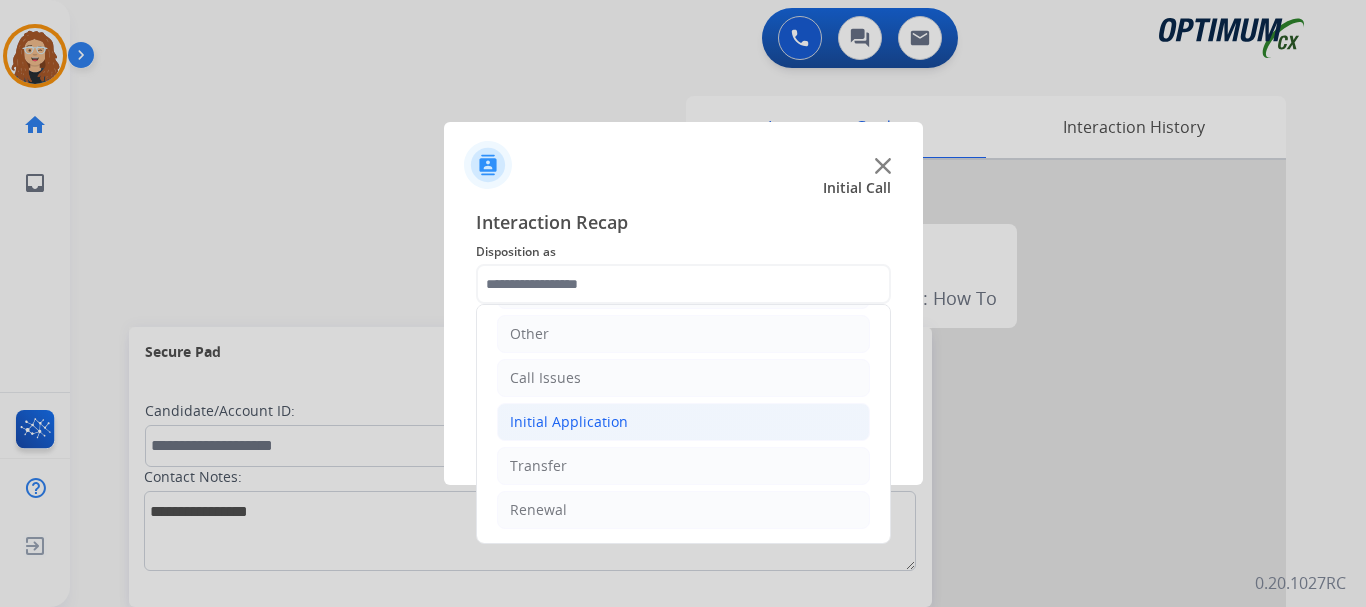 click on "Initial Application" 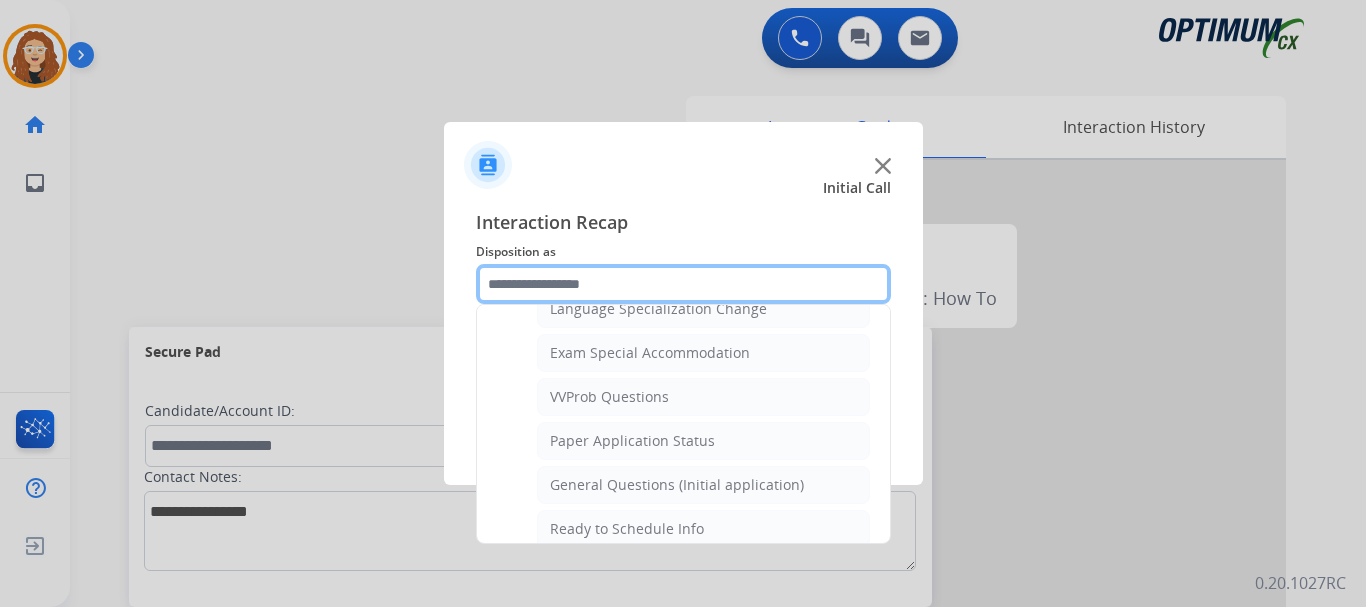 scroll, scrollTop: 1041, scrollLeft: 0, axis: vertical 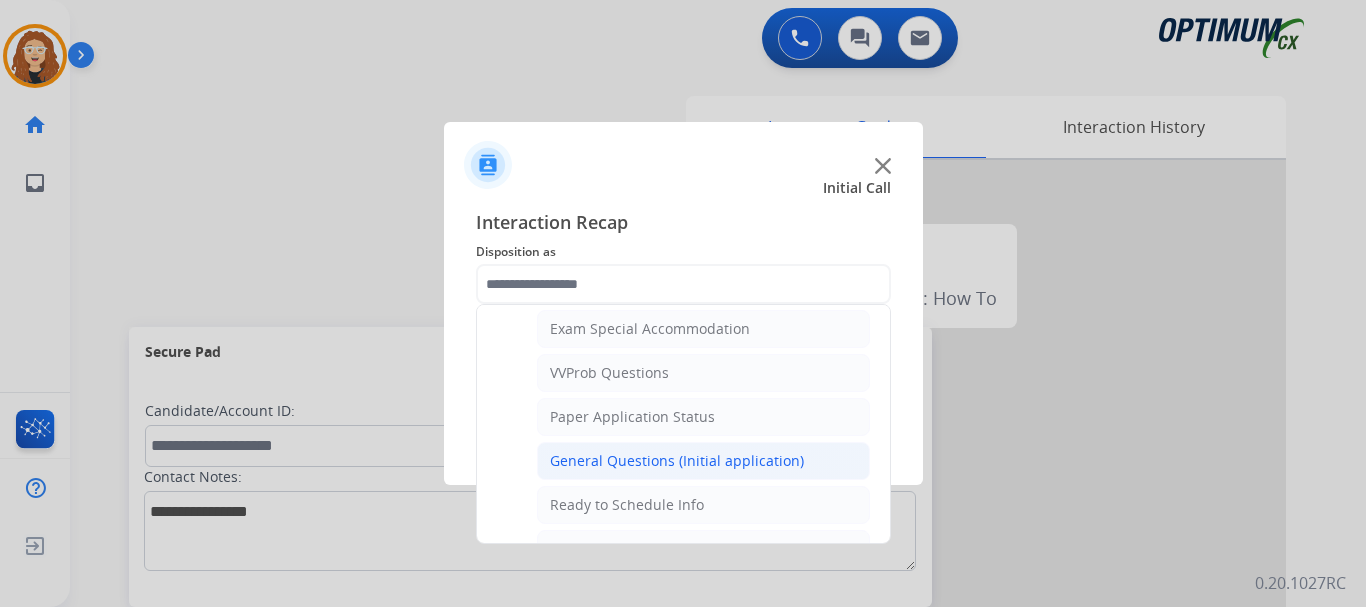 click on "General Questions (Initial application)" 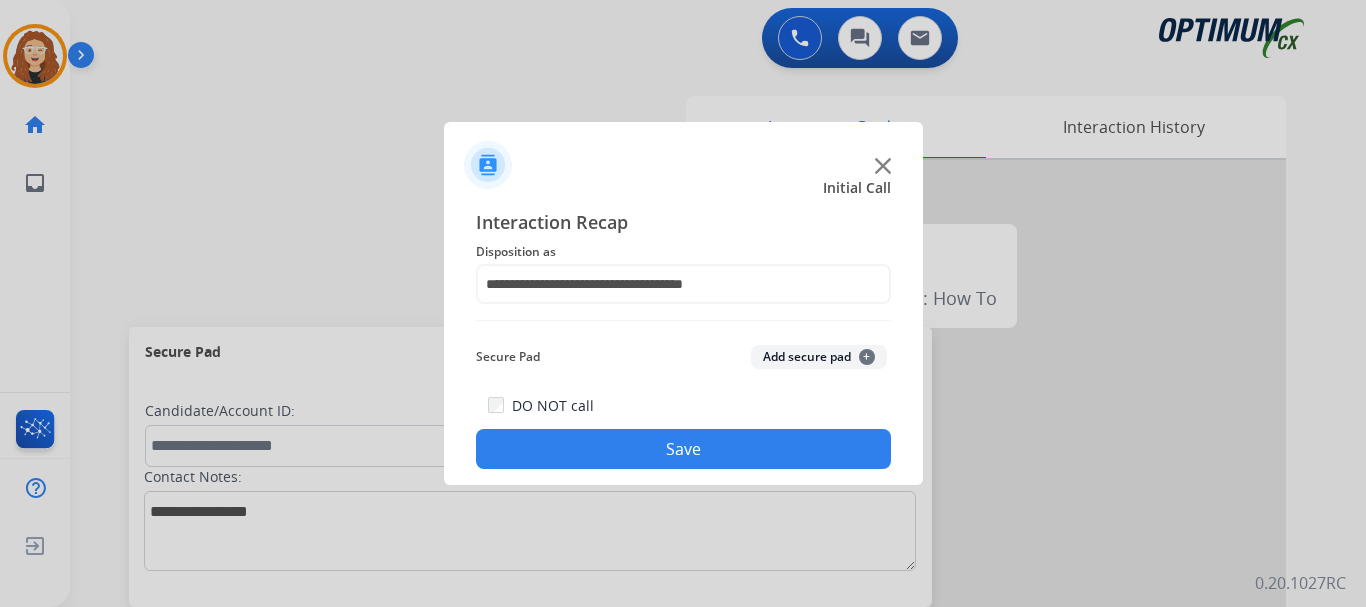 click on "Save" 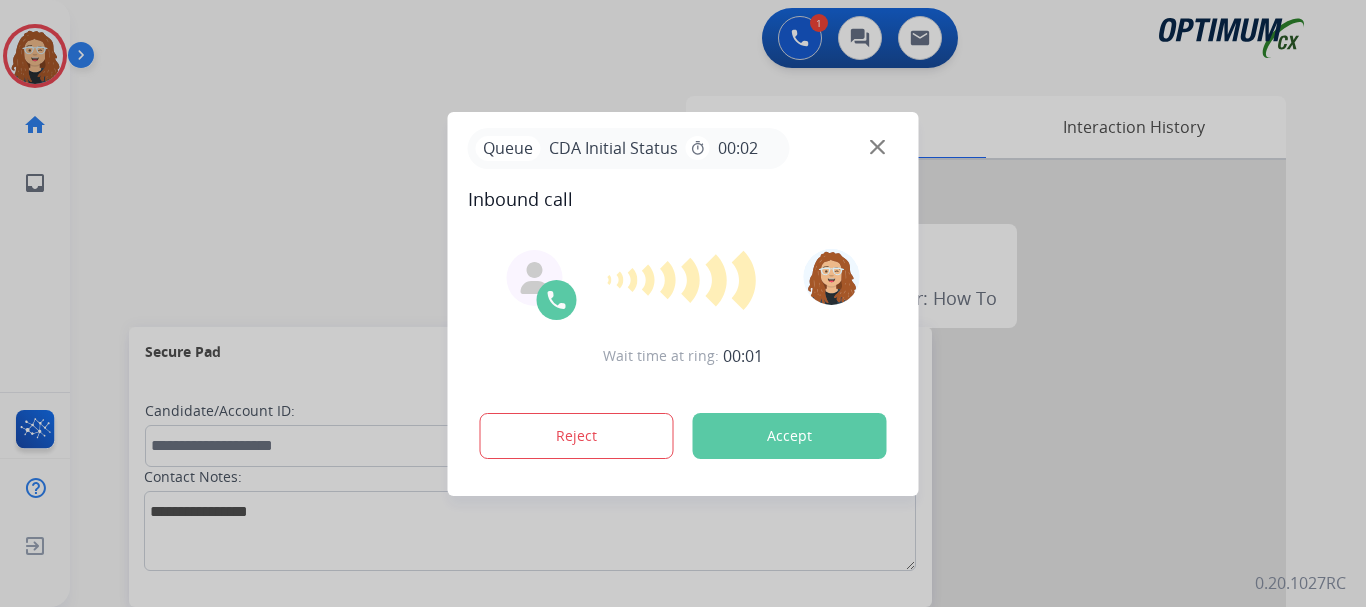 click at bounding box center [683, 303] 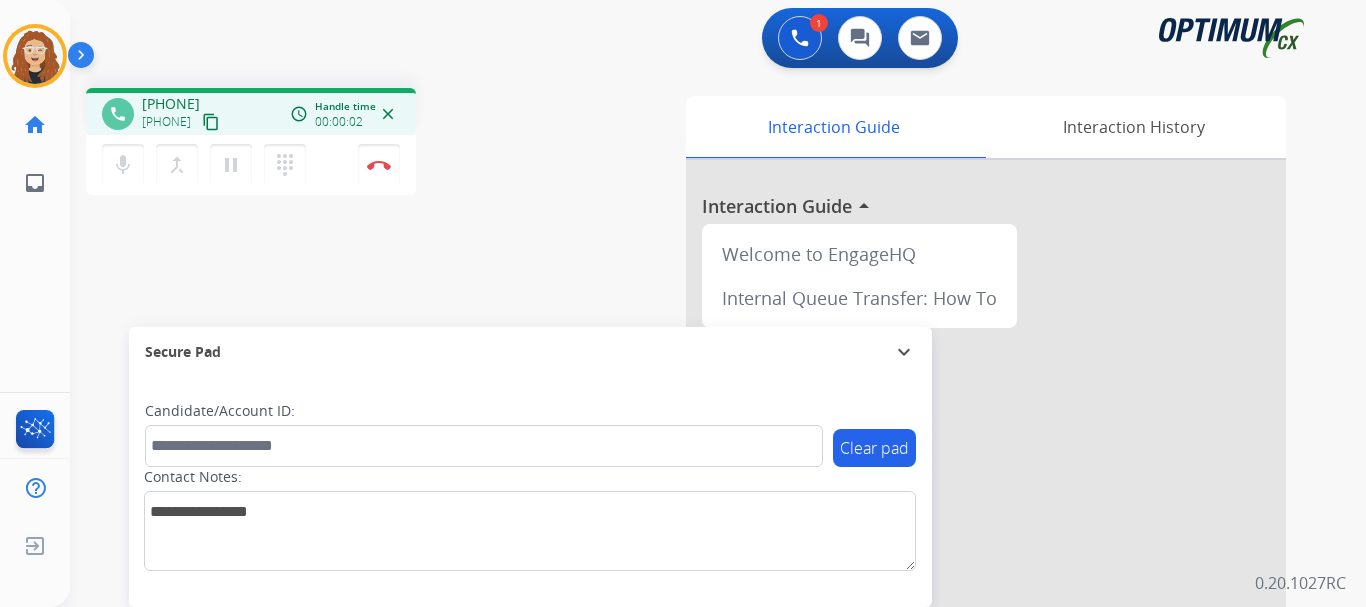 drag, startPoint x: 161, startPoint y: 102, endPoint x: 240, endPoint y: 101, distance: 79.00633 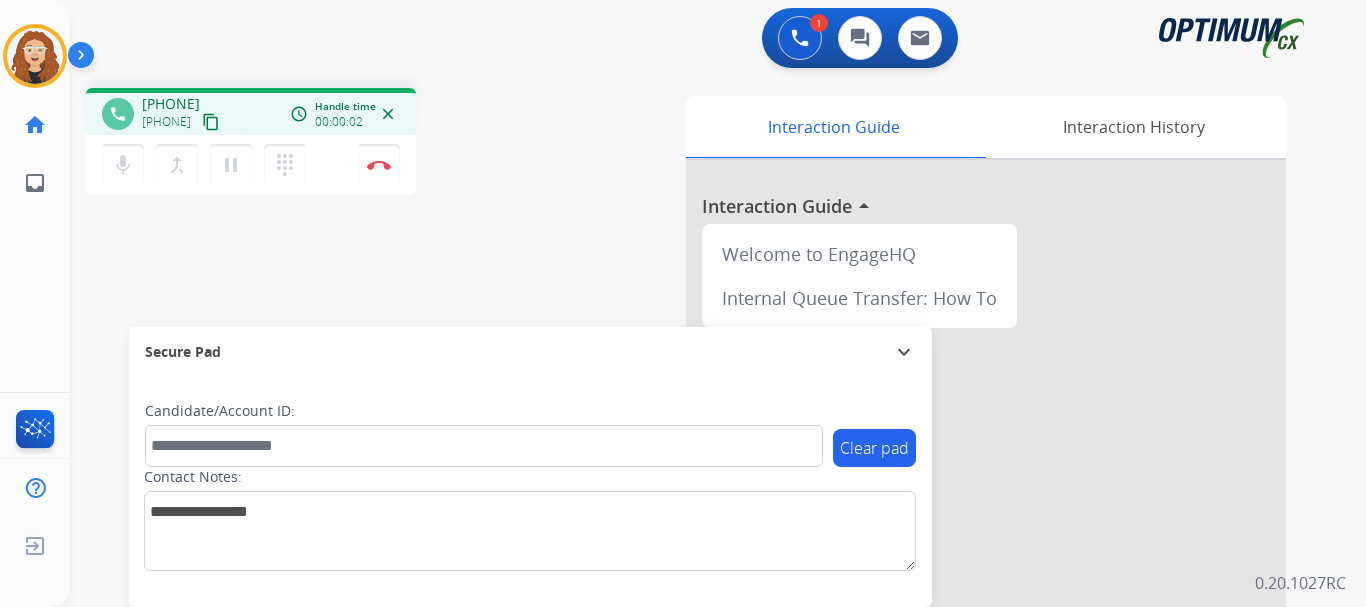 click on "[PHONE] [PHONE] content_copy" at bounding box center [182, 114] 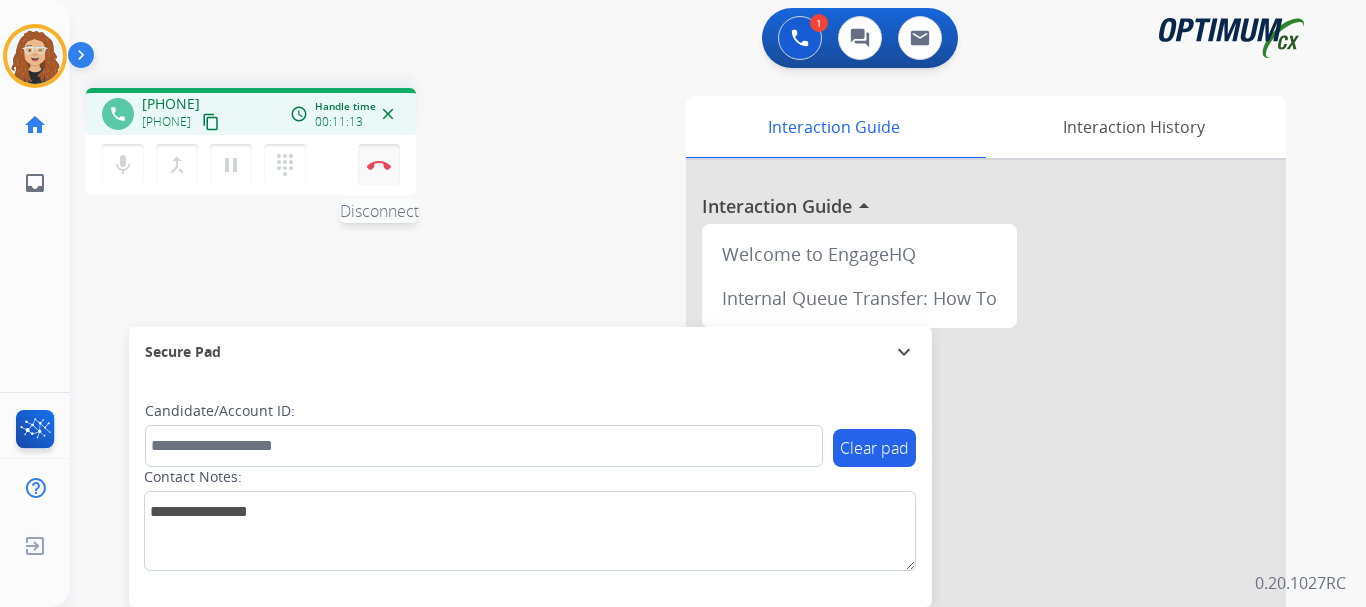click at bounding box center [379, 165] 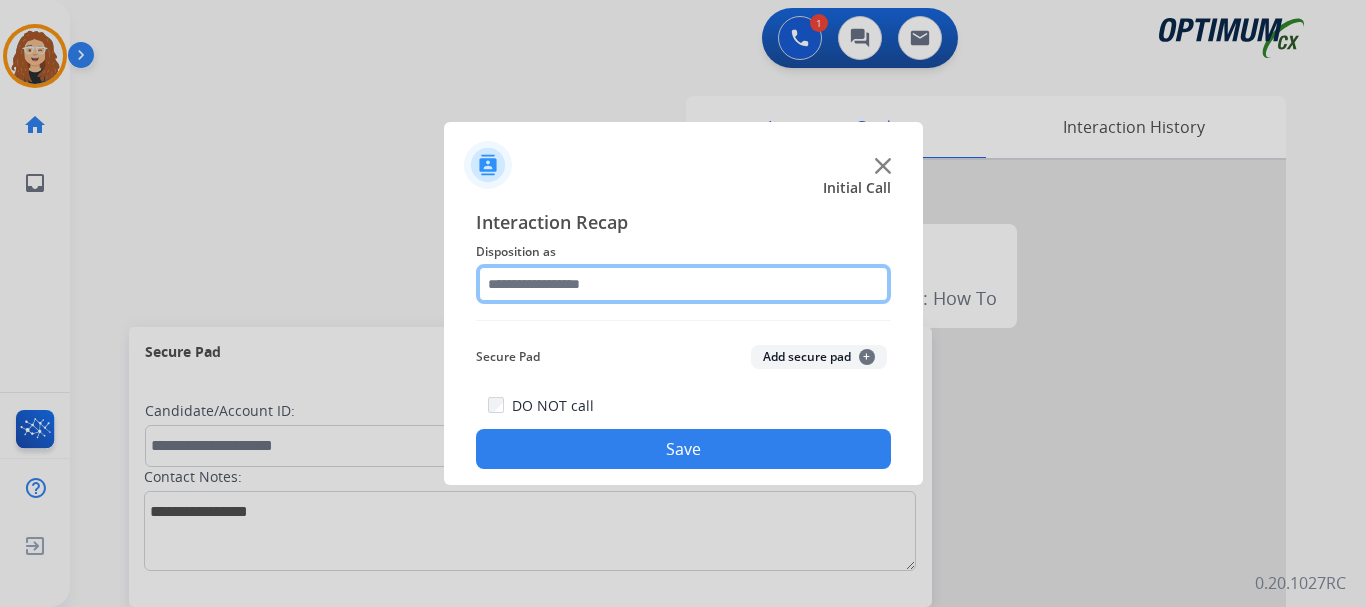 click 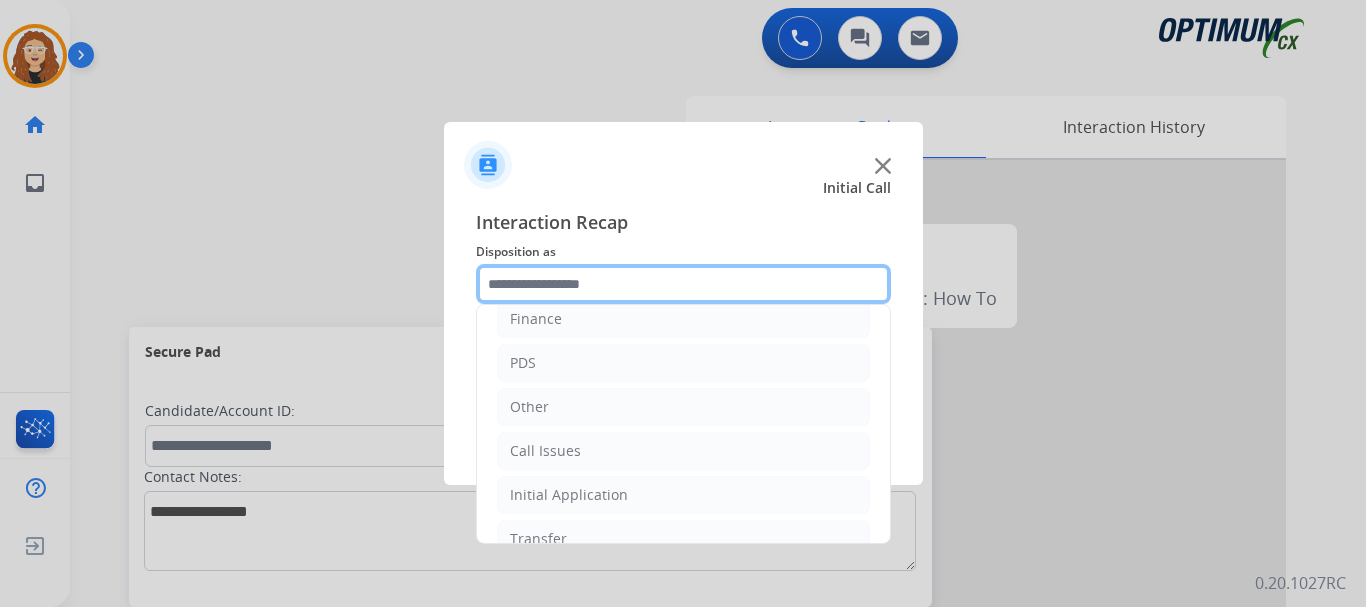 scroll, scrollTop: 136, scrollLeft: 0, axis: vertical 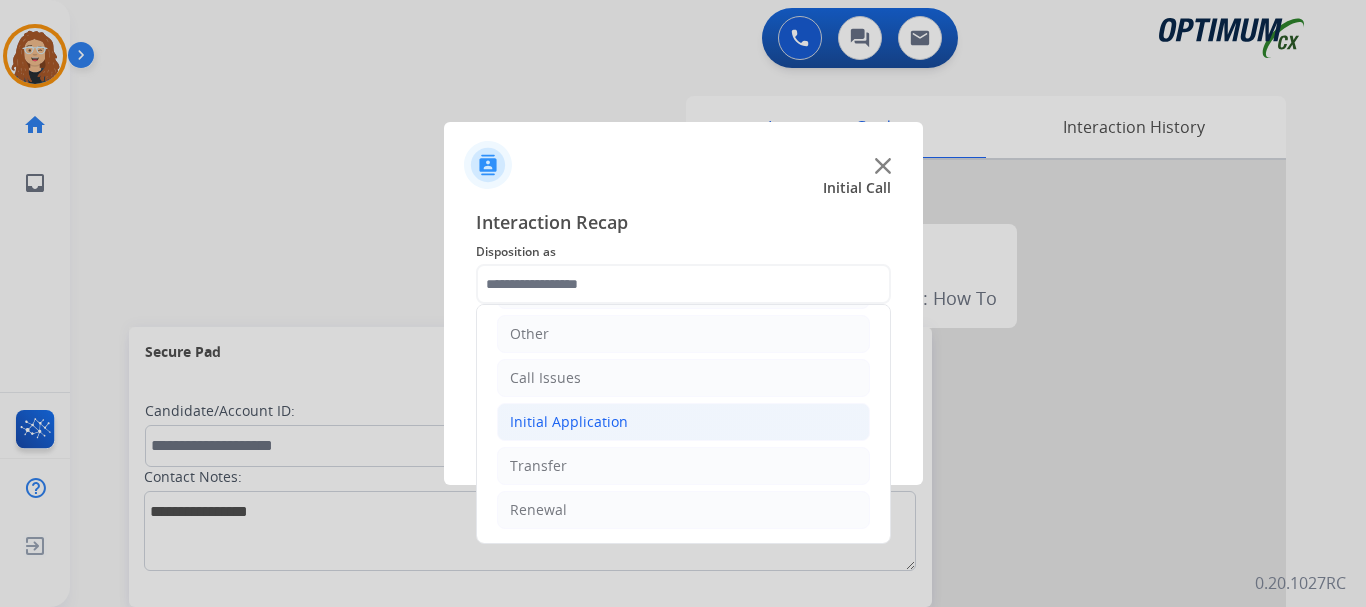 click on "Initial Application" 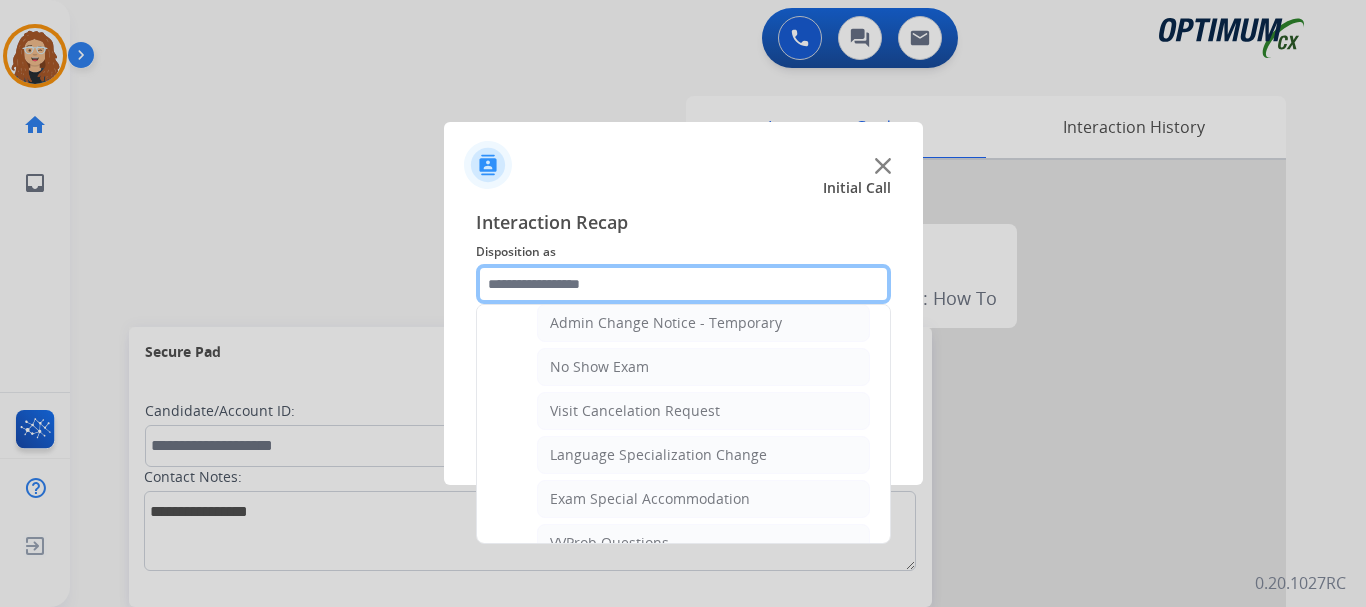 scroll, scrollTop: 883, scrollLeft: 0, axis: vertical 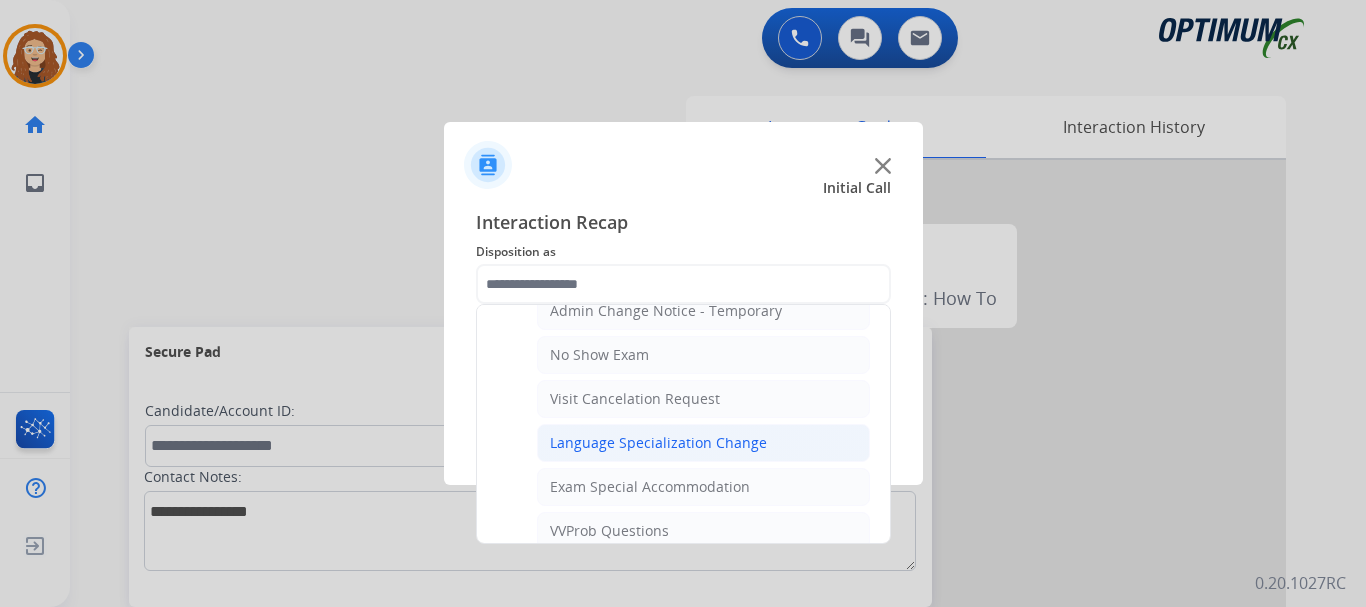 click on "Language Specialization Change" 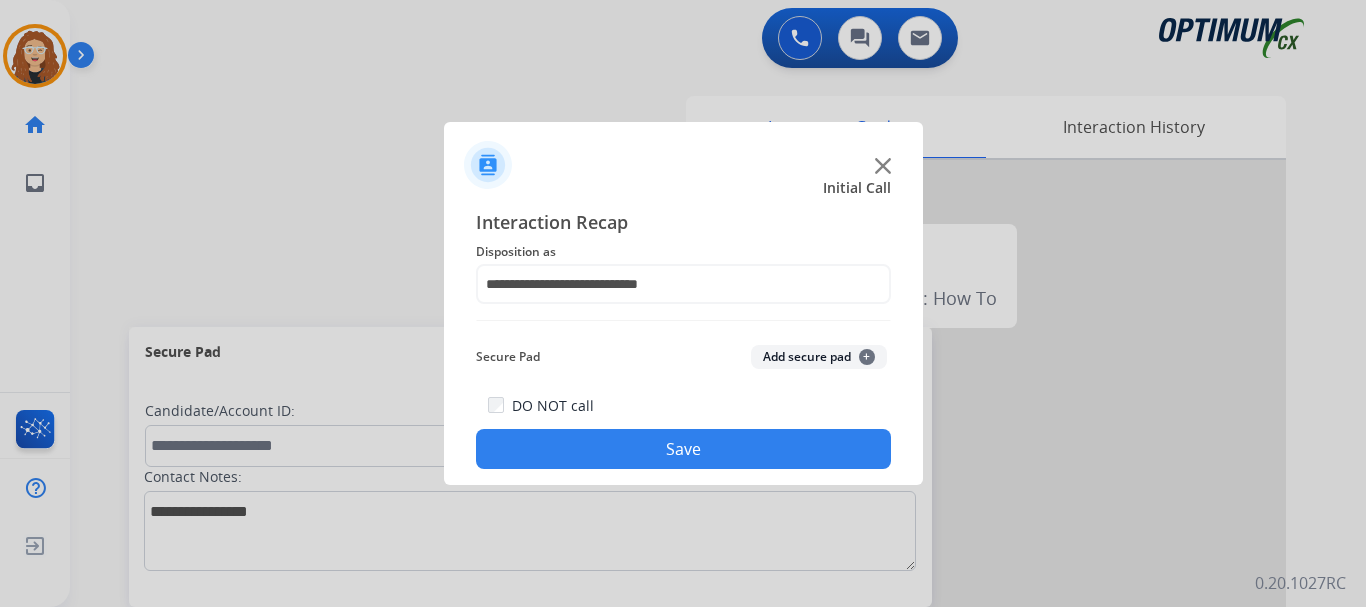 click on "Save" 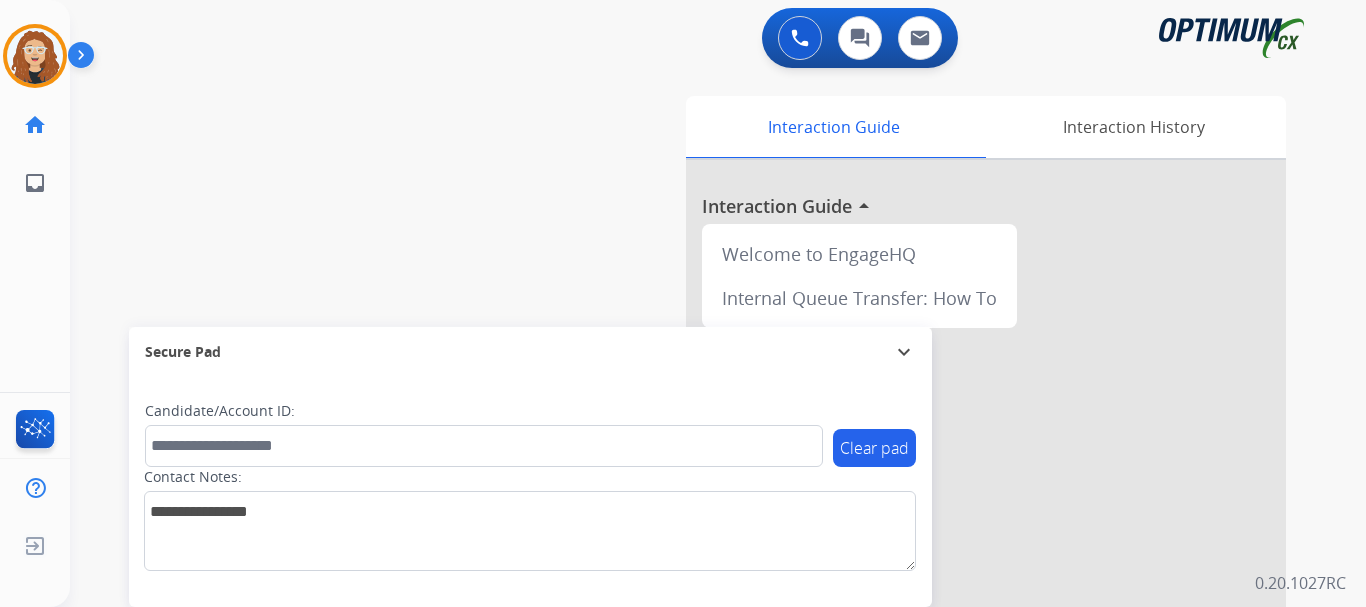 click on "[FIRST] AfterCallWork Edit Avatar Agent: [FIRST] Routing Profile: OCX Training" 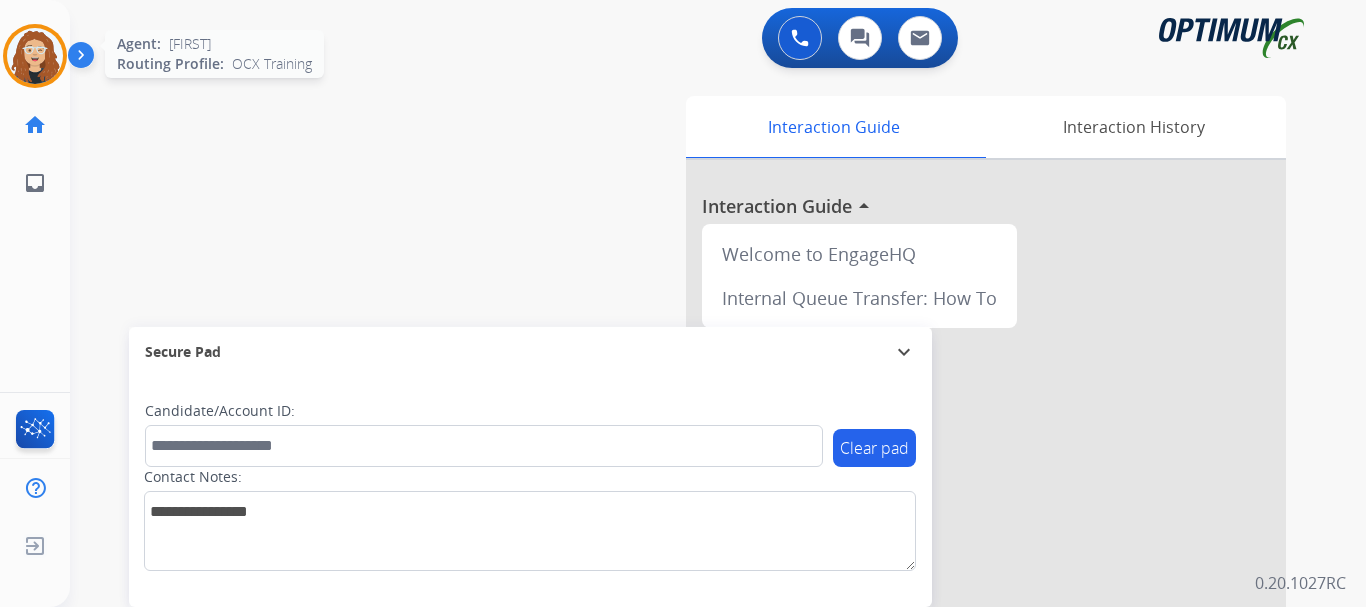 click at bounding box center [35, 56] 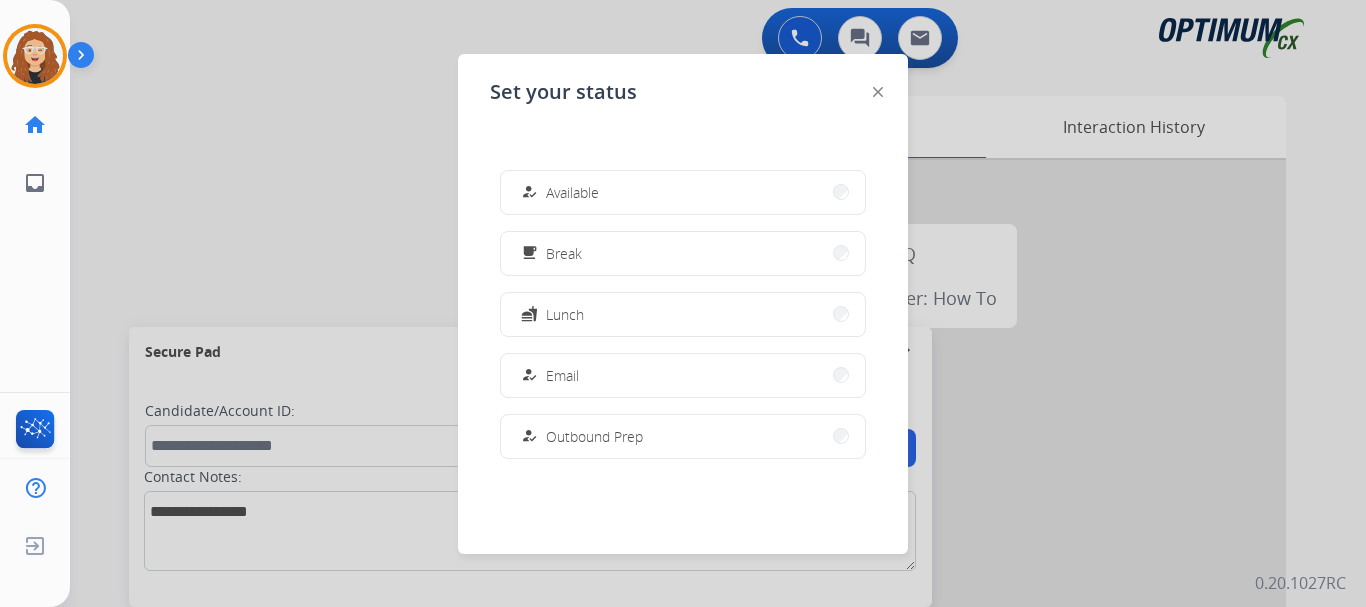 scroll, scrollTop: 499, scrollLeft: 0, axis: vertical 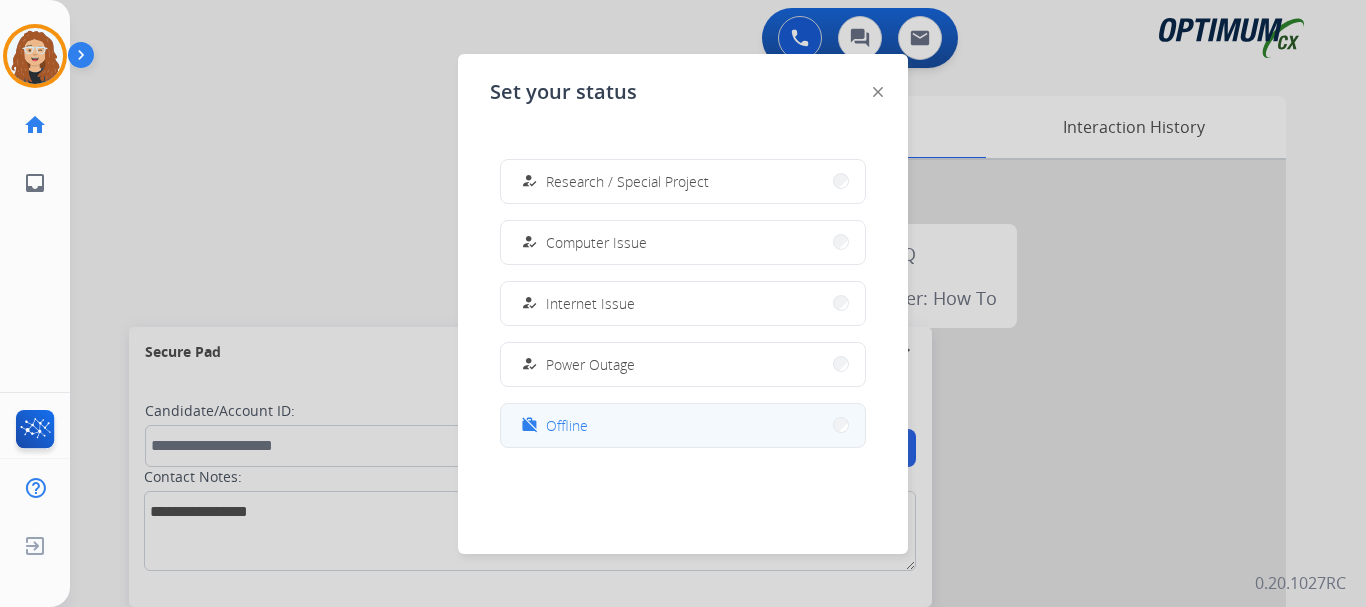 click on "work_off Offline" at bounding box center (683, 425) 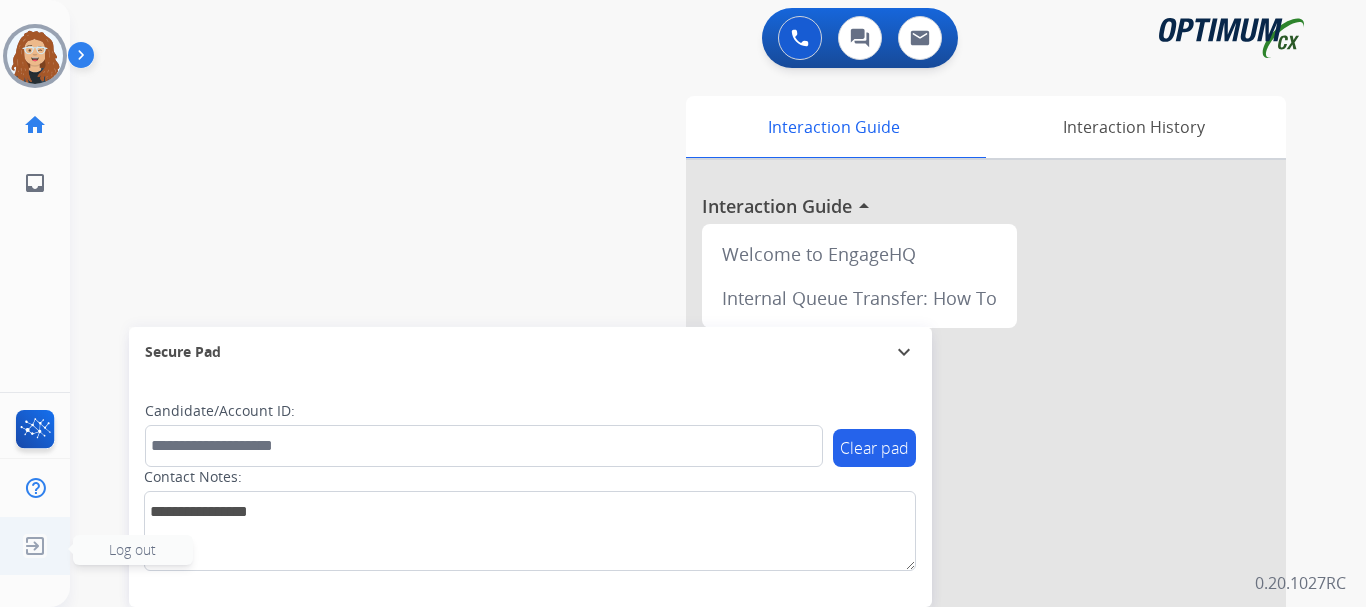 click 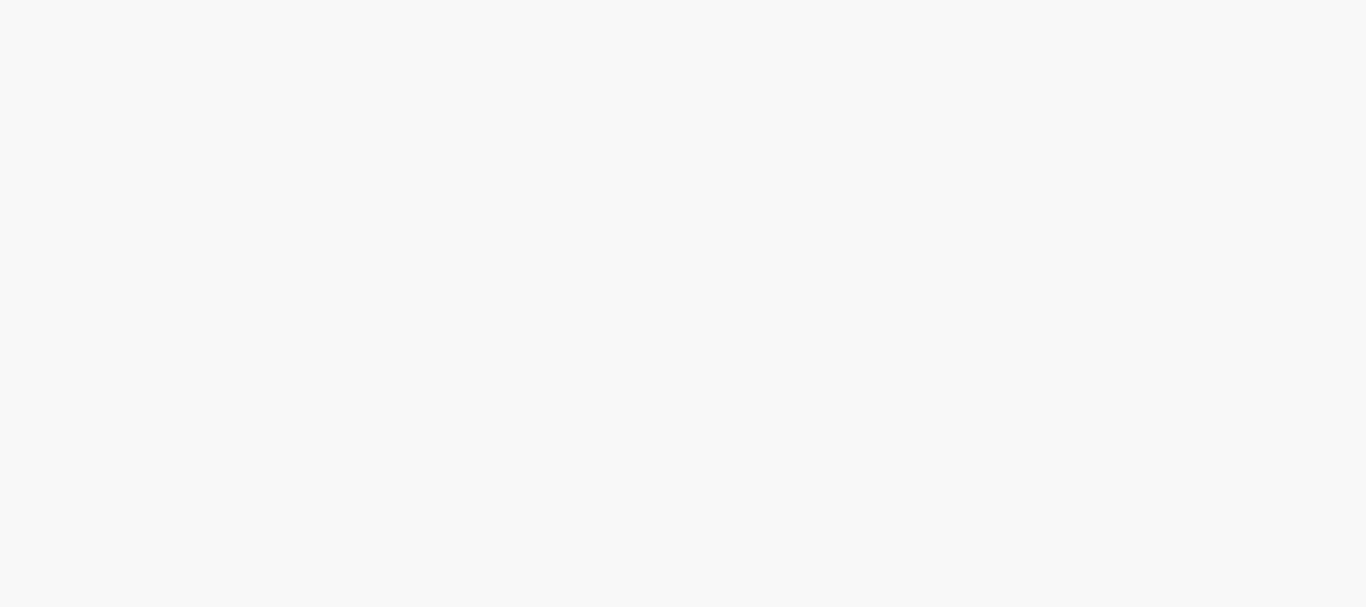 scroll, scrollTop: 0, scrollLeft: 0, axis: both 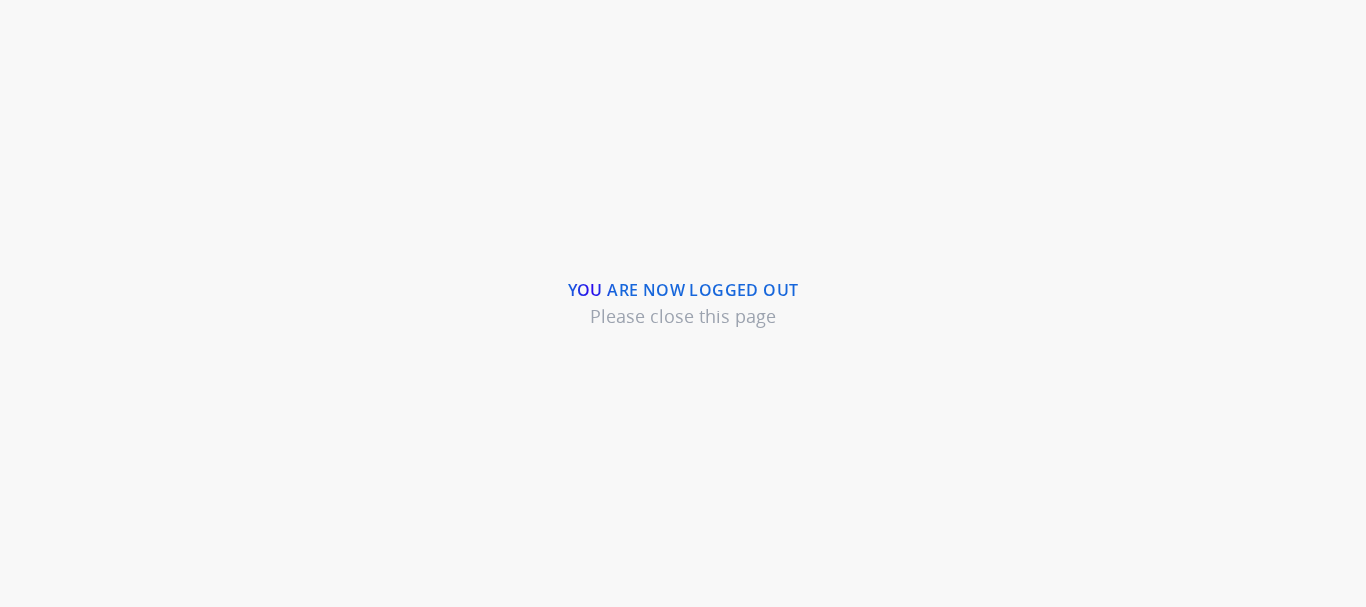 click on "You are now logged out Please close this page" at bounding box center [683, 303] 